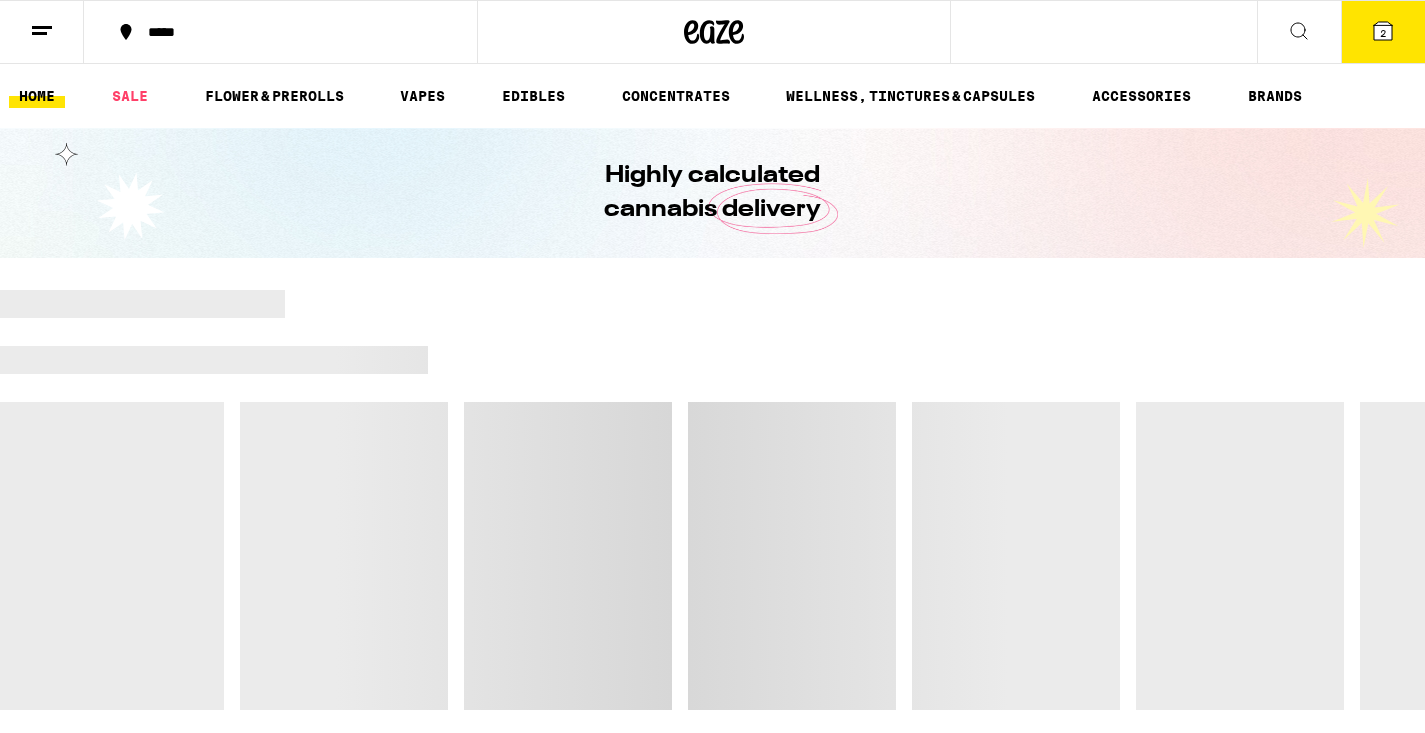 scroll, scrollTop: 0, scrollLeft: 0, axis: both 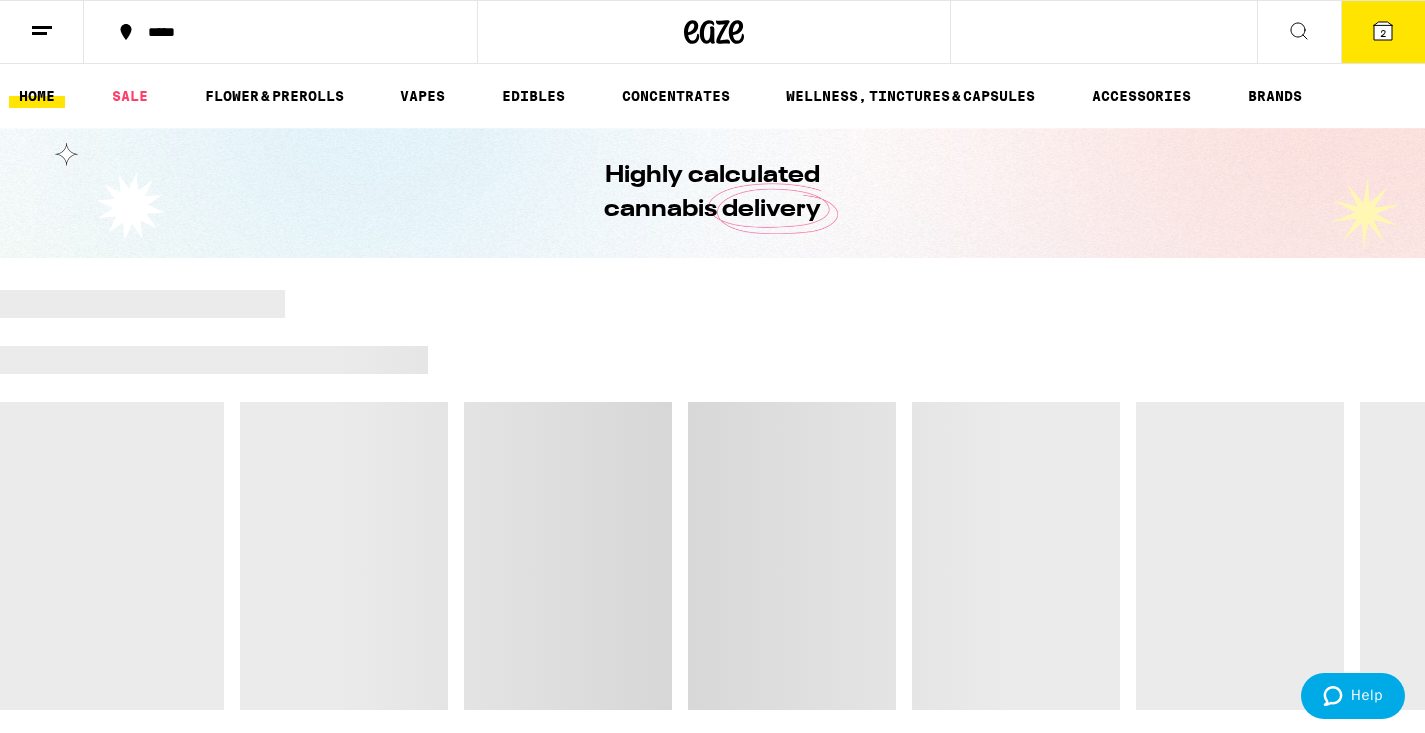 click on "*****" at bounding box center (292, 32) 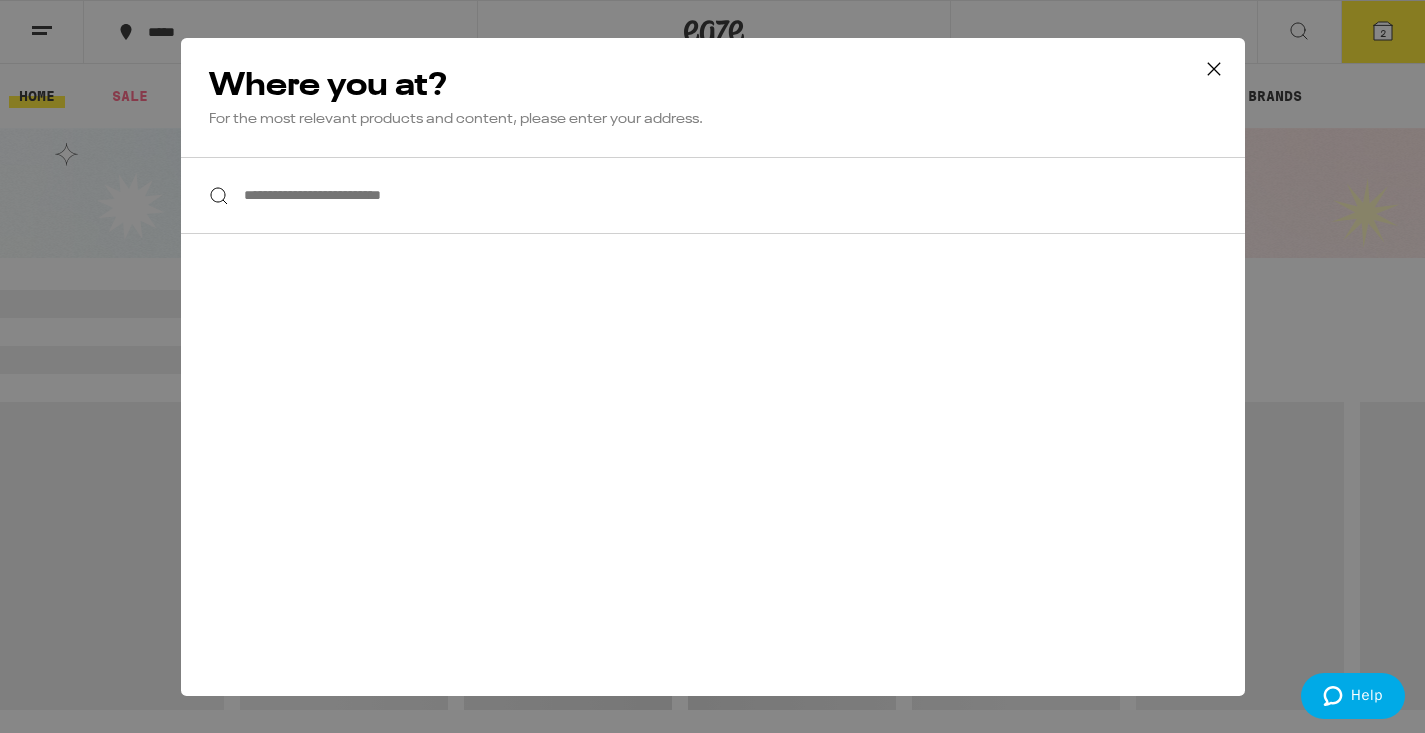 click on "**********" at bounding box center [713, 195] 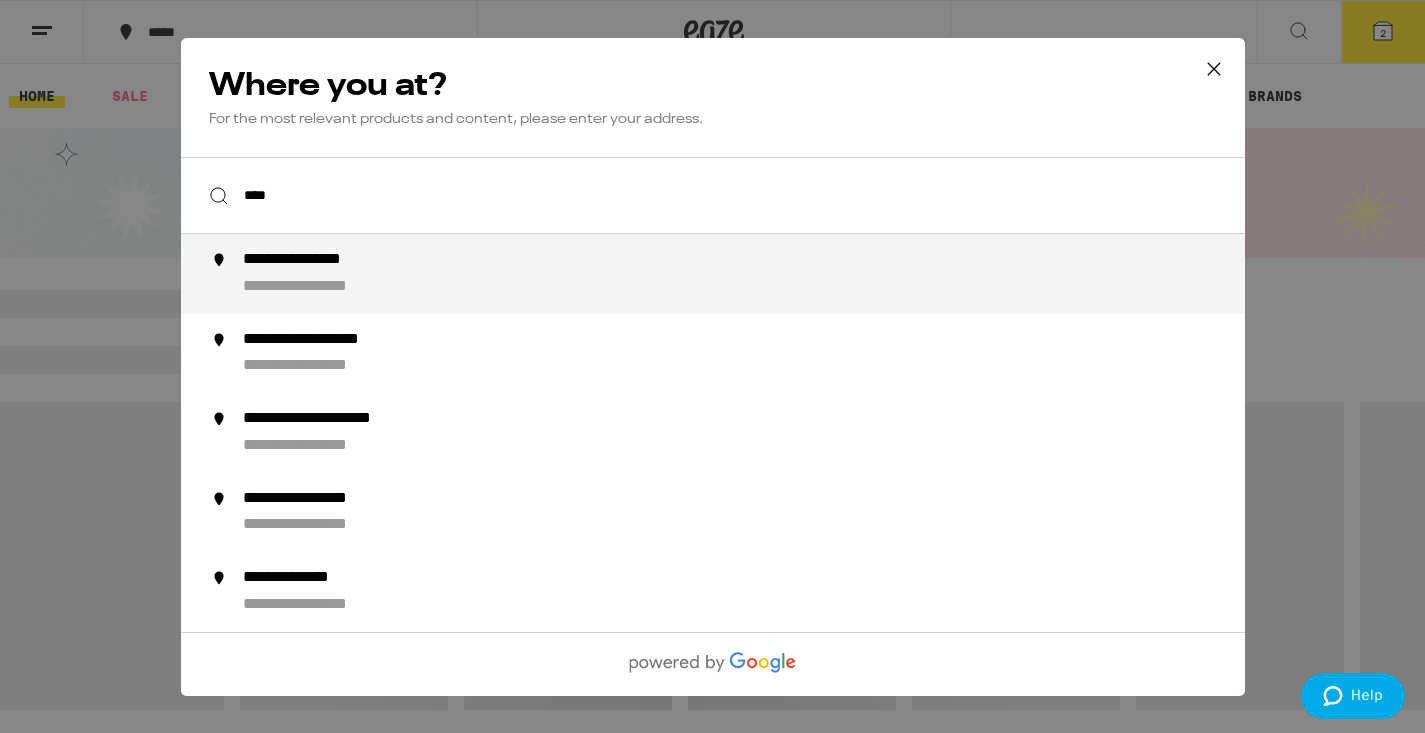 scroll, scrollTop: 0, scrollLeft: 0, axis: both 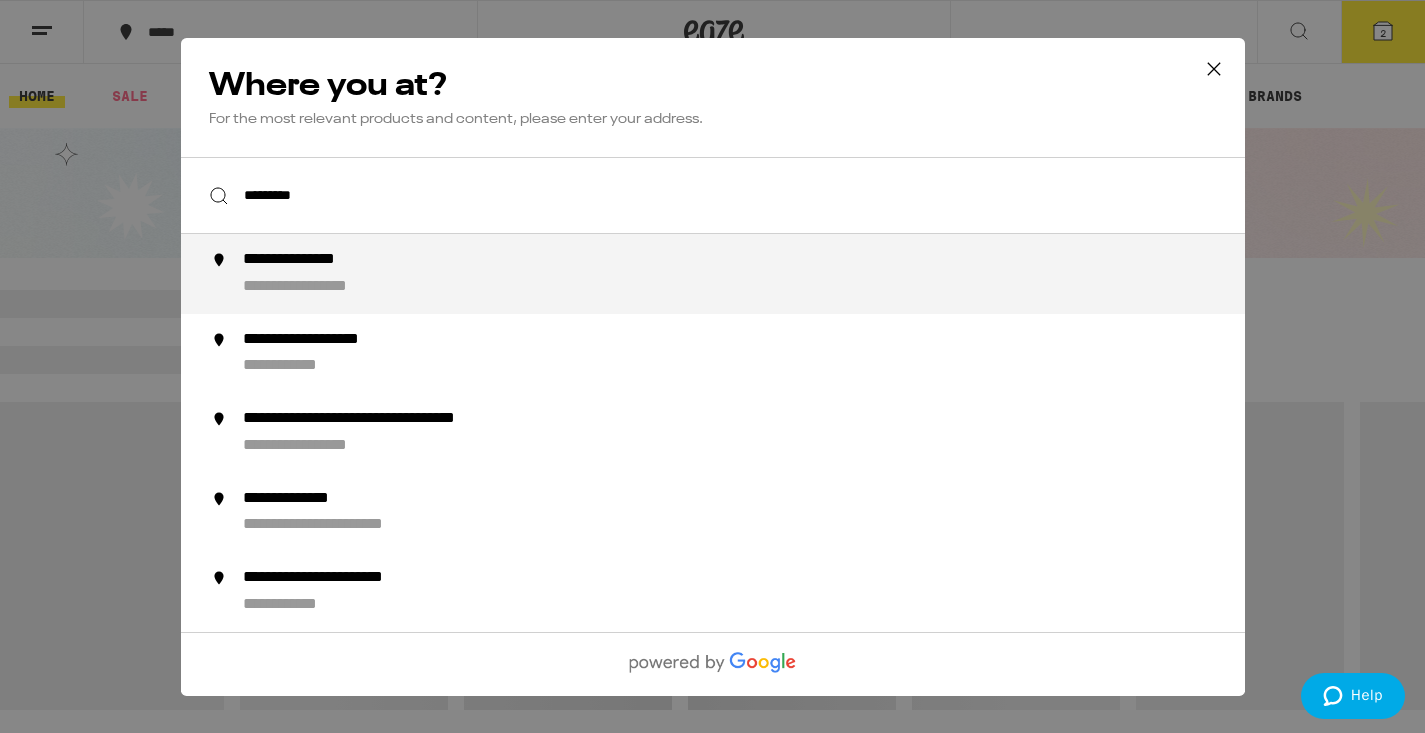 click on "**********" at bounding box center (752, 274) 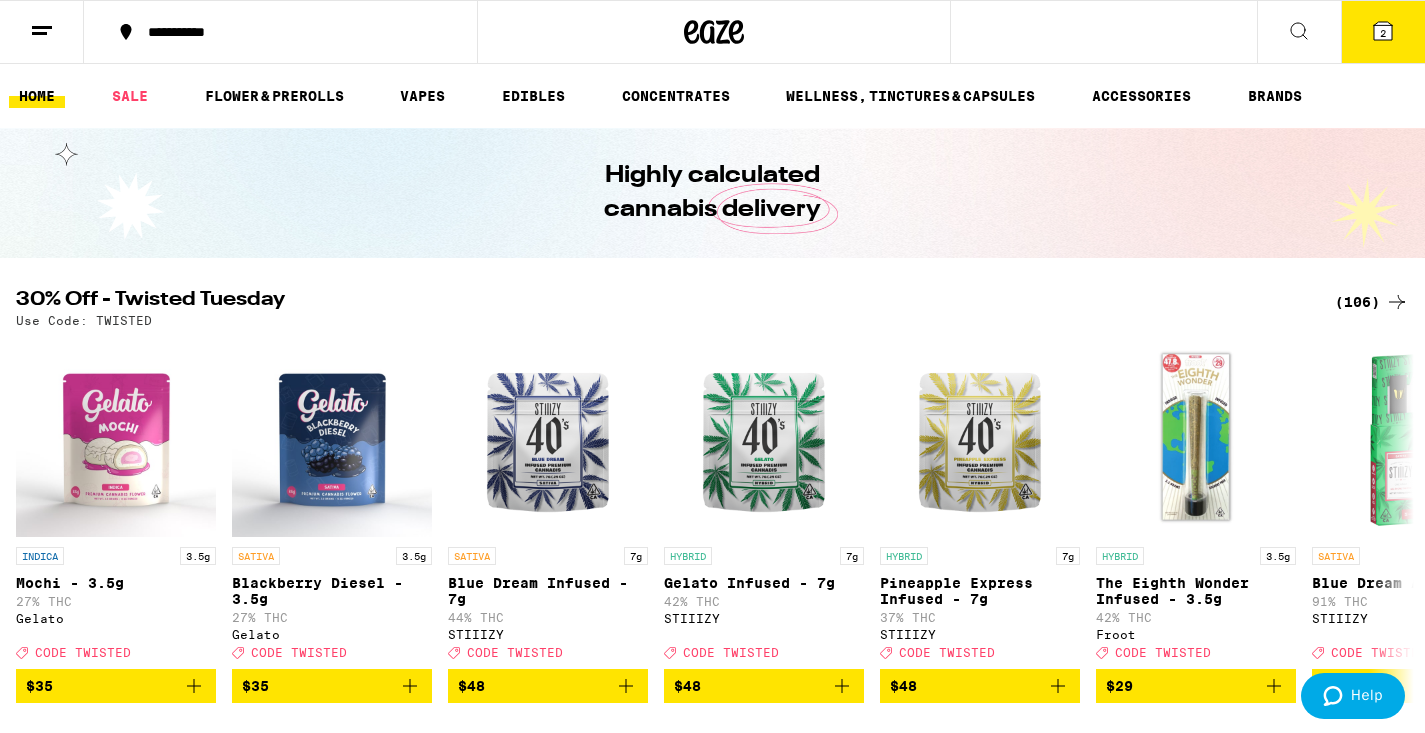 scroll, scrollTop: 0, scrollLeft: 0, axis: both 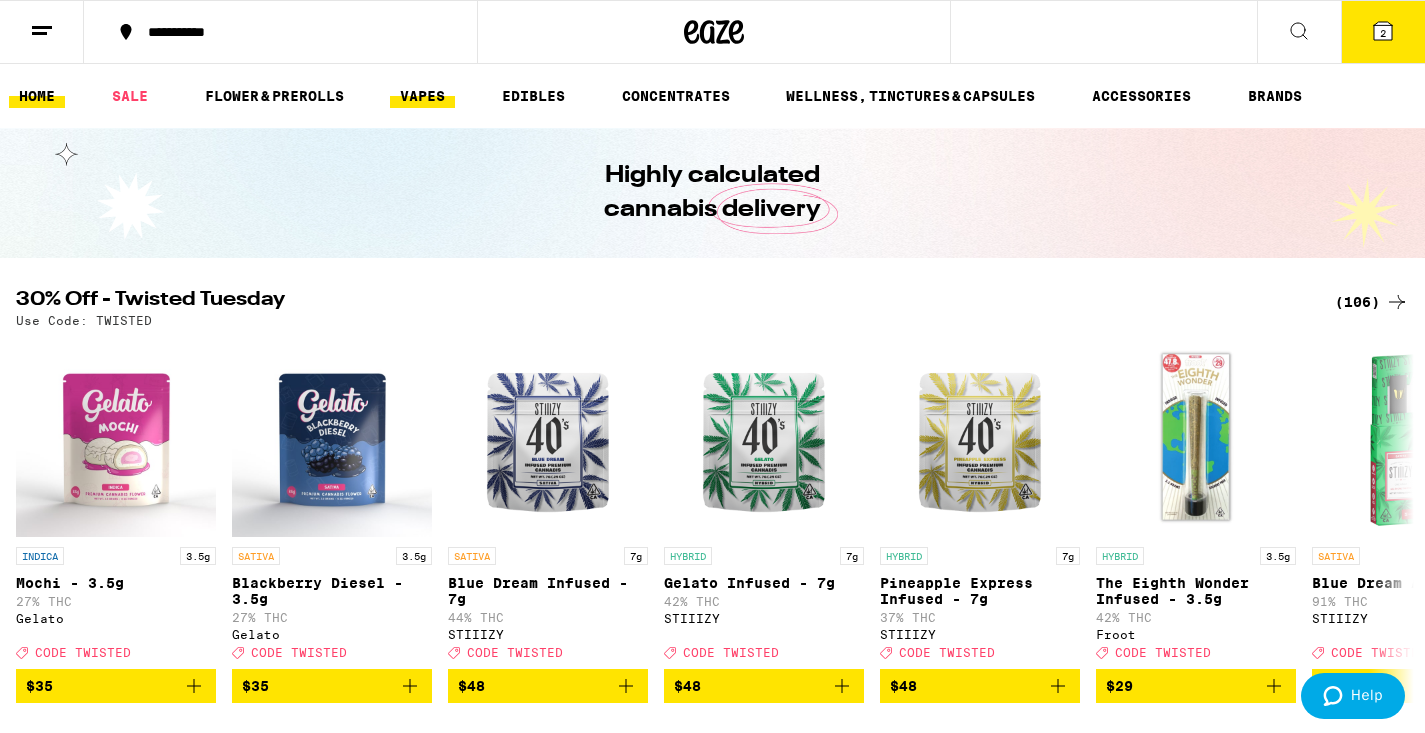 click on "VAPES" at bounding box center [422, 96] 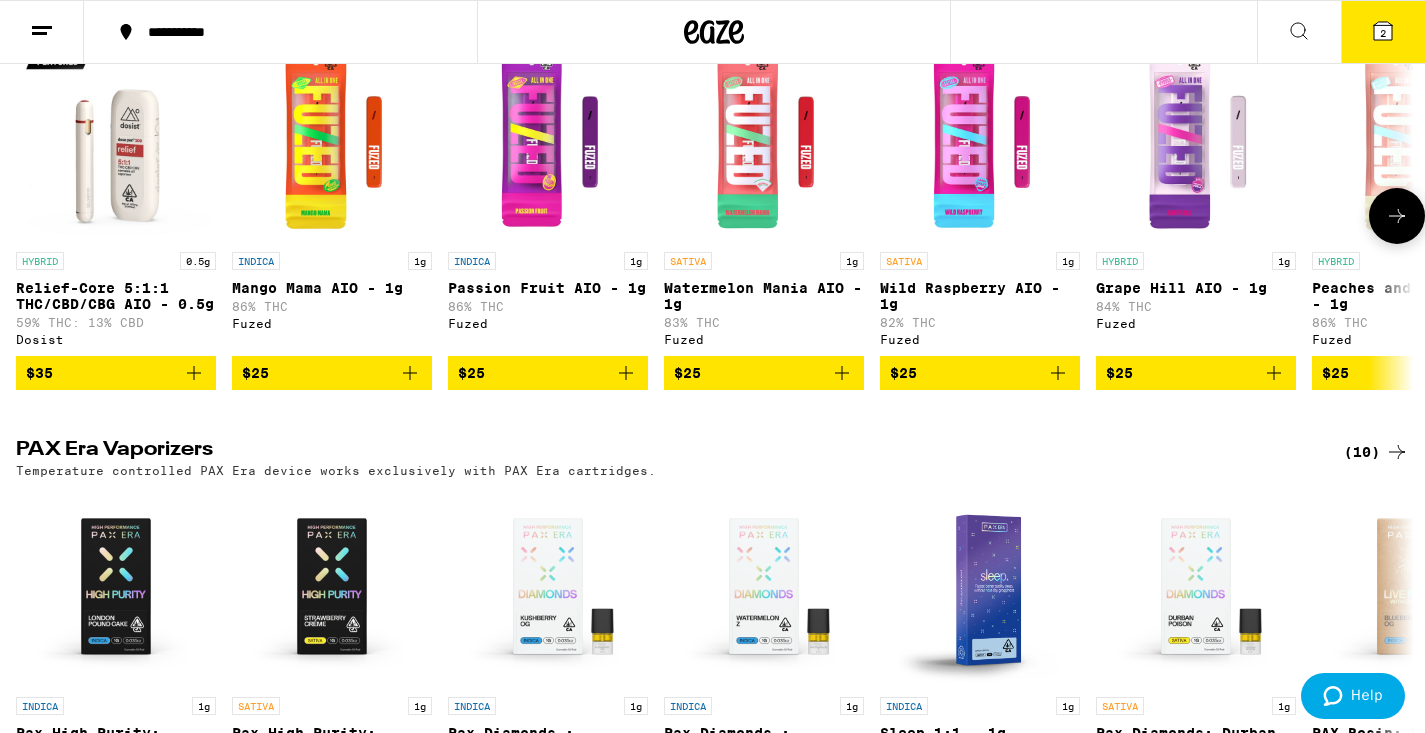 scroll, scrollTop: 1509, scrollLeft: 0, axis: vertical 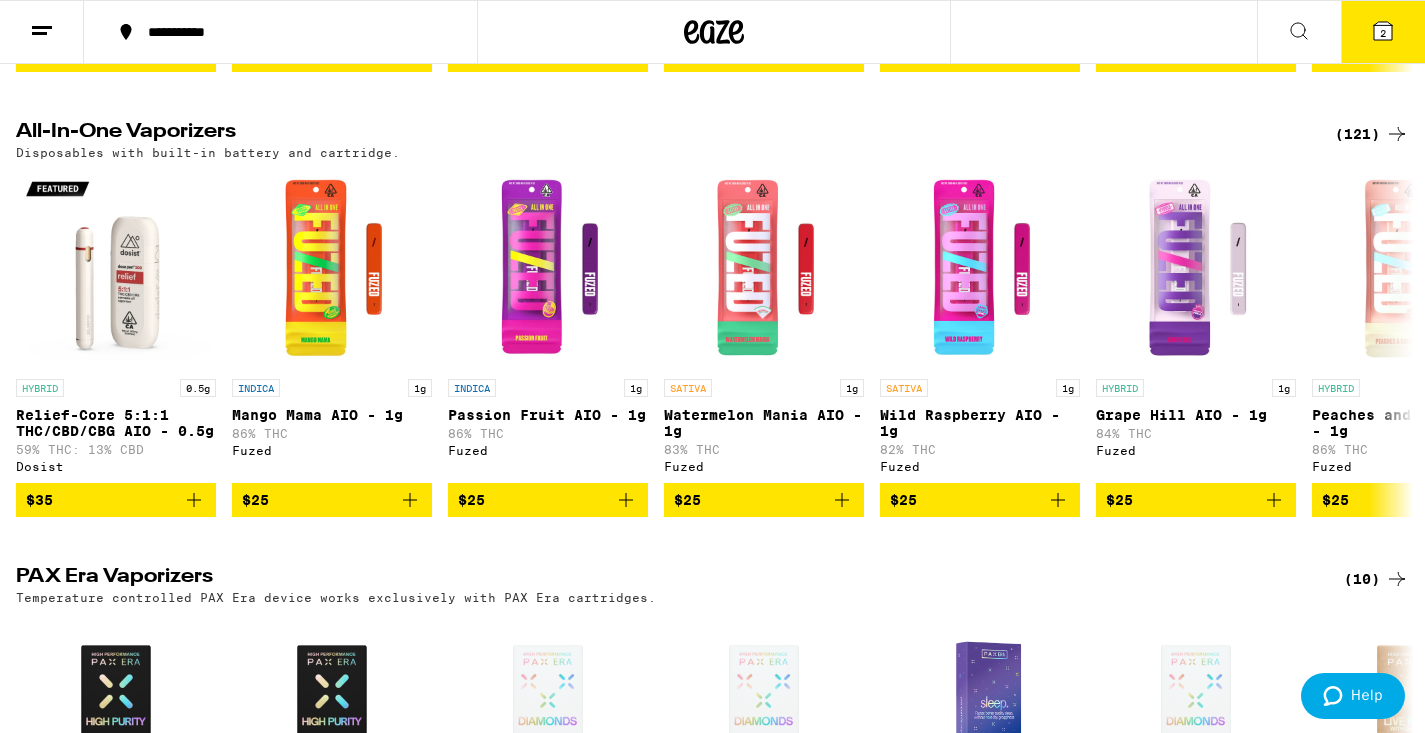 click on "(121)" at bounding box center (1372, 134) 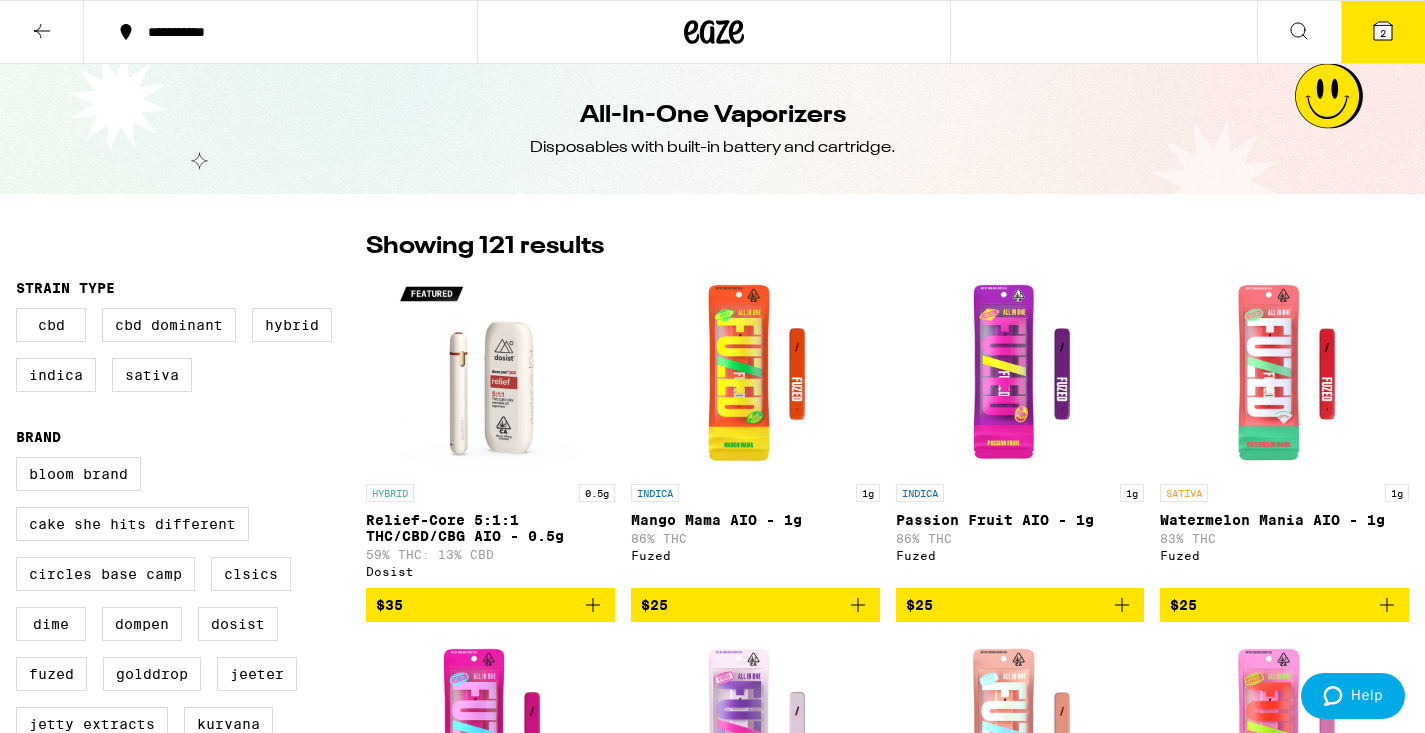 scroll, scrollTop: 55, scrollLeft: 0, axis: vertical 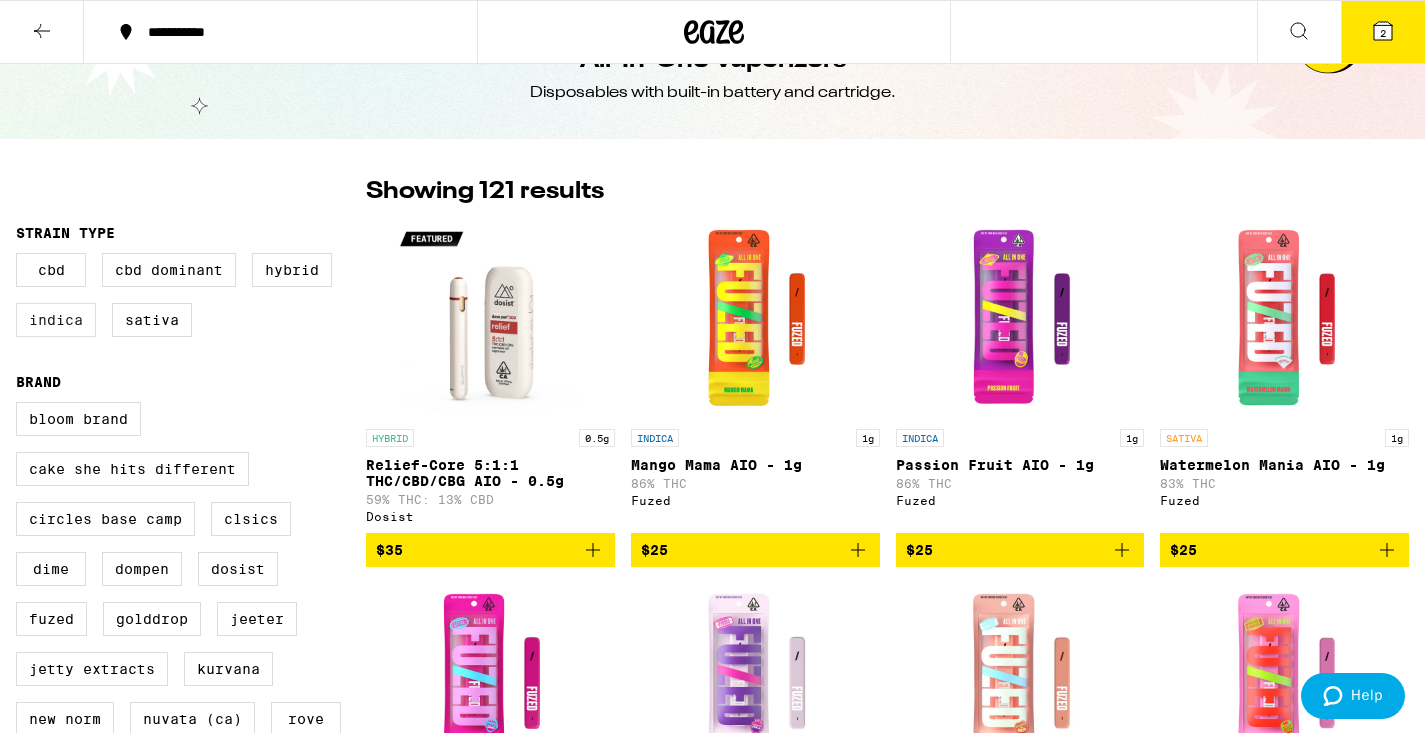 click on "Indica" at bounding box center [56, 320] 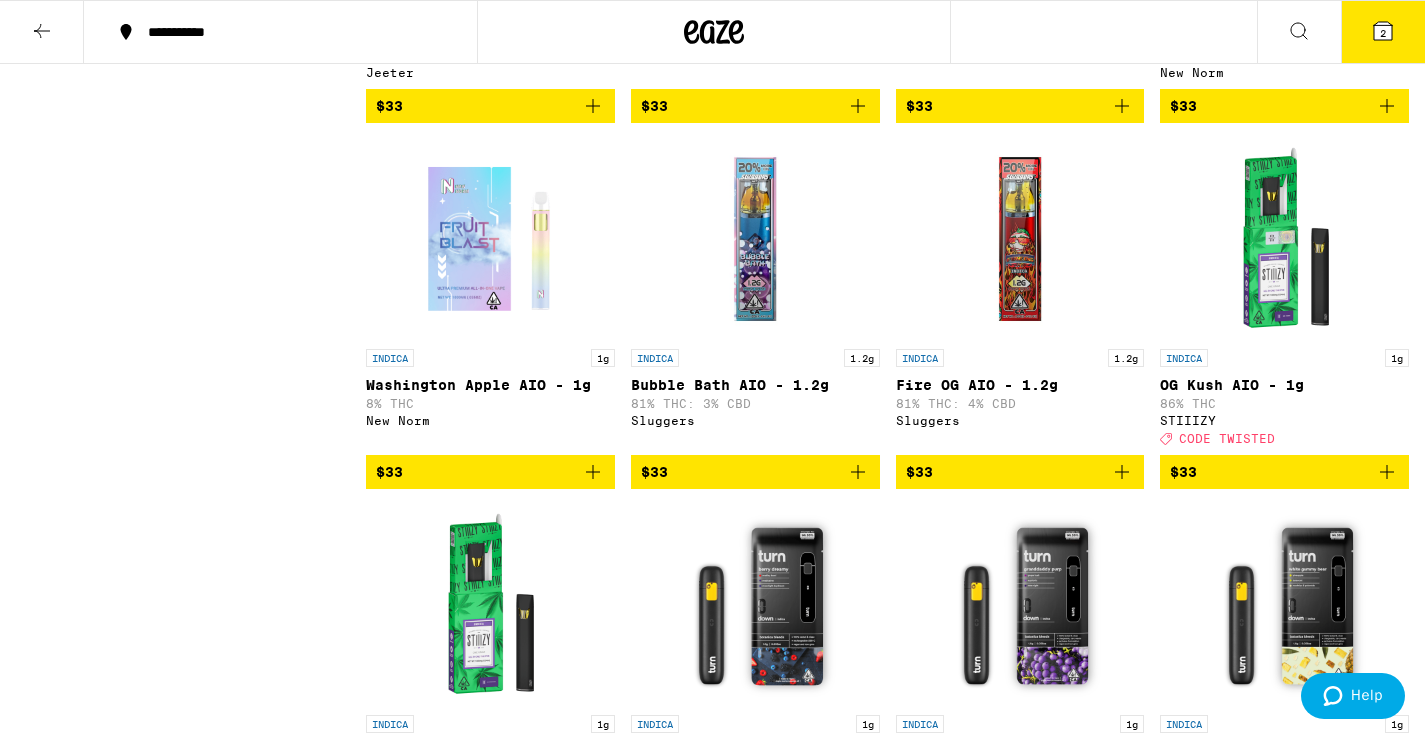 scroll, scrollTop: 2077, scrollLeft: 0, axis: vertical 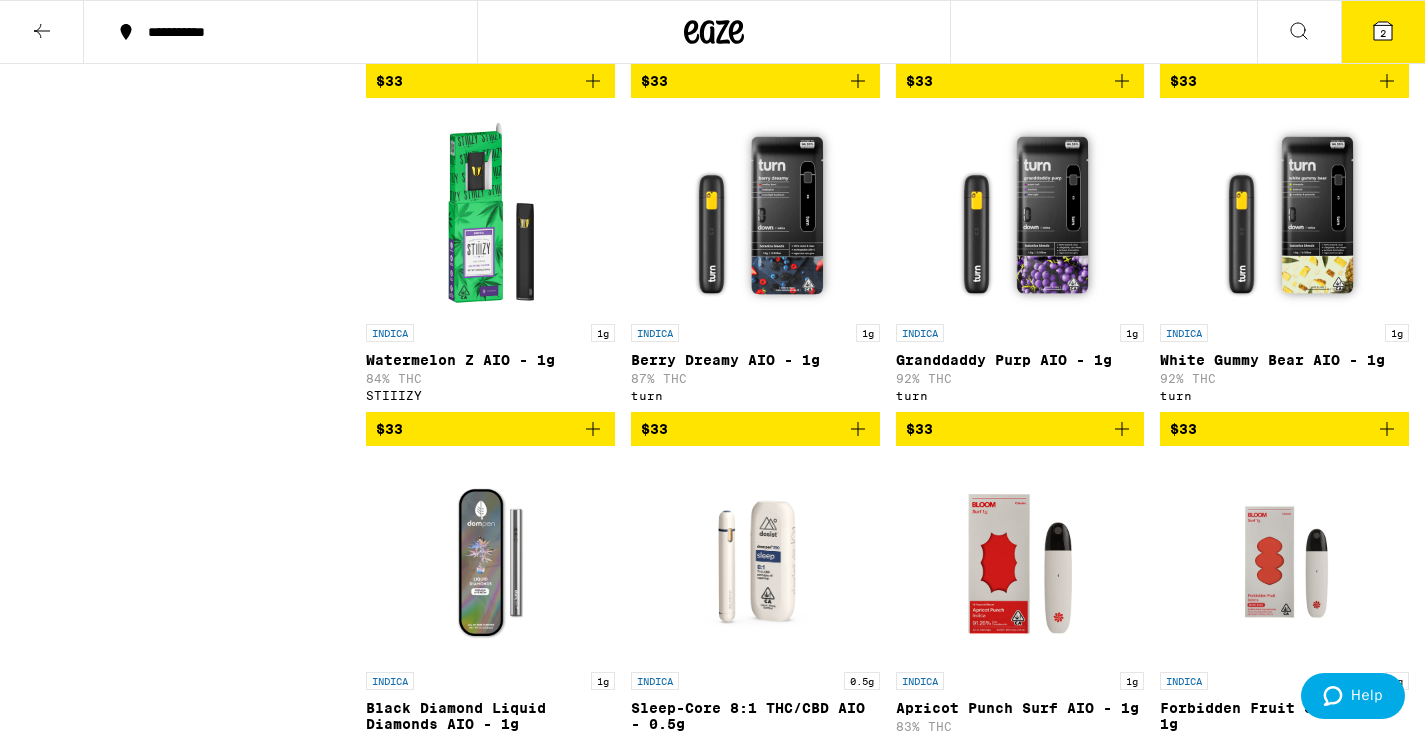 click at bounding box center [1285, 214] 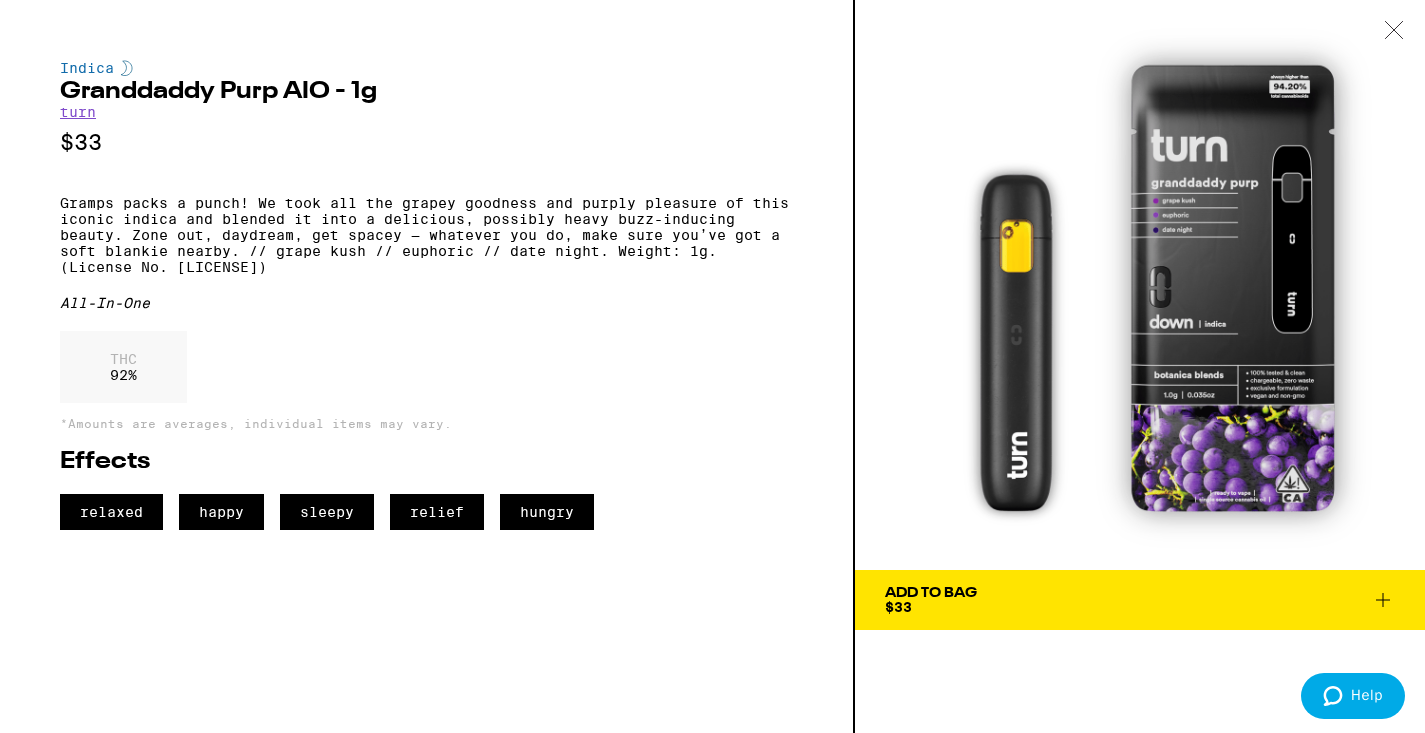 click 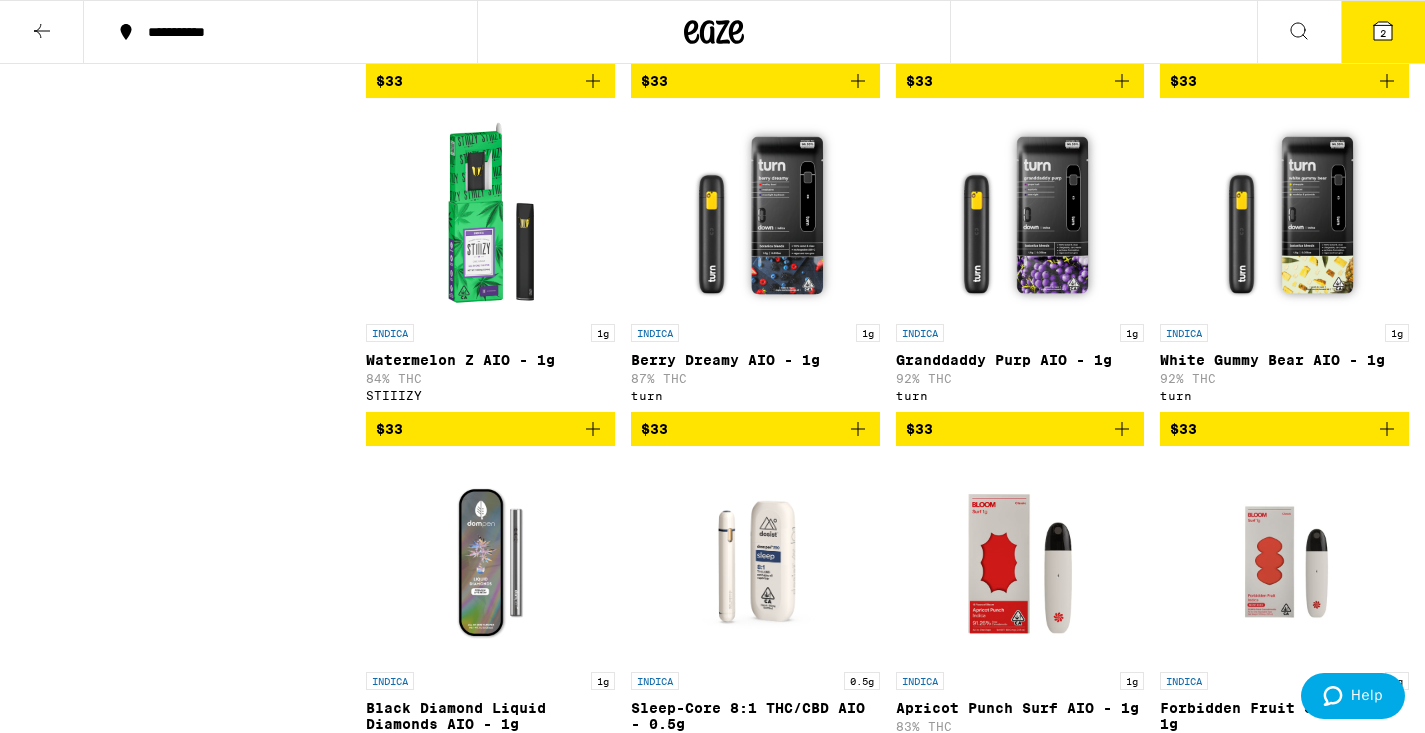 click at bounding box center (755, 214) 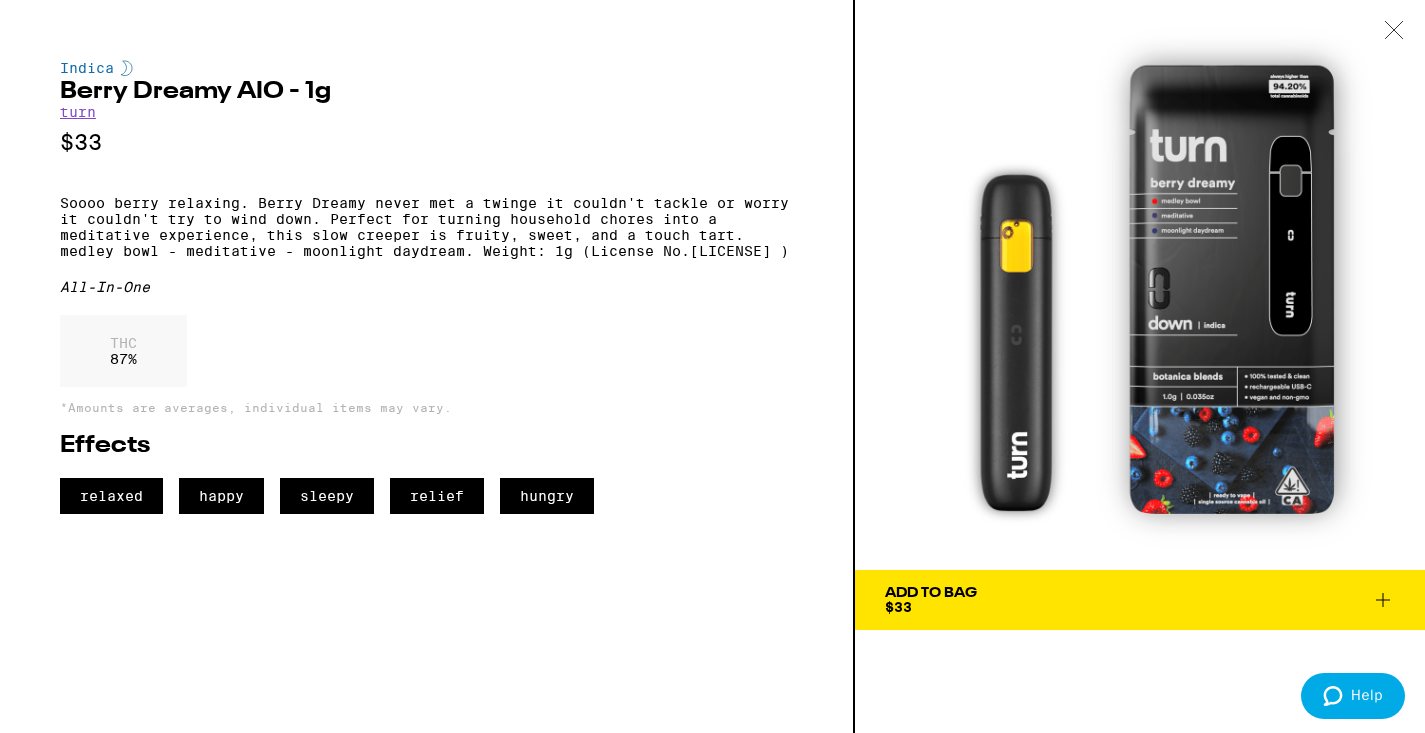 click 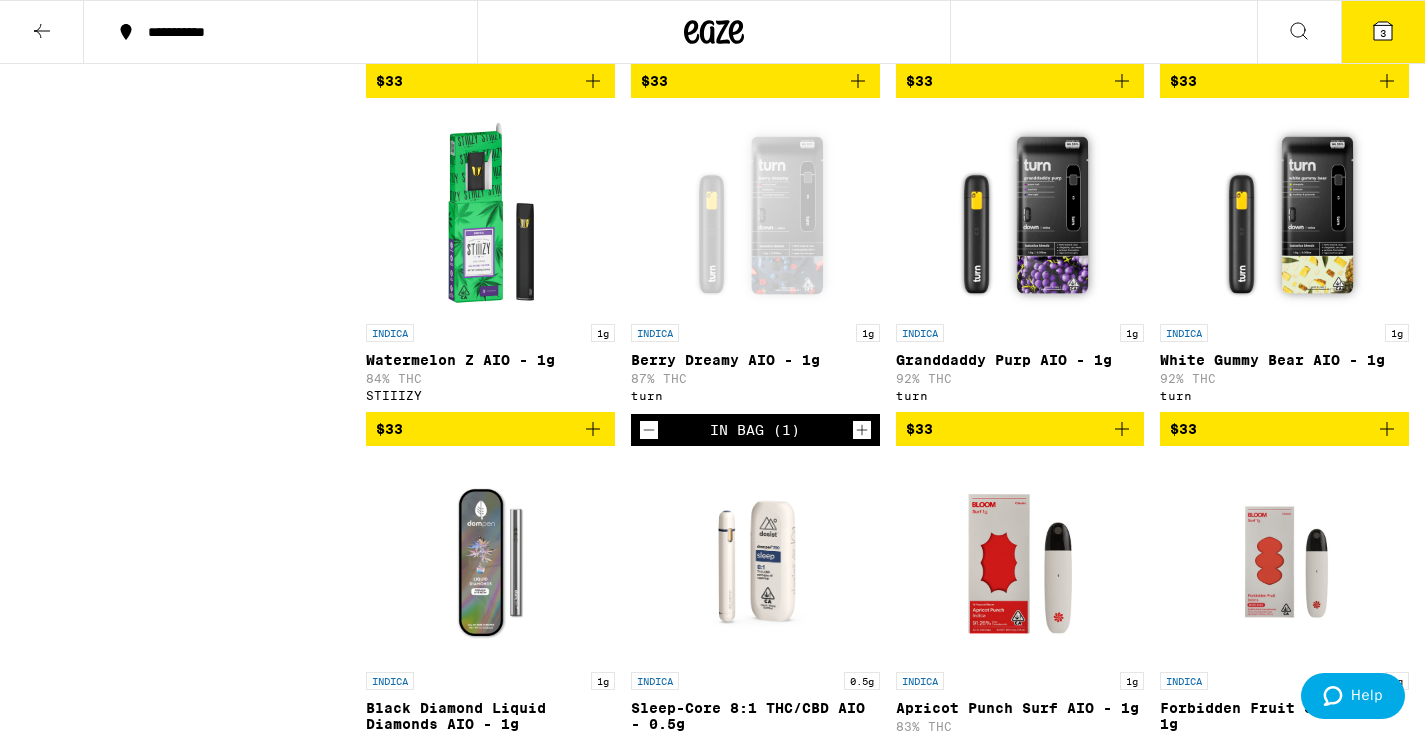 click at bounding box center (1020, 214) 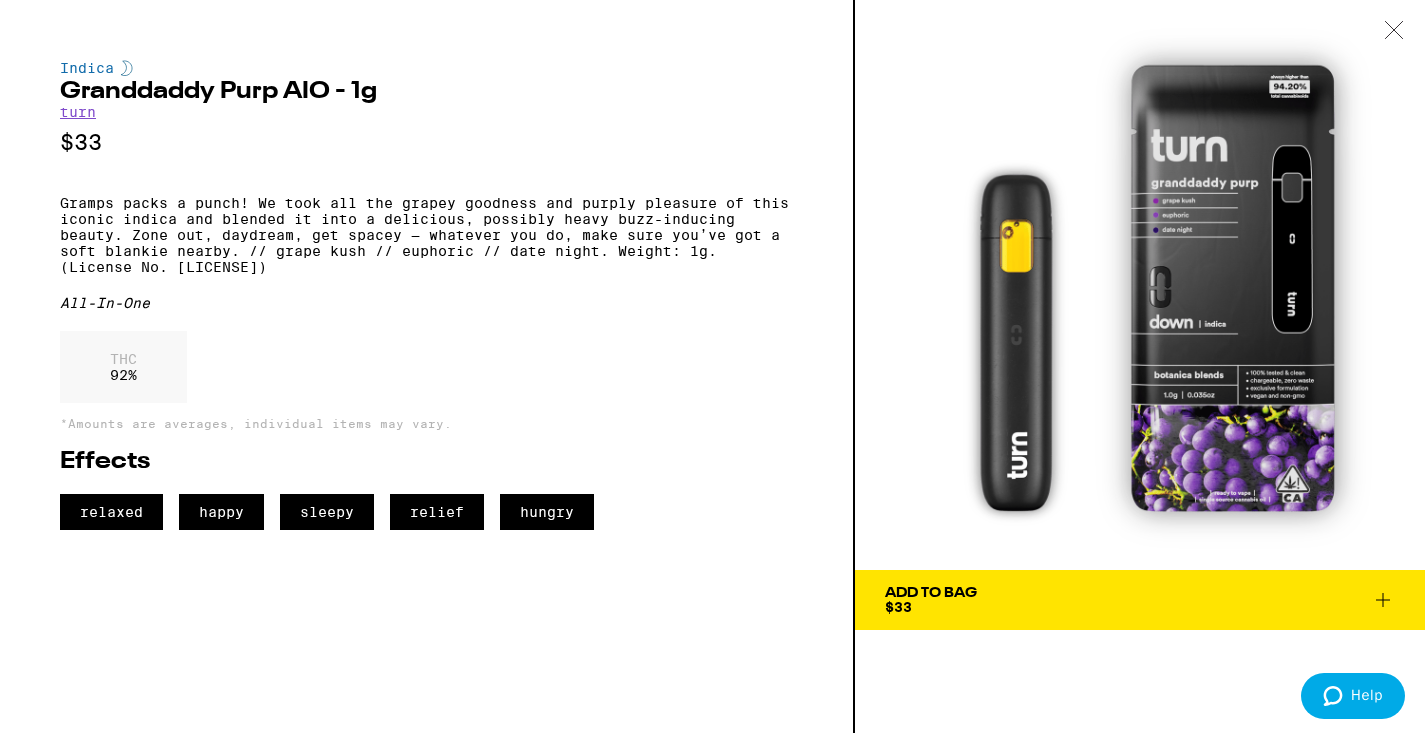 click 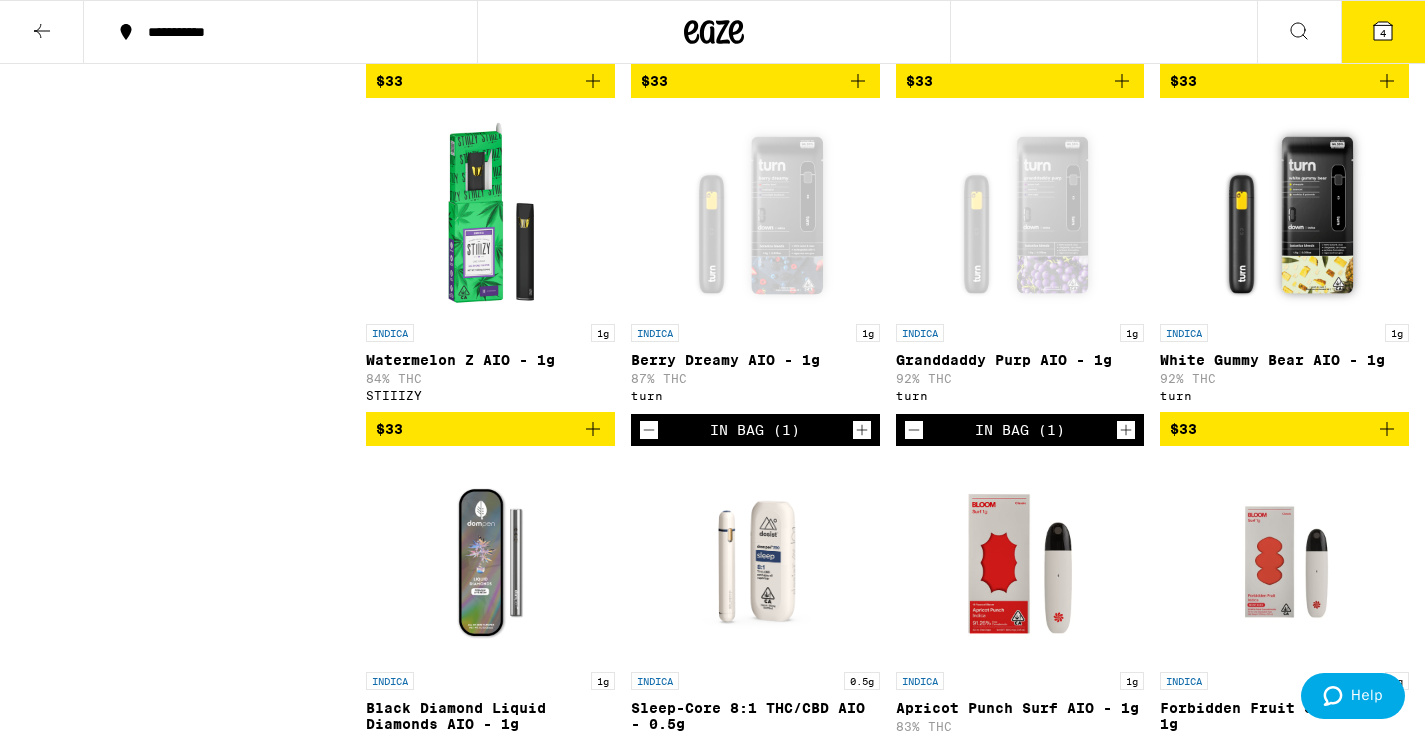 click at bounding box center [1285, 214] 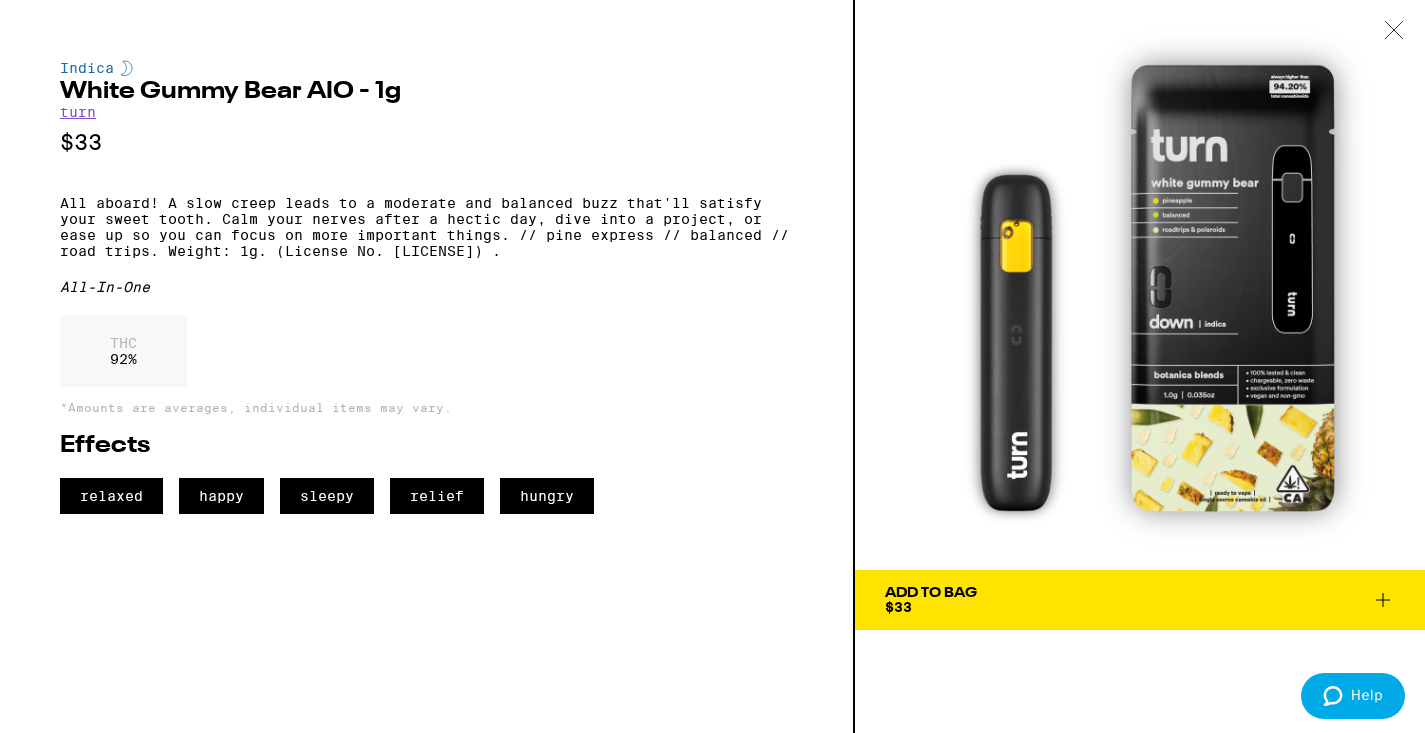 click 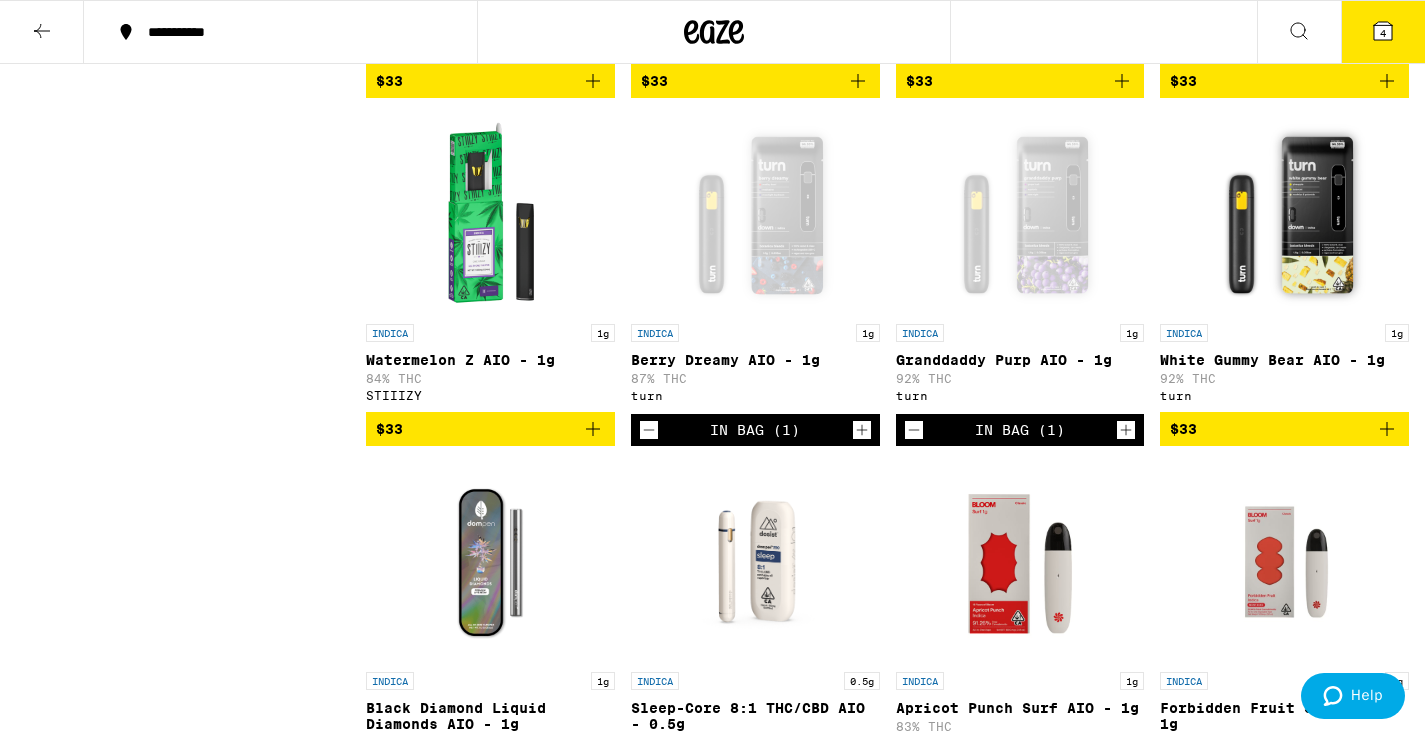 click 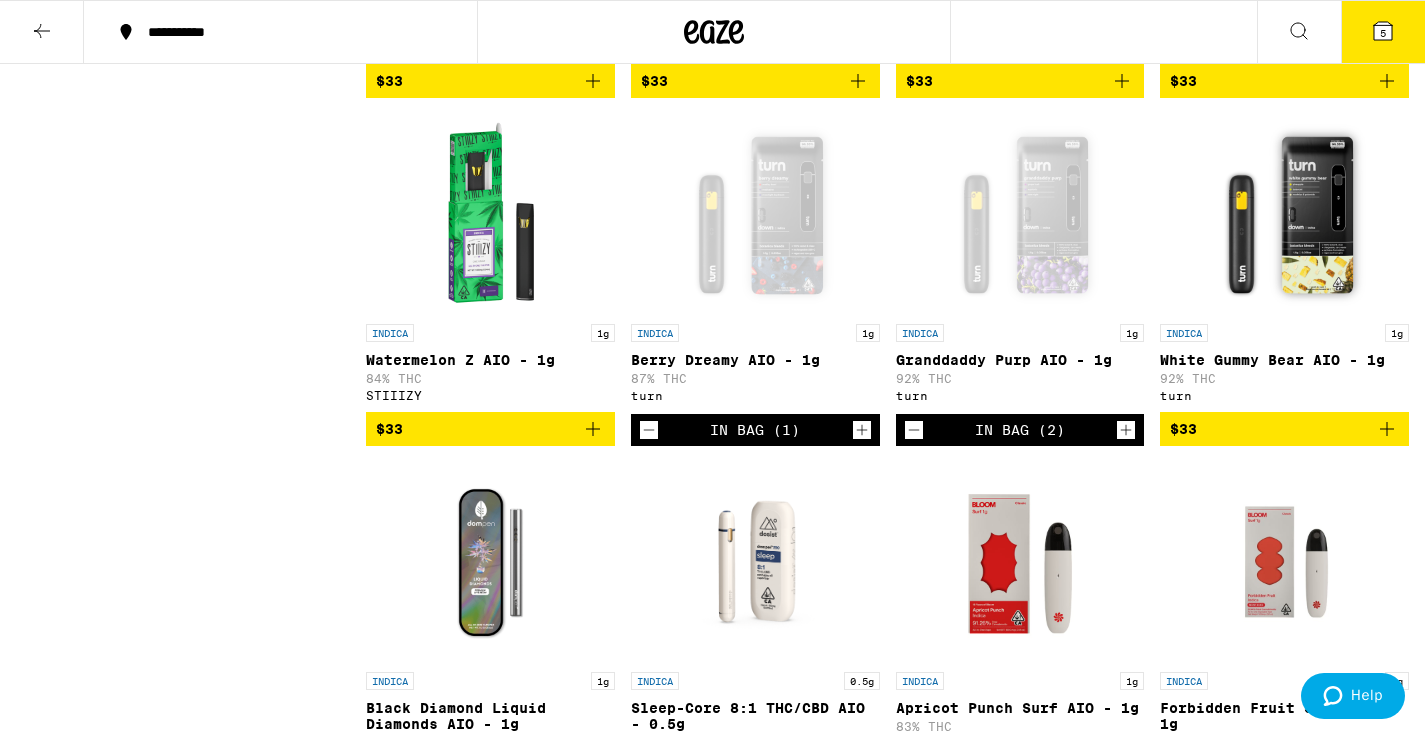 click 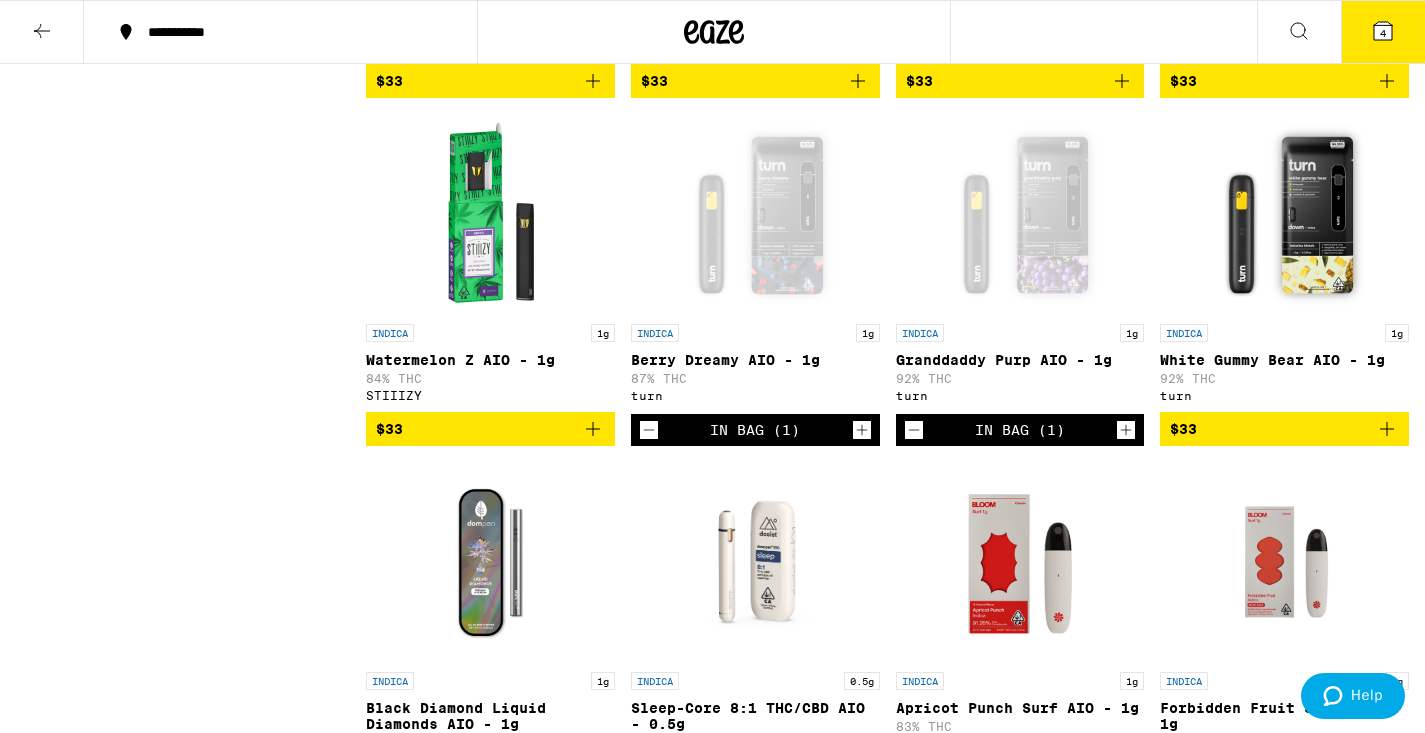 click 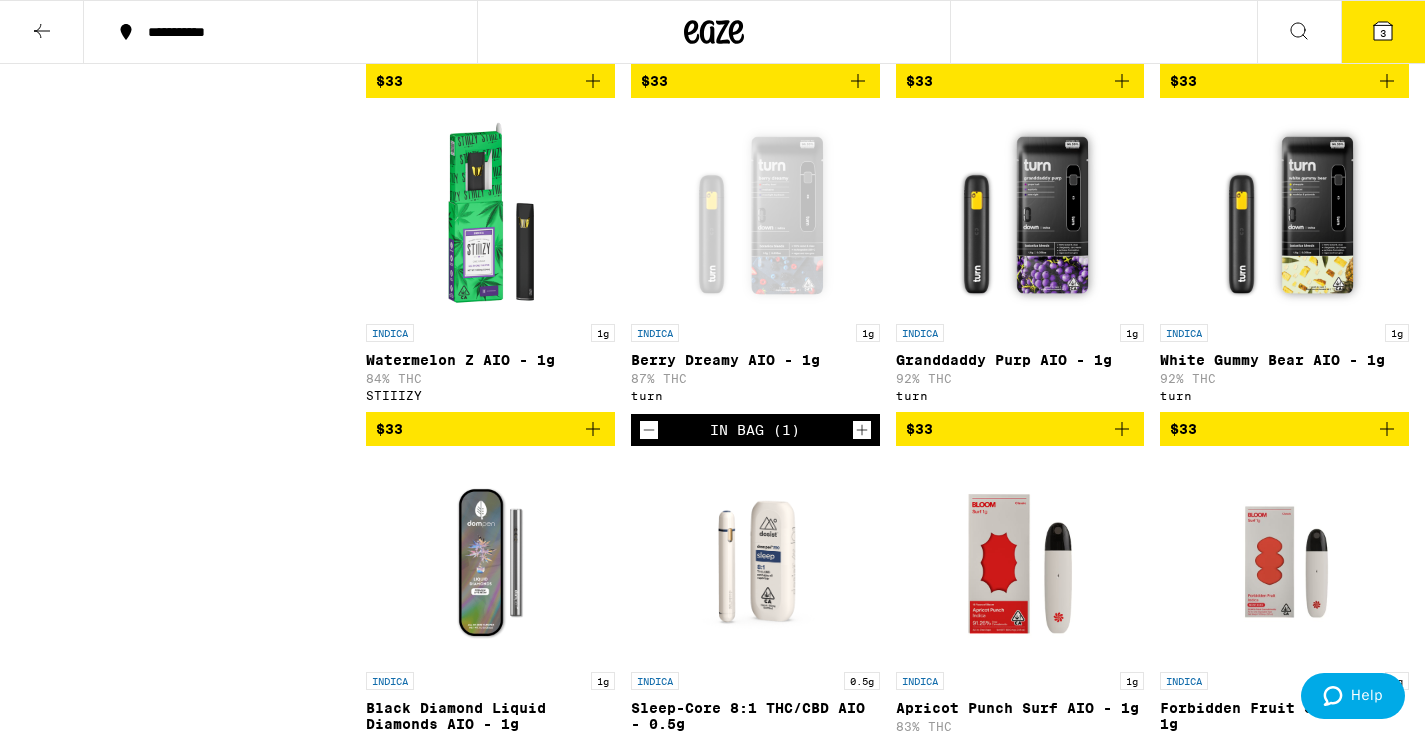 click 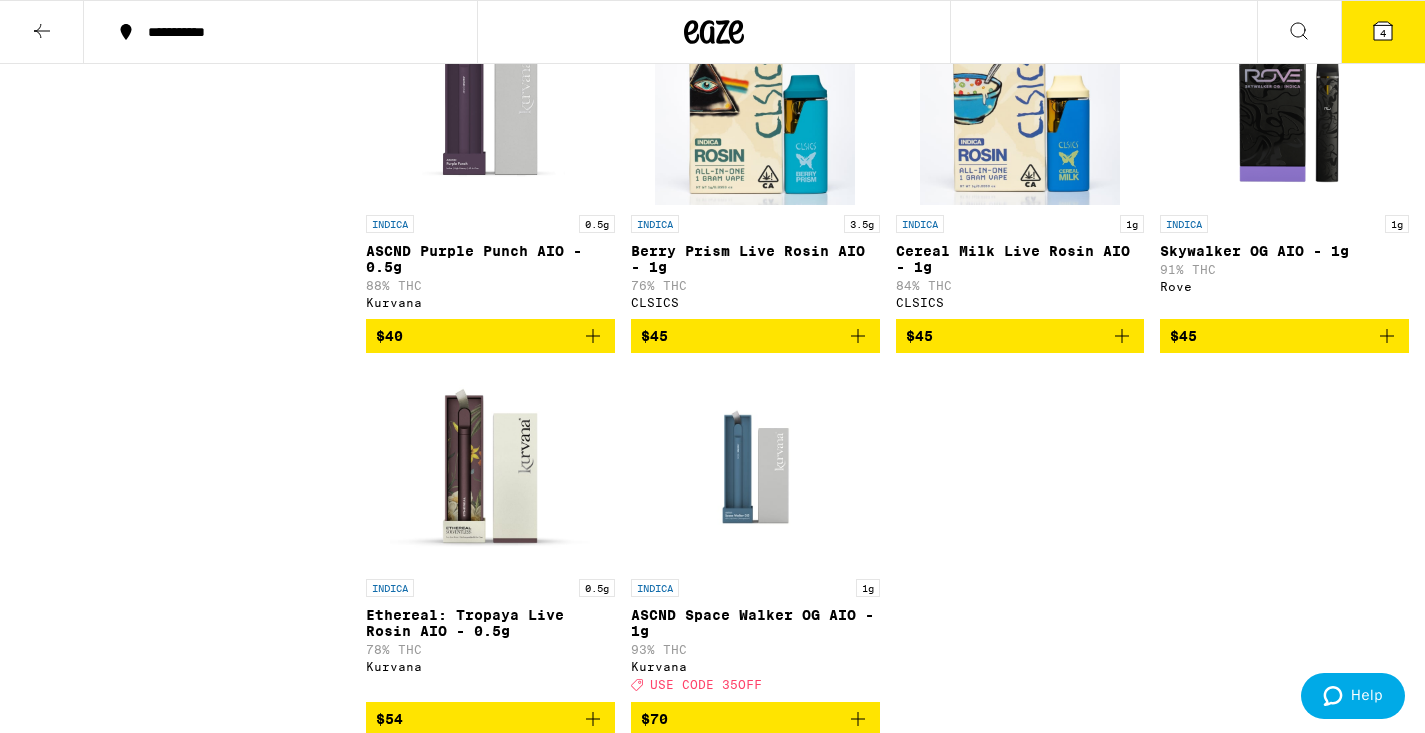 scroll, scrollTop: 3559, scrollLeft: 0, axis: vertical 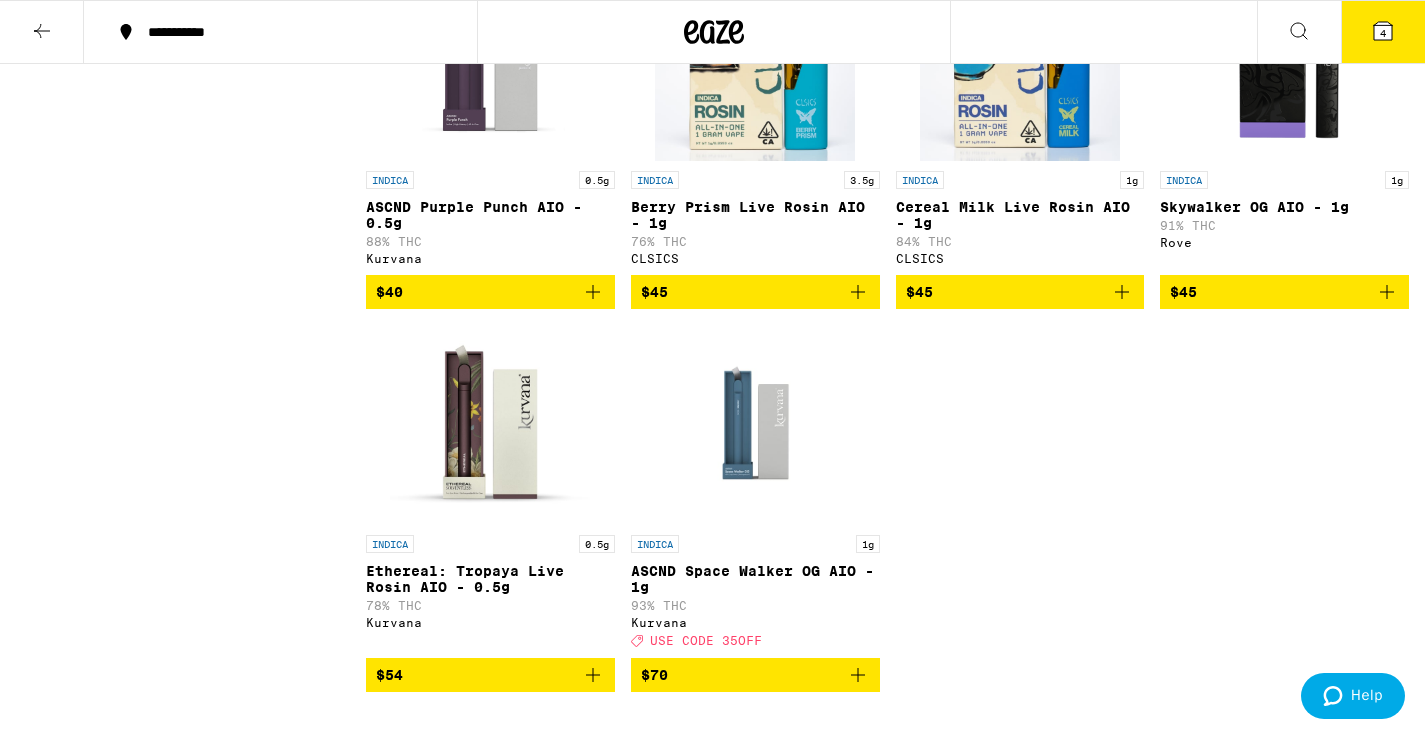 click at bounding box center (1285, 61) 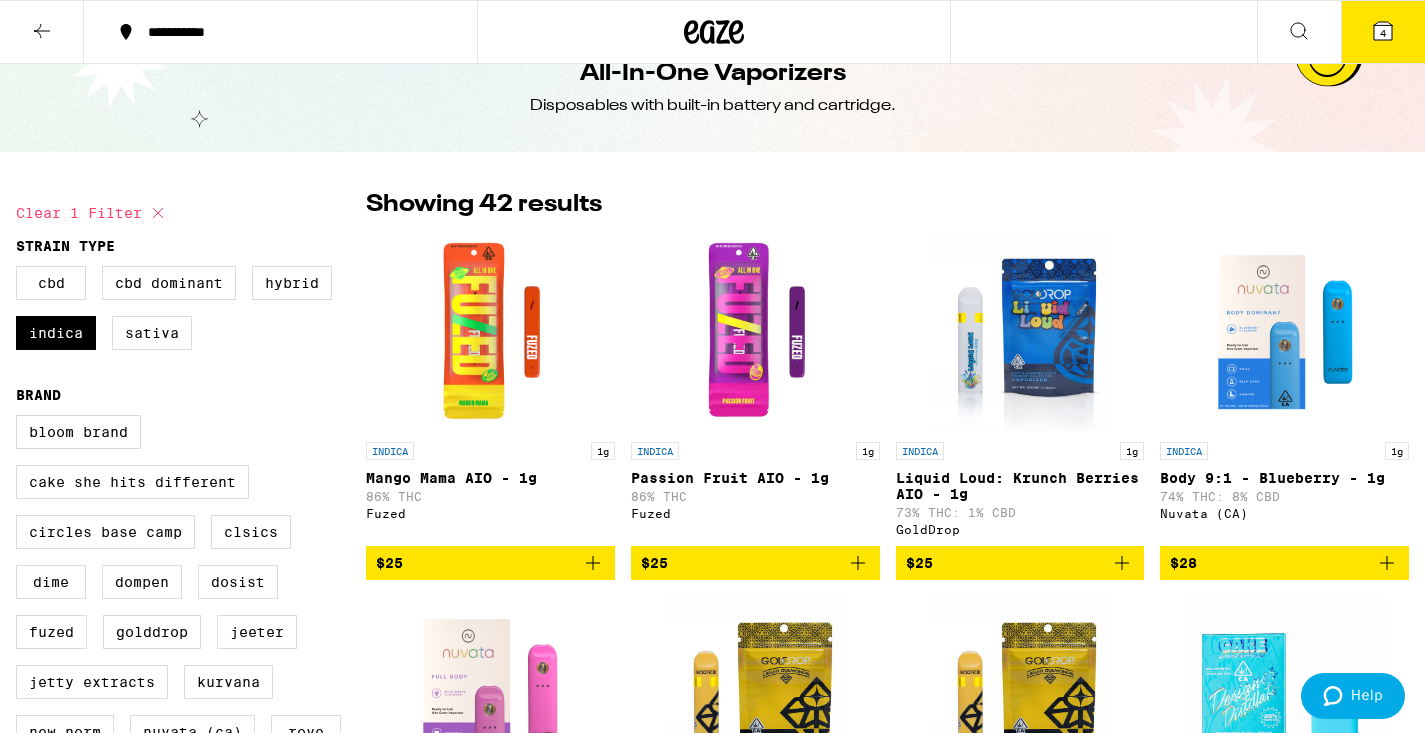 scroll, scrollTop: 0, scrollLeft: 0, axis: both 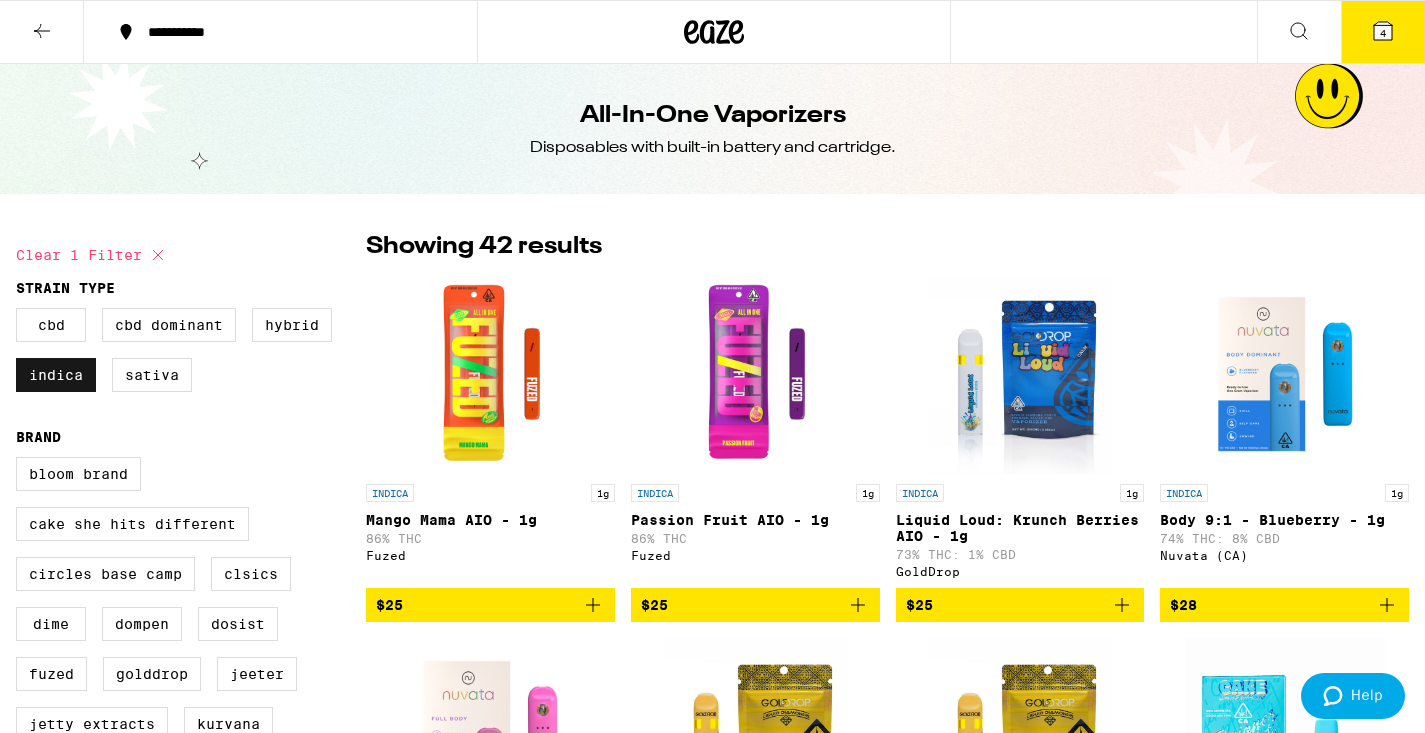 click on "Indica" at bounding box center (56, 375) 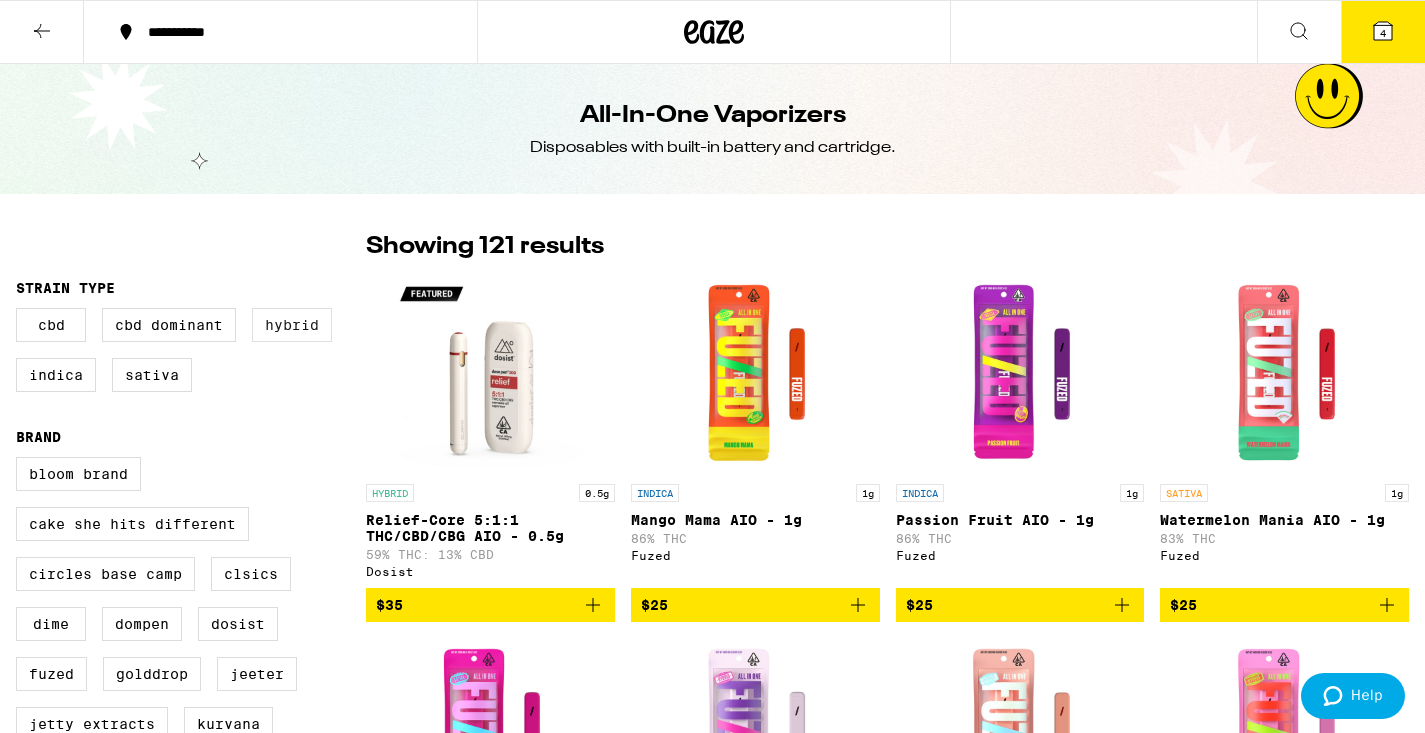 click on "Hybrid" at bounding box center (292, 325) 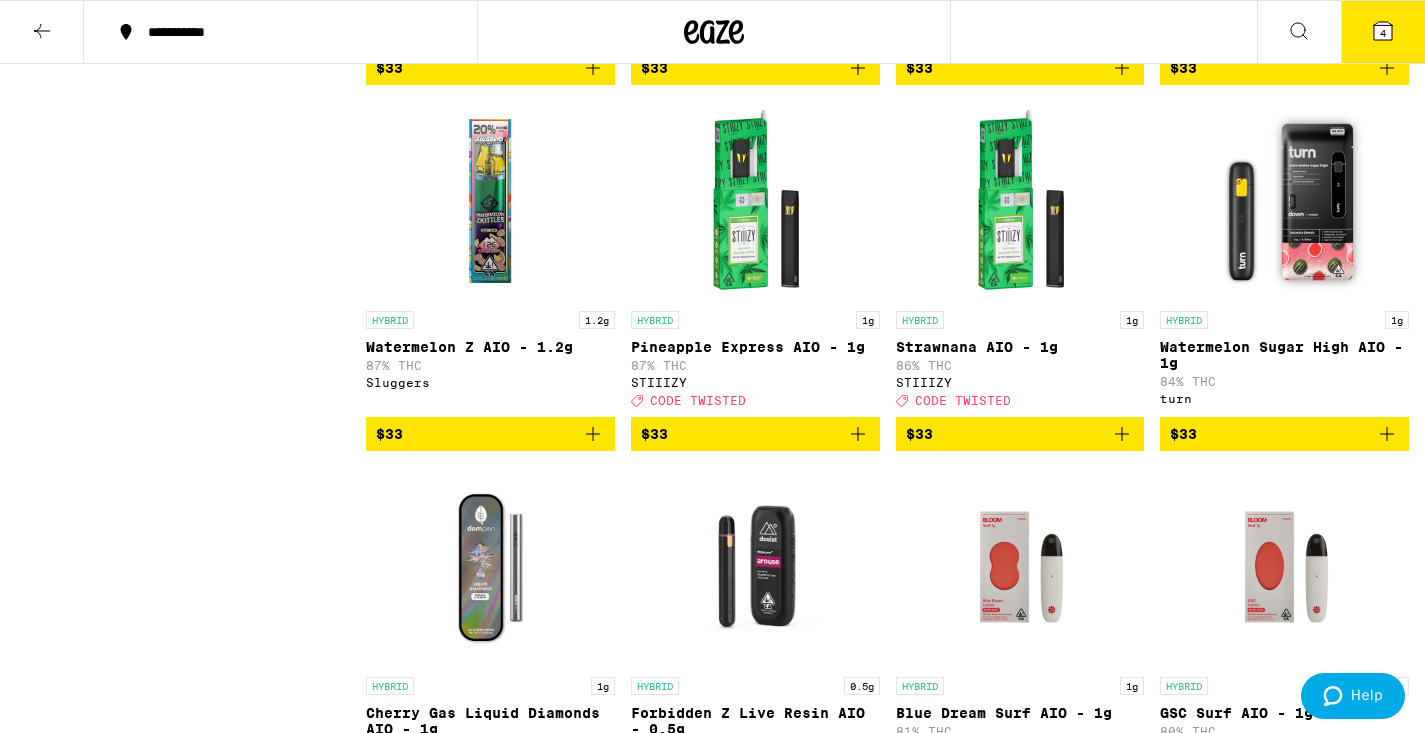 scroll, scrollTop: 2319, scrollLeft: 0, axis: vertical 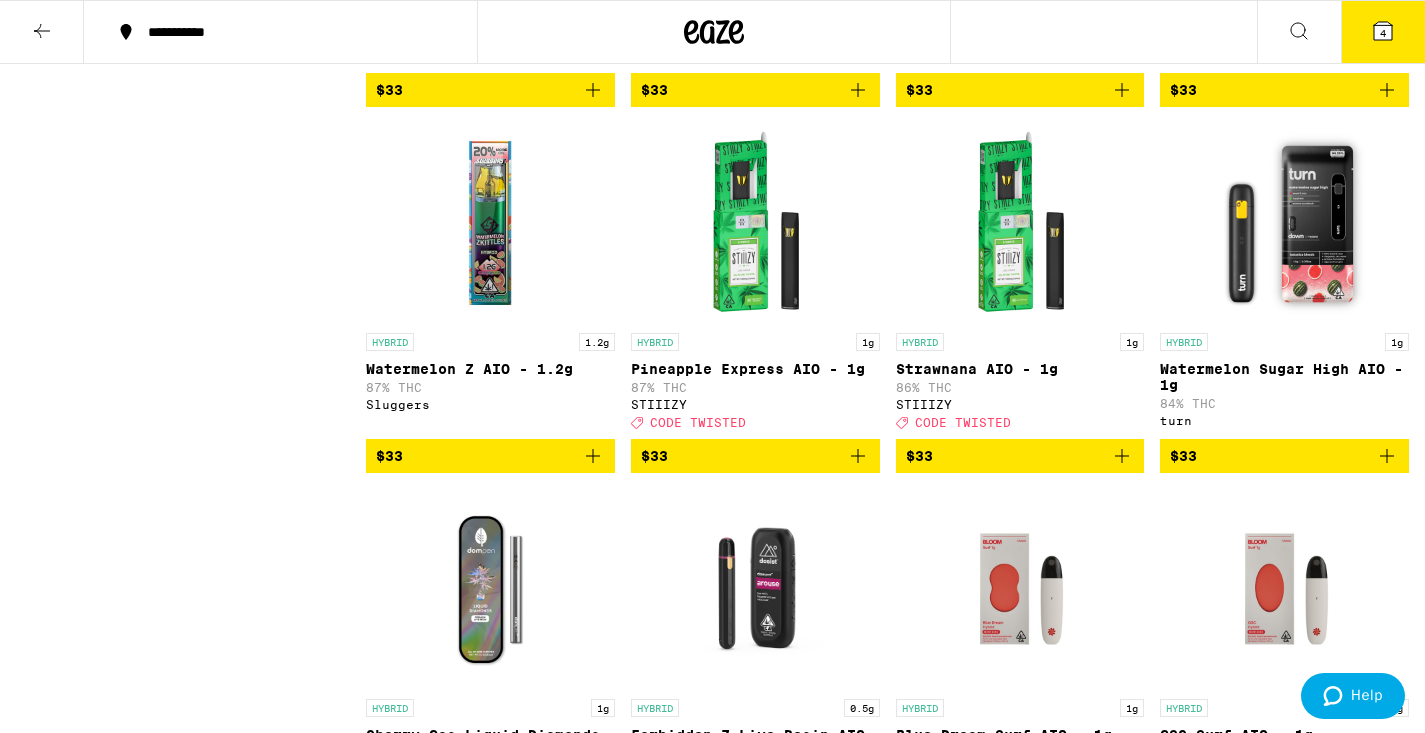 click at bounding box center [1285, 223] 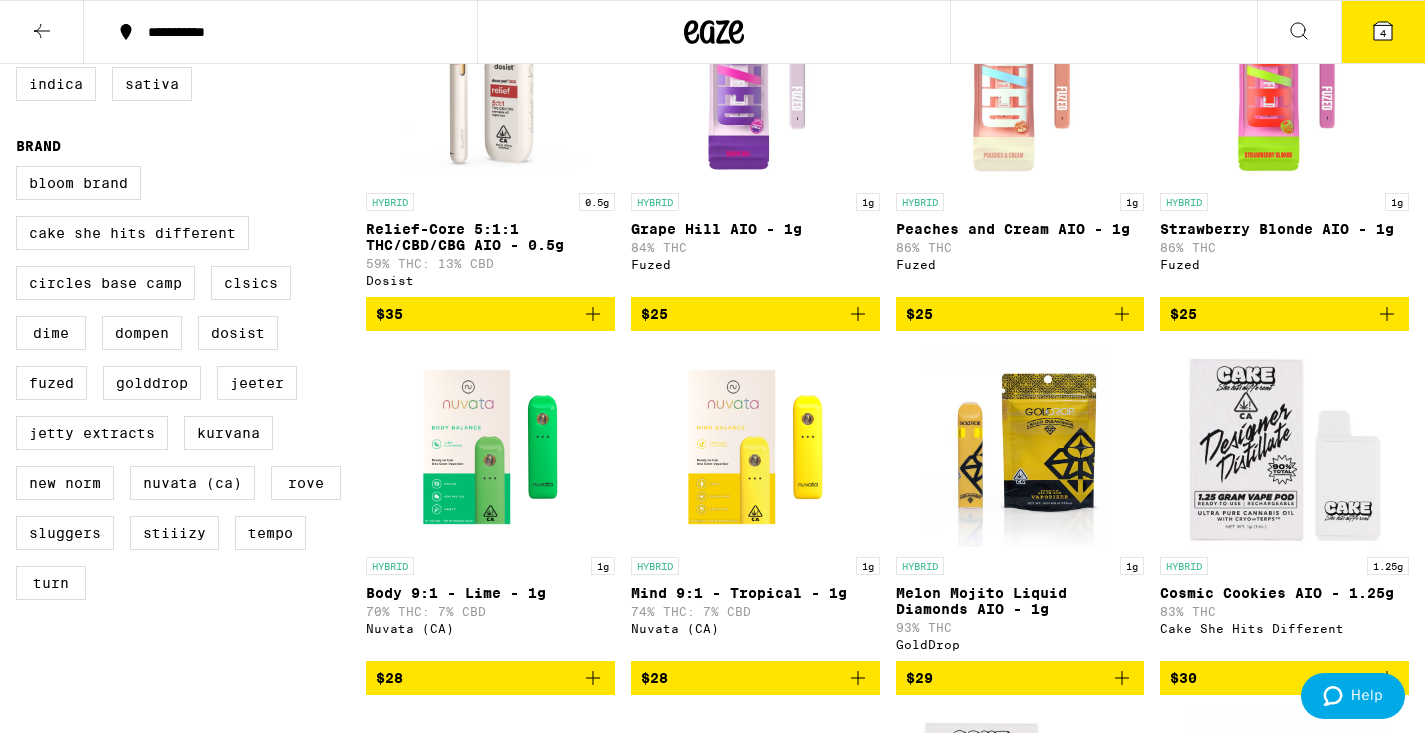 scroll, scrollTop: 0, scrollLeft: 0, axis: both 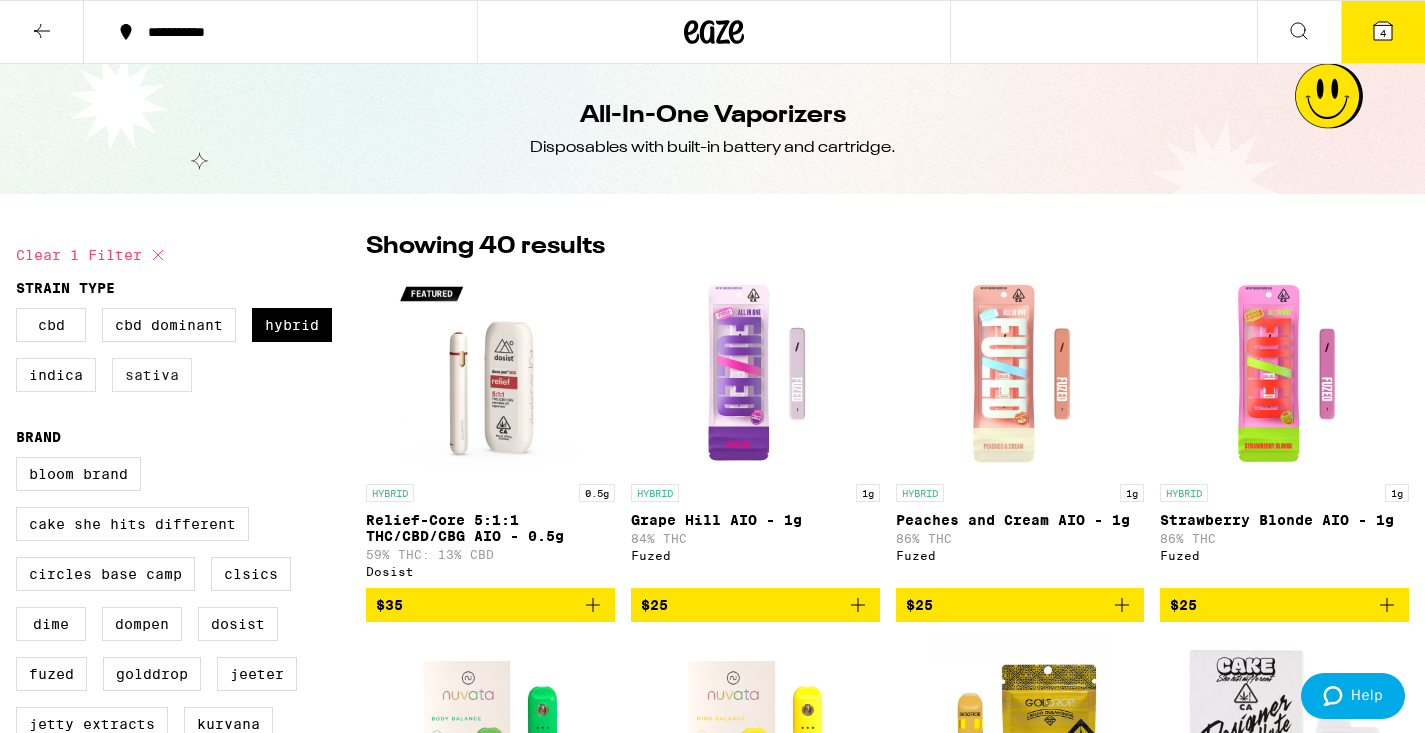 click on "Sativa" at bounding box center (152, 375) 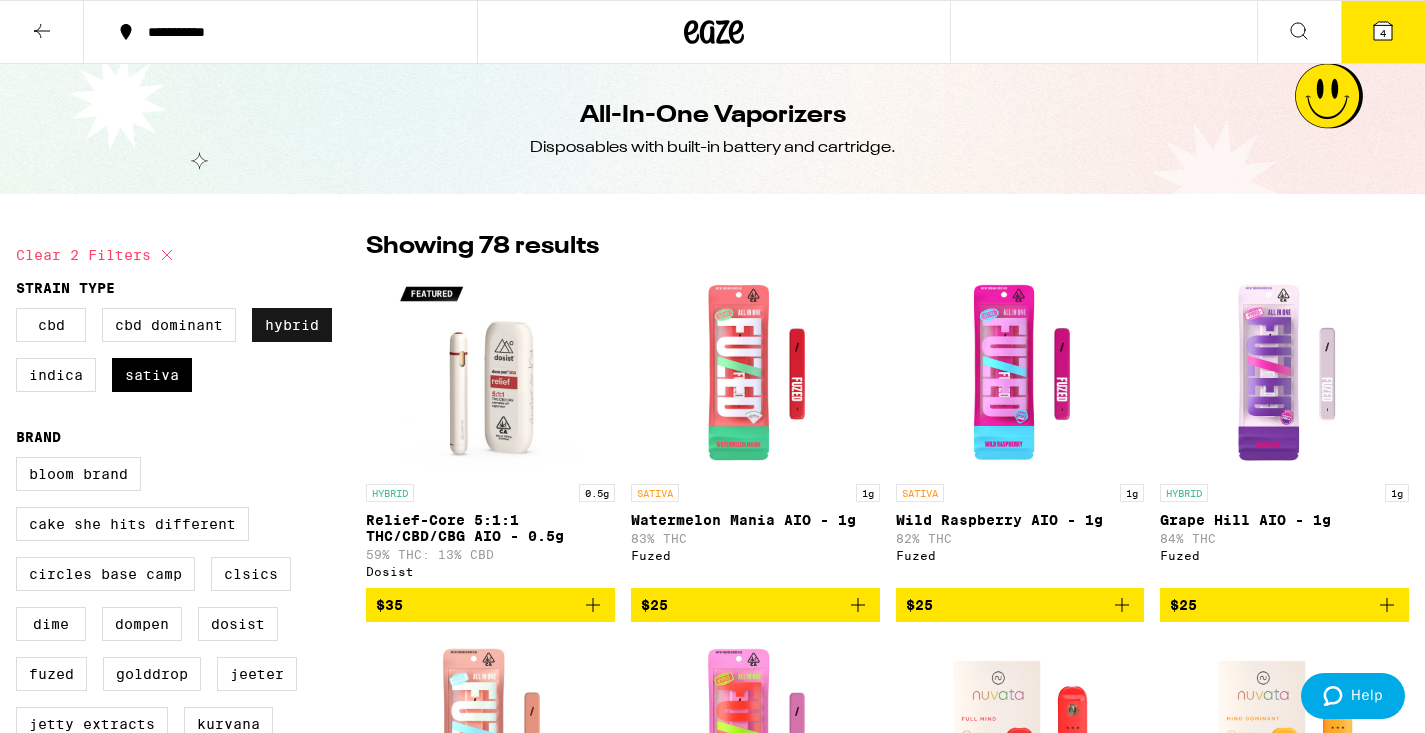 click on "Hybrid" at bounding box center [292, 325] 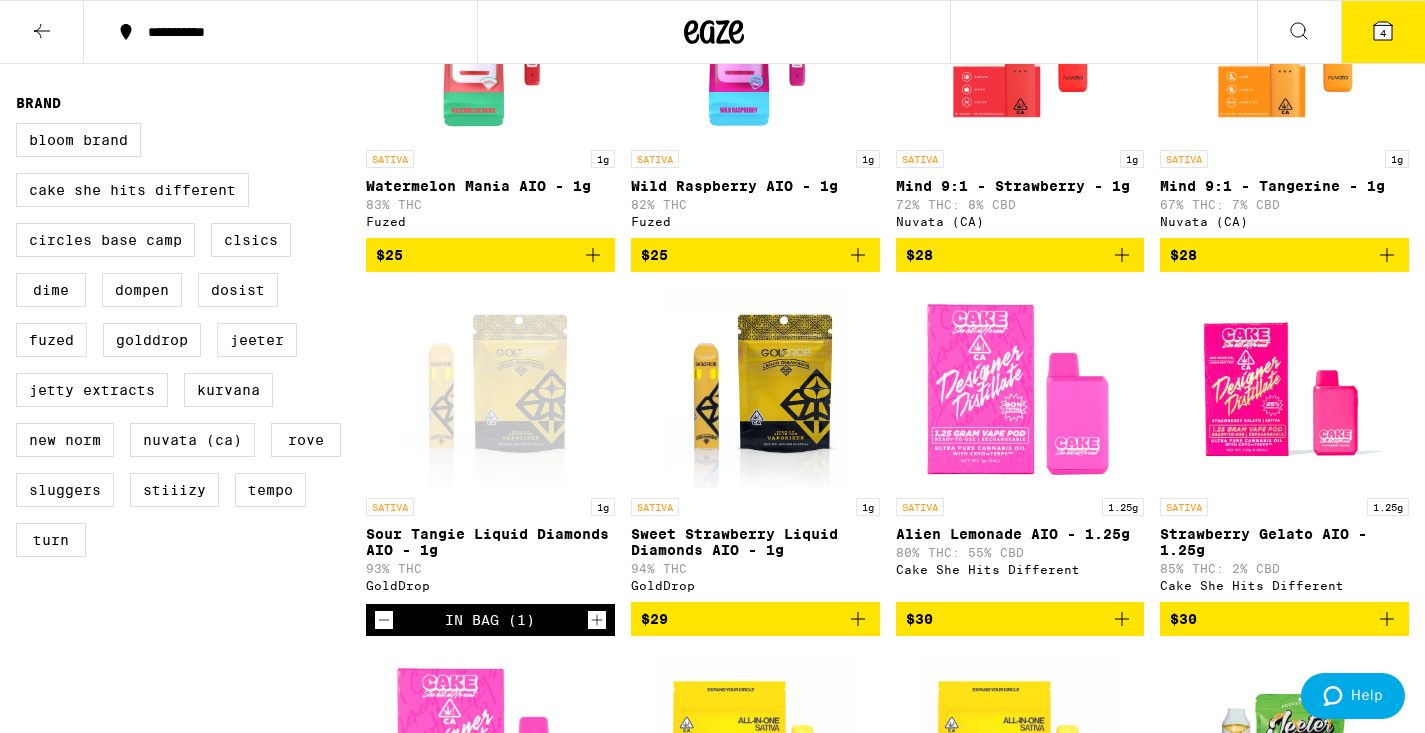 scroll, scrollTop: 569, scrollLeft: 0, axis: vertical 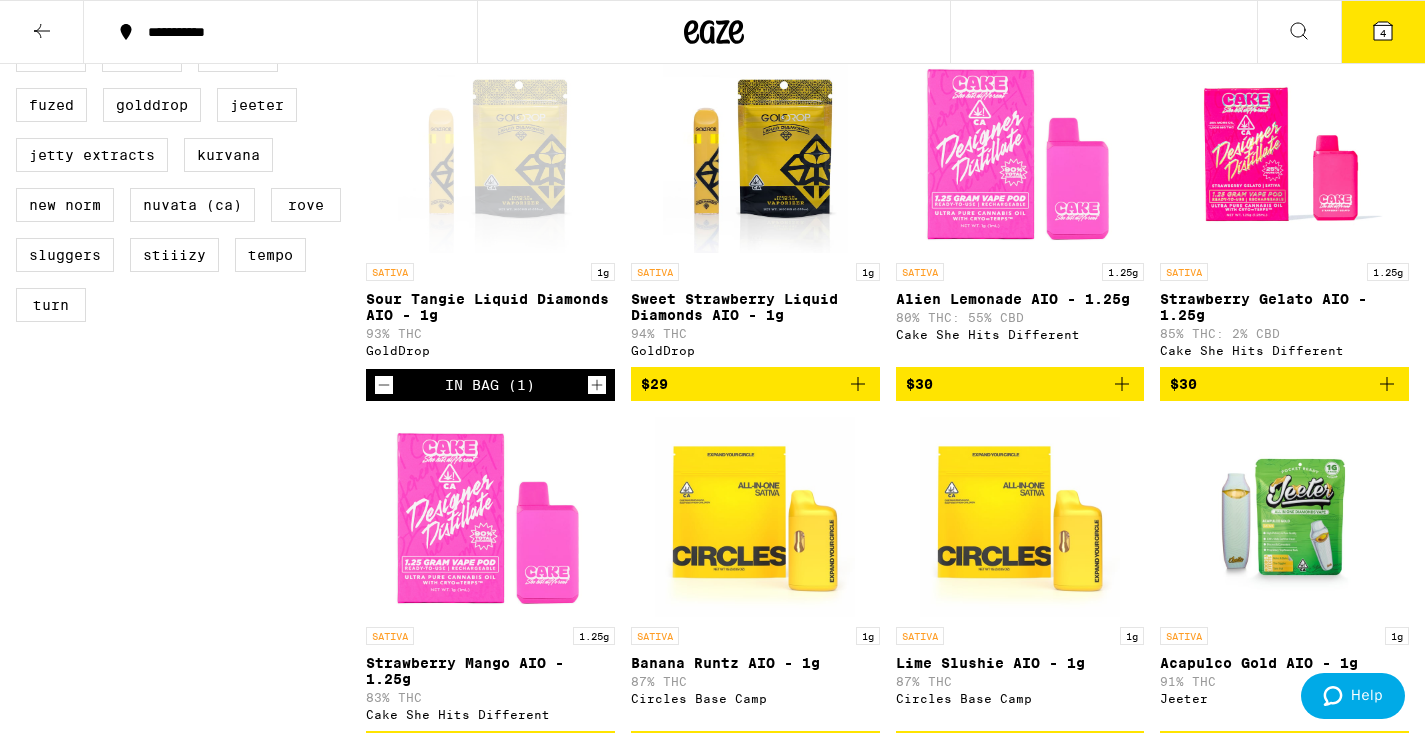 click 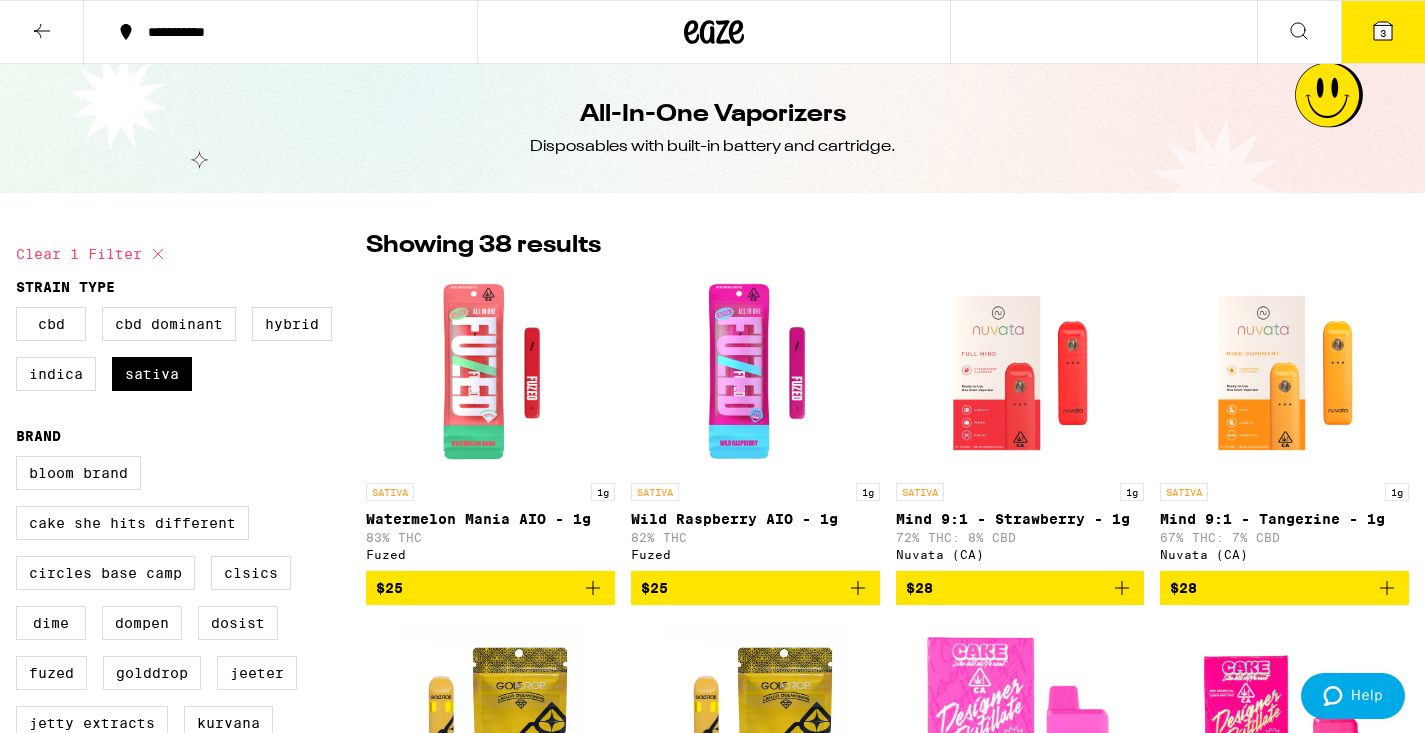 scroll, scrollTop: 0, scrollLeft: 0, axis: both 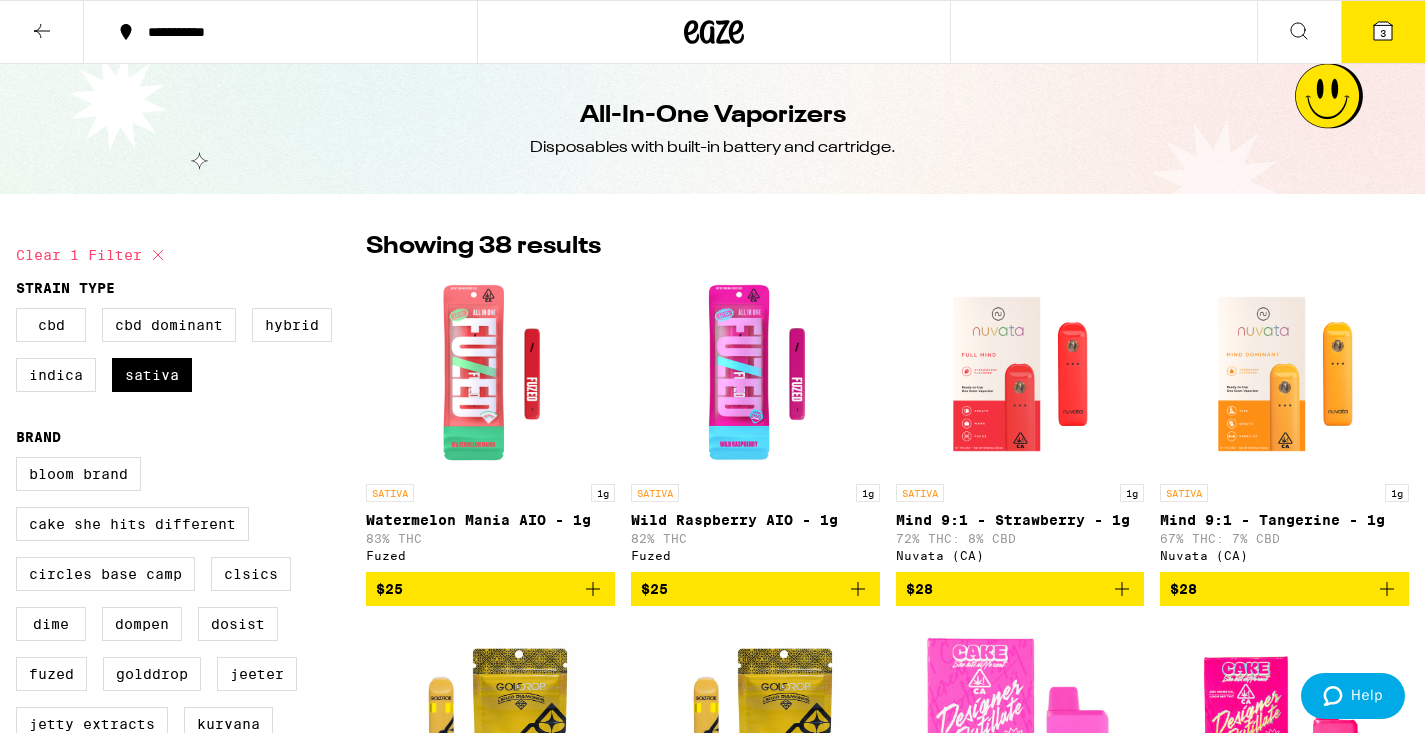 click on "3" at bounding box center [1383, 32] 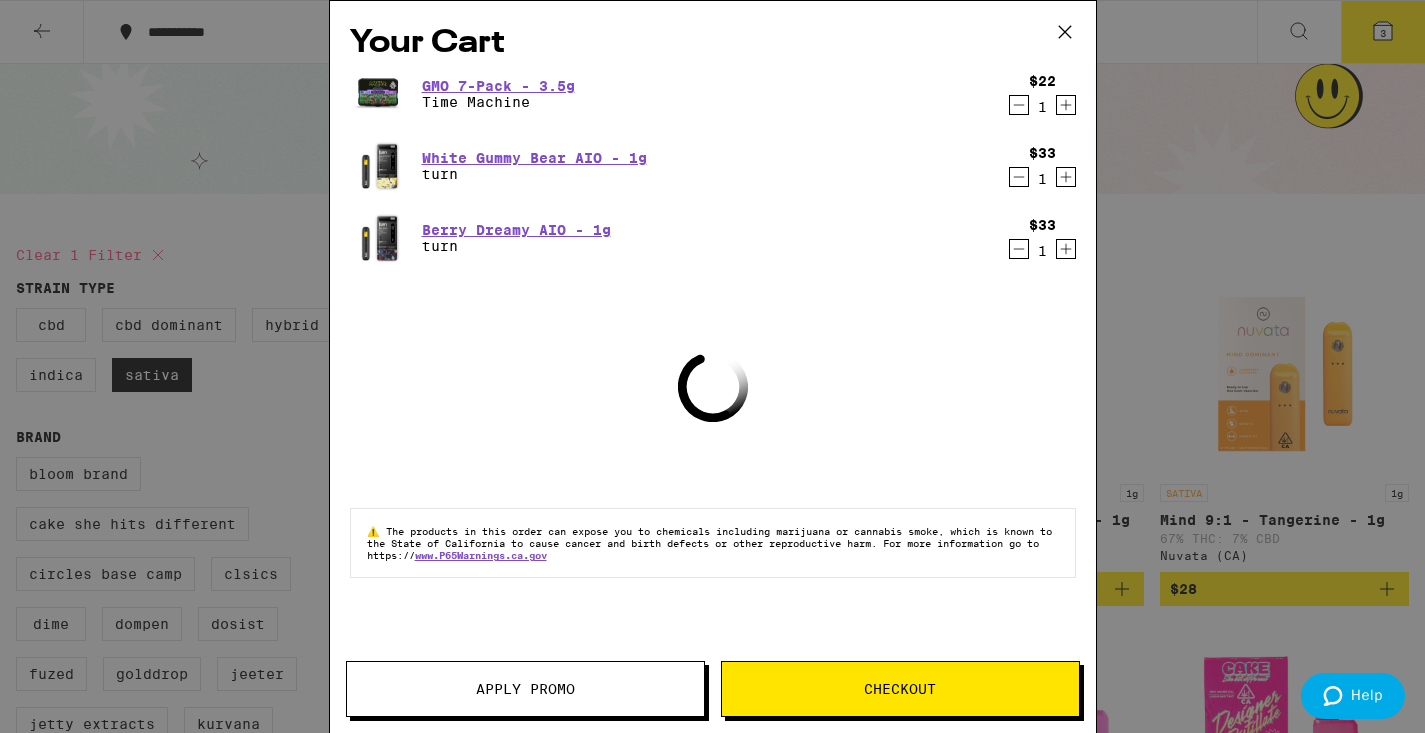 click 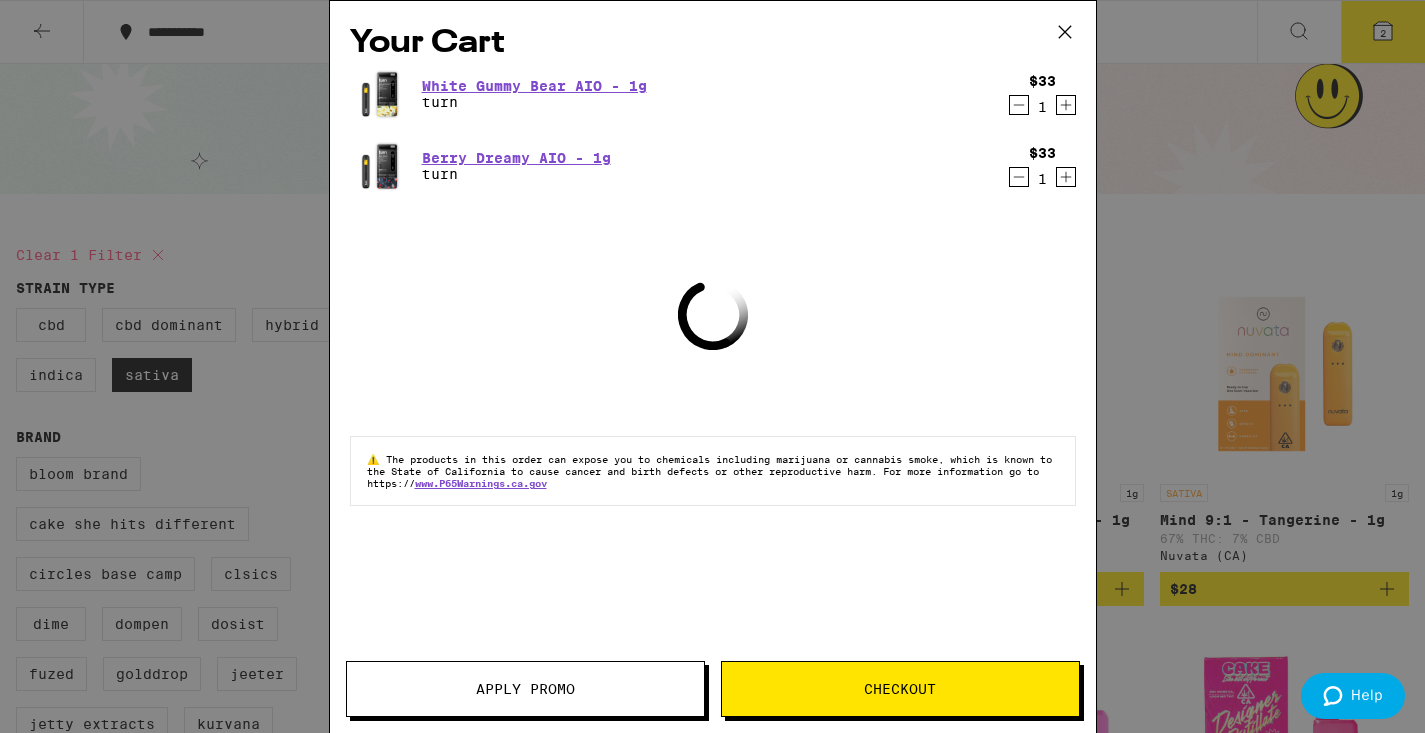 click on "Your Cart White Gummy Bear AIO - 1g turn $[PRICE] 1 Berry Dreamy AIO - 1g turn $[PRICE] 1 Loading ⚠️ The products in this order can expose you to chemicals including marijuana or cannabis smoke, which is known to the State of California to cause cancer and birth defects or other reproductive harm. For more information go to https:// www.P65Warnings.ca.gov Apply Promo Checkout" at bounding box center (712, 366) 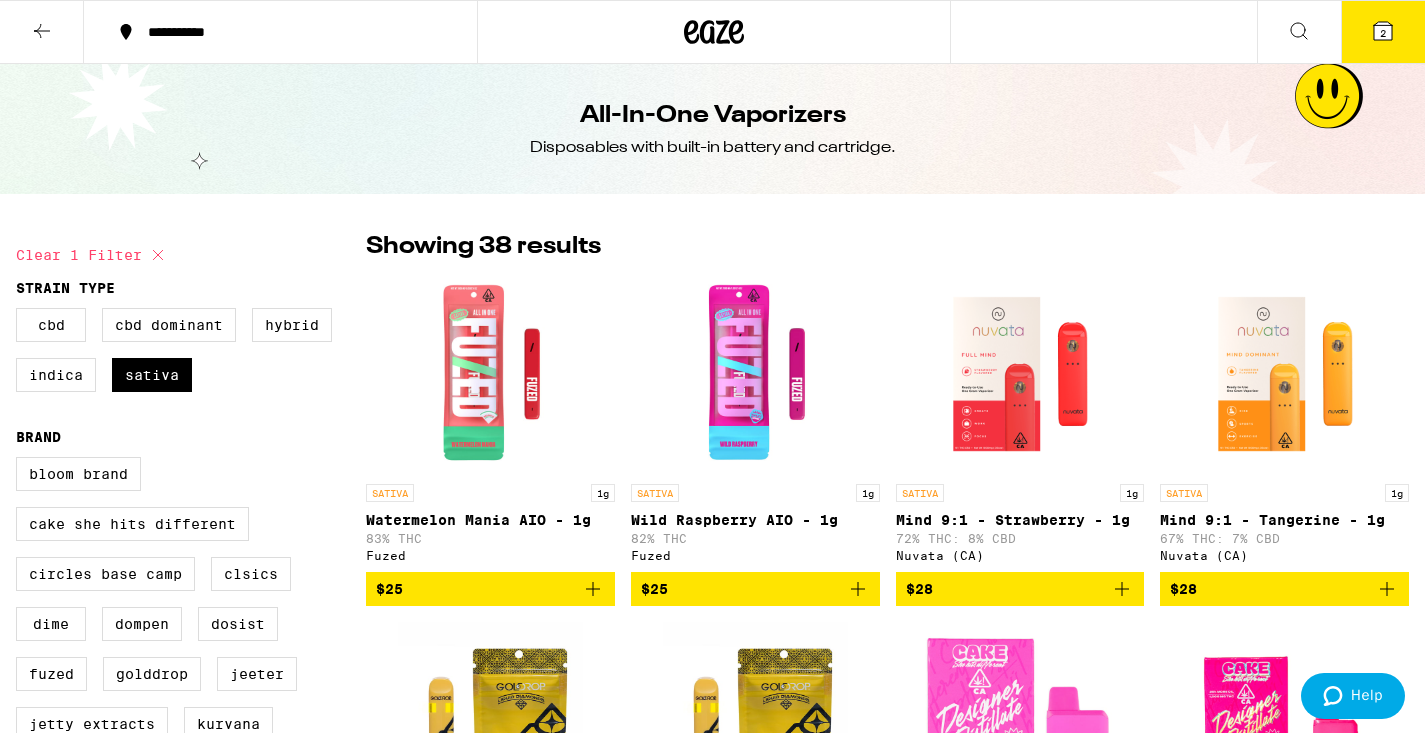 click on "Clear 1 filter" at bounding box center (93, 255) 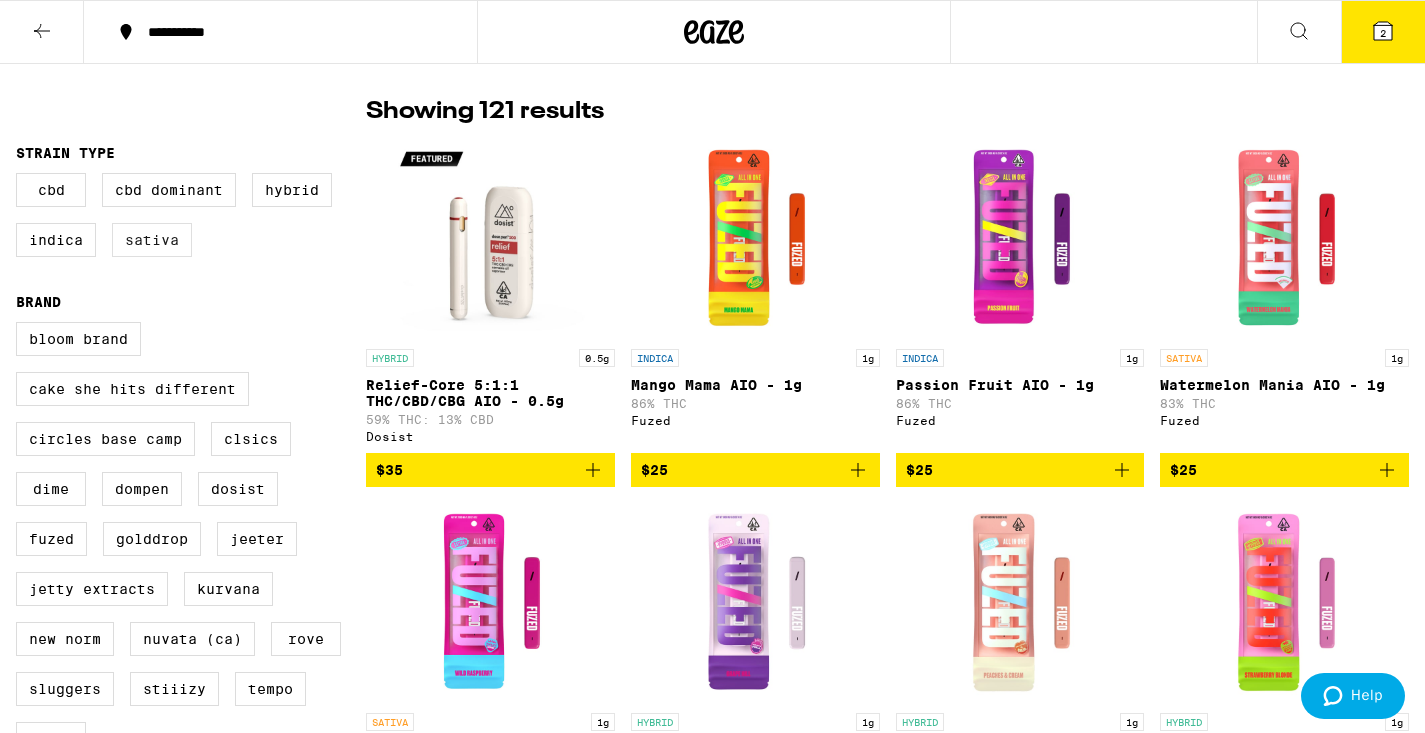 scroll, scrollTop: 294, scrollLeft: 0, axis: vertical 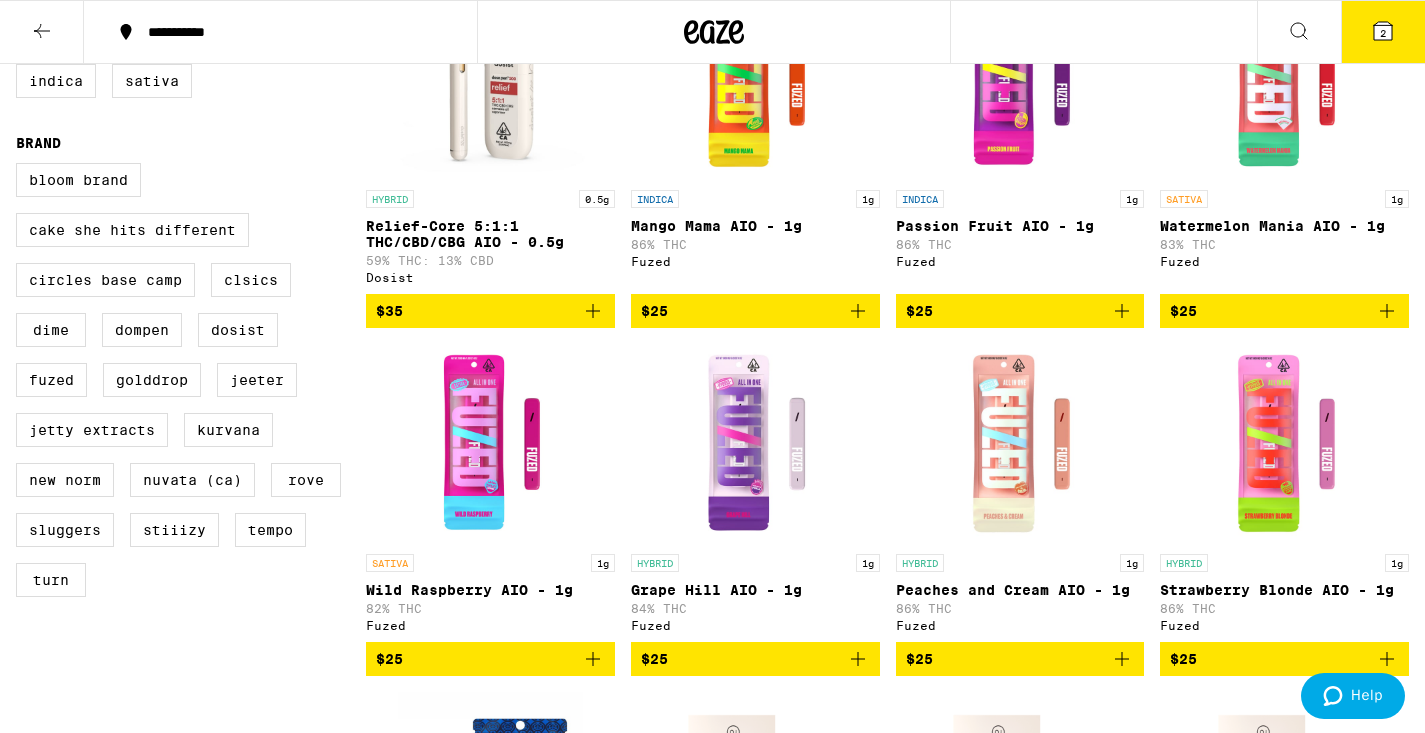 click at bounding box center [42, 32] 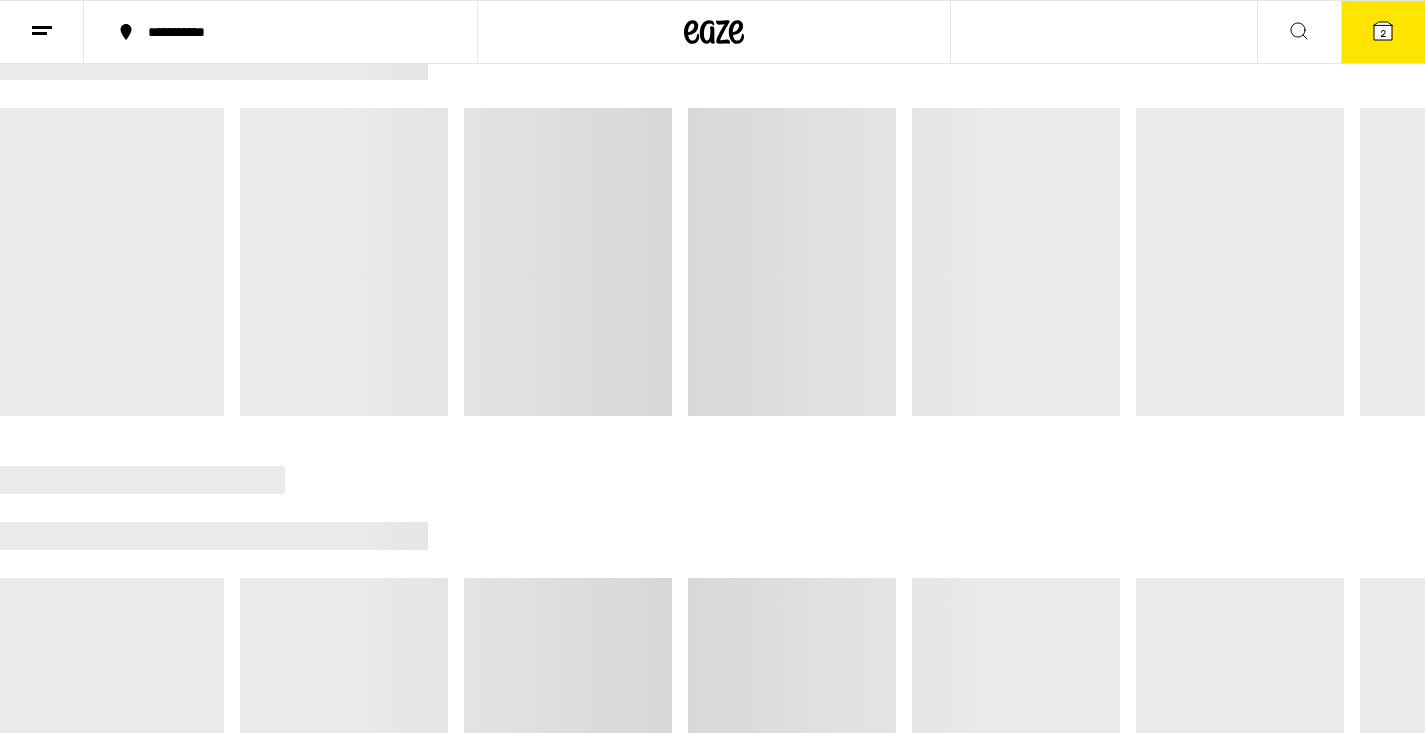 scroll, scrollTop: 0, scrollLeft: 0, axis: both 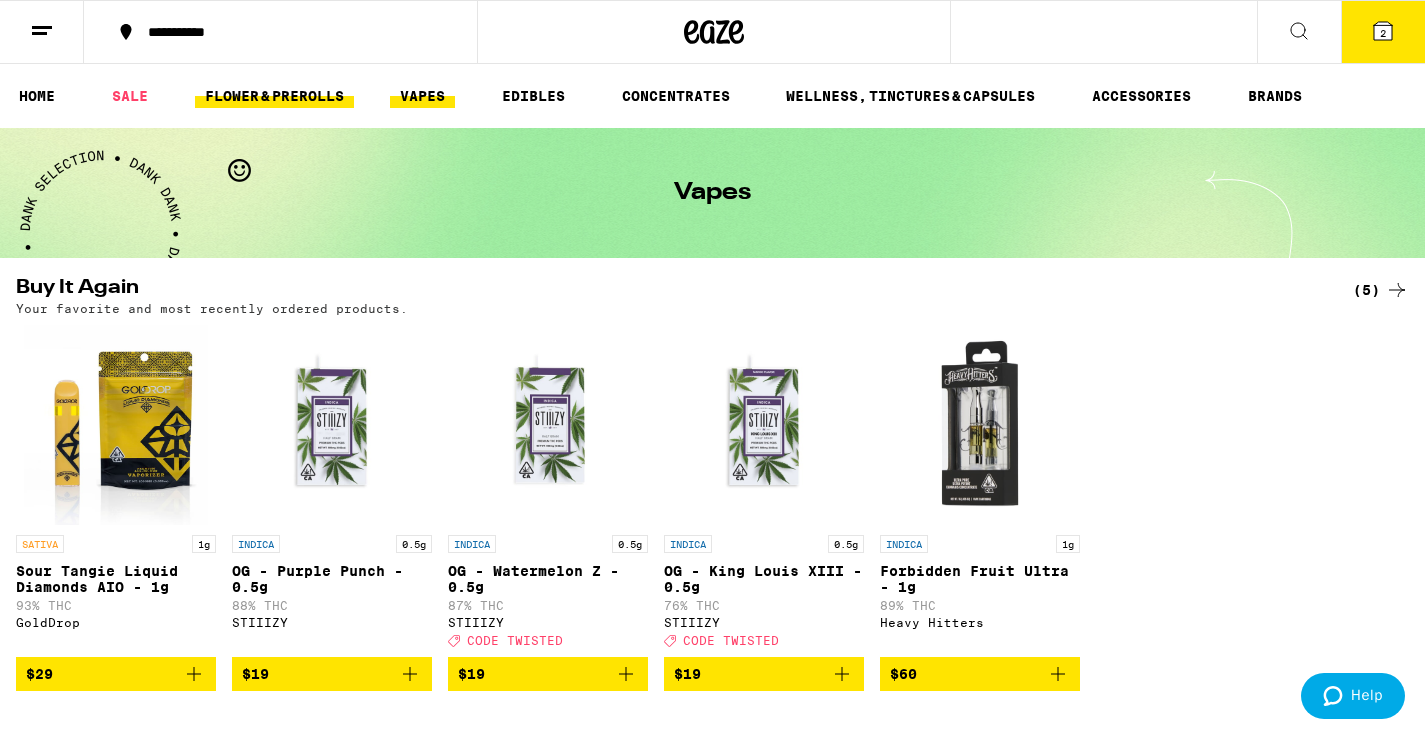 click on "FLOWER & PREROLLS" at bounding box center (274, 96) 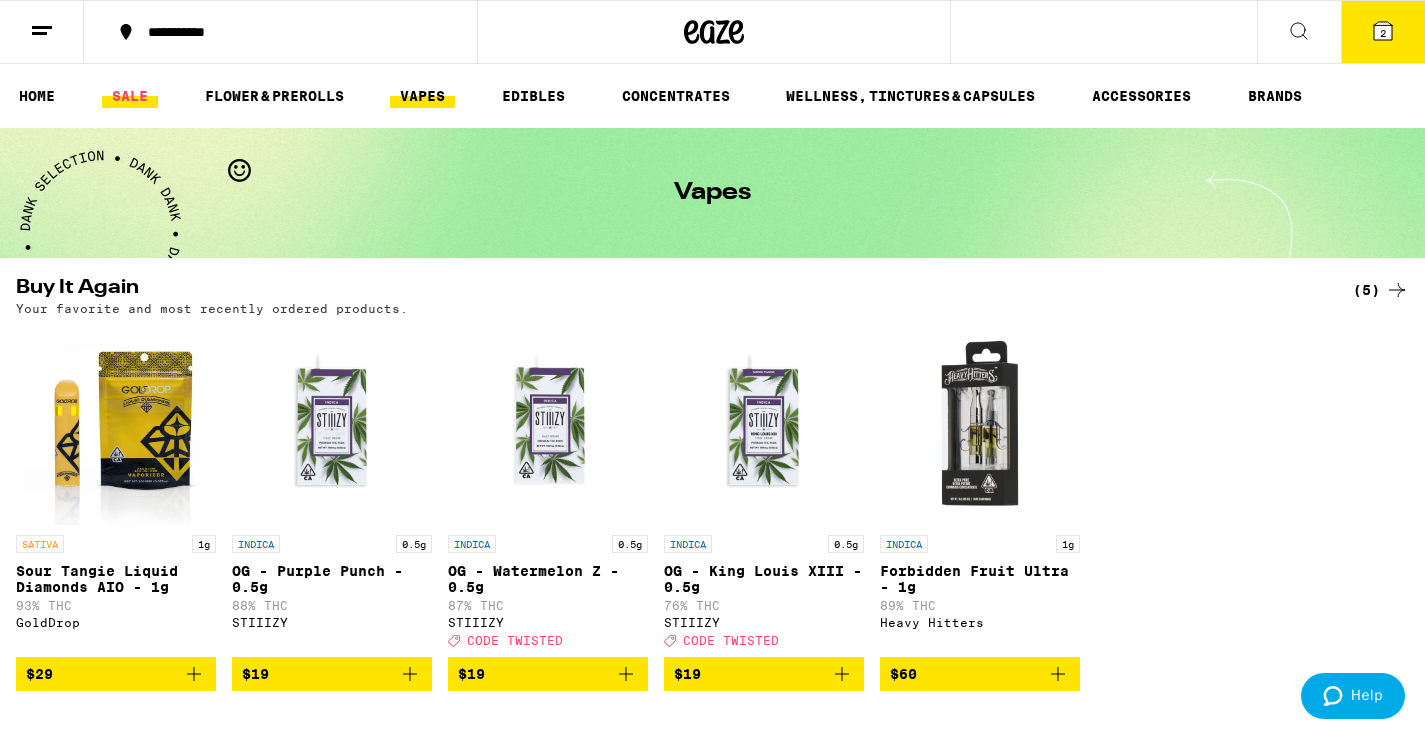 click on "SALE" at bounding box center (130, 96) 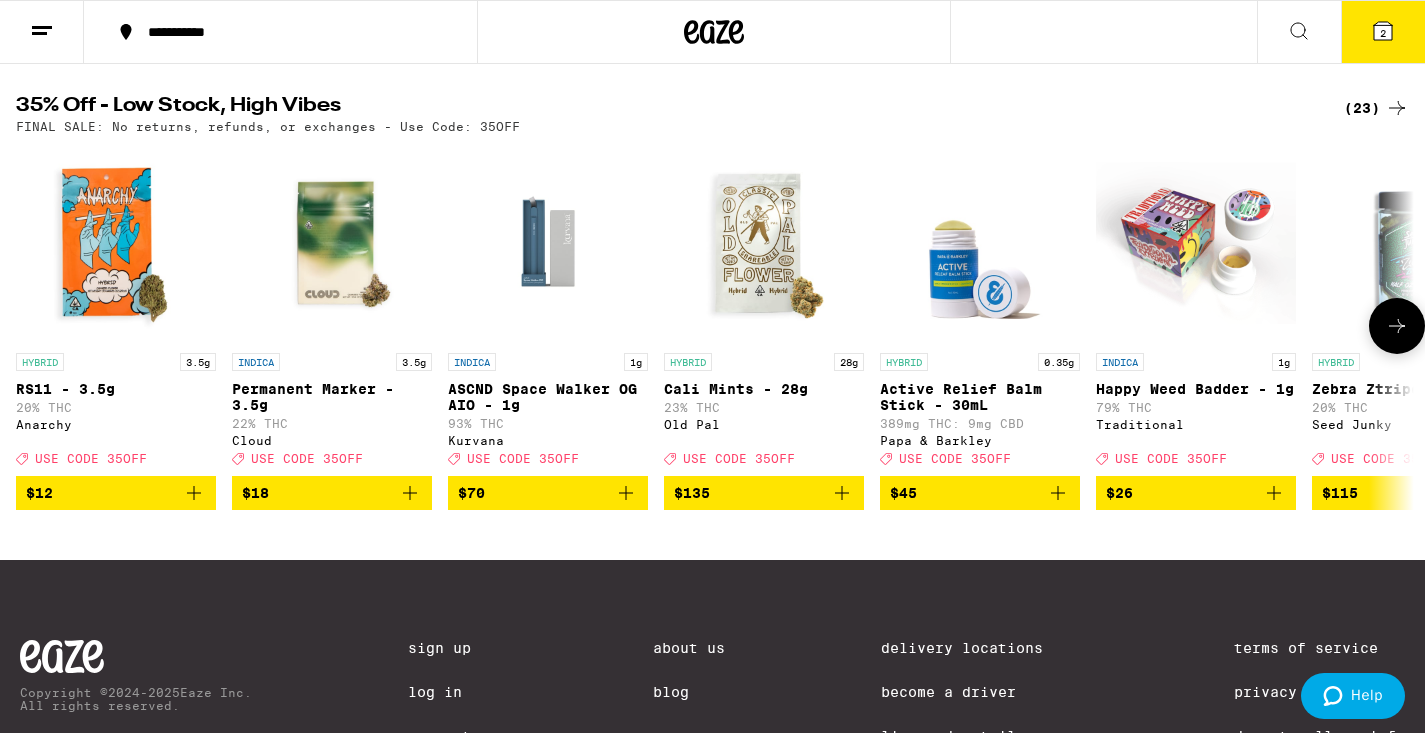 scroll, scrollTop: 0, scrollLeft: 0, axis: both 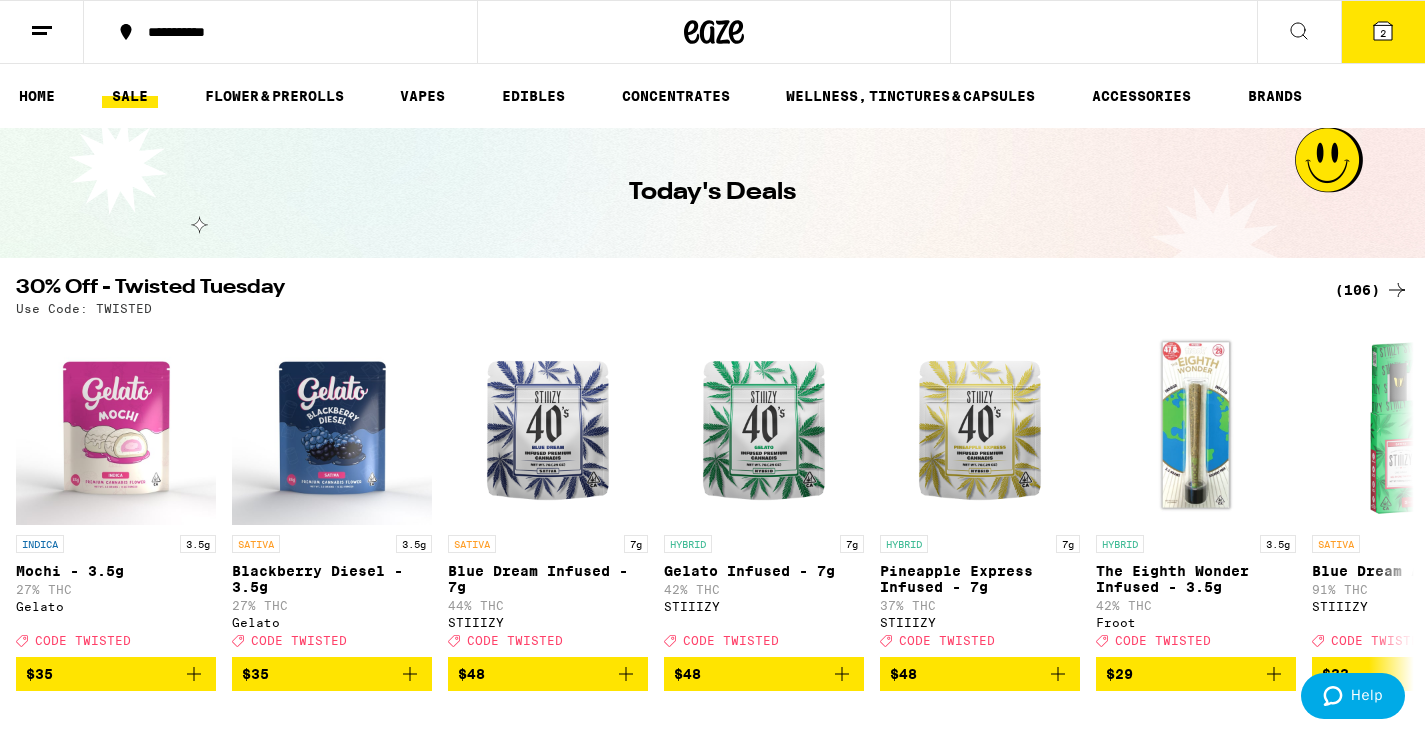 click 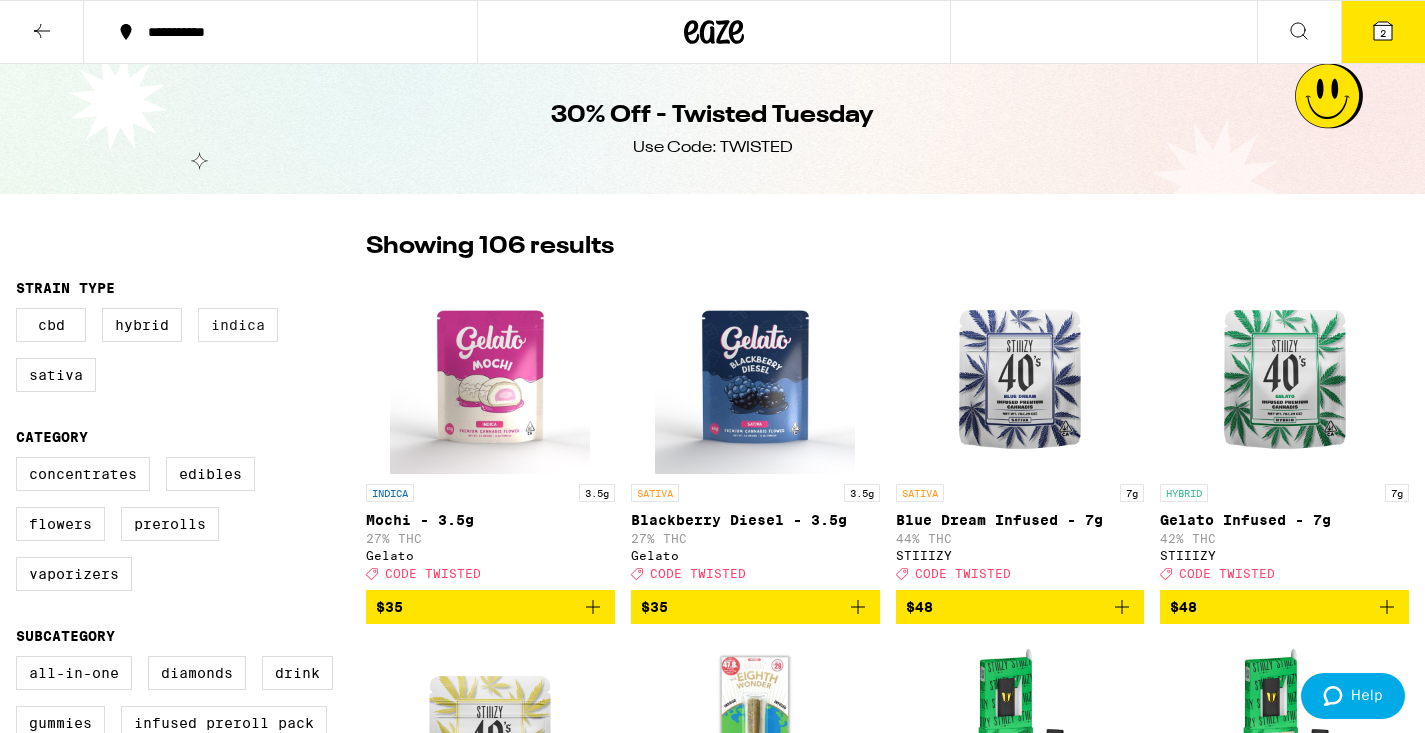 click on "Indica" at bounding box center (238, 325) 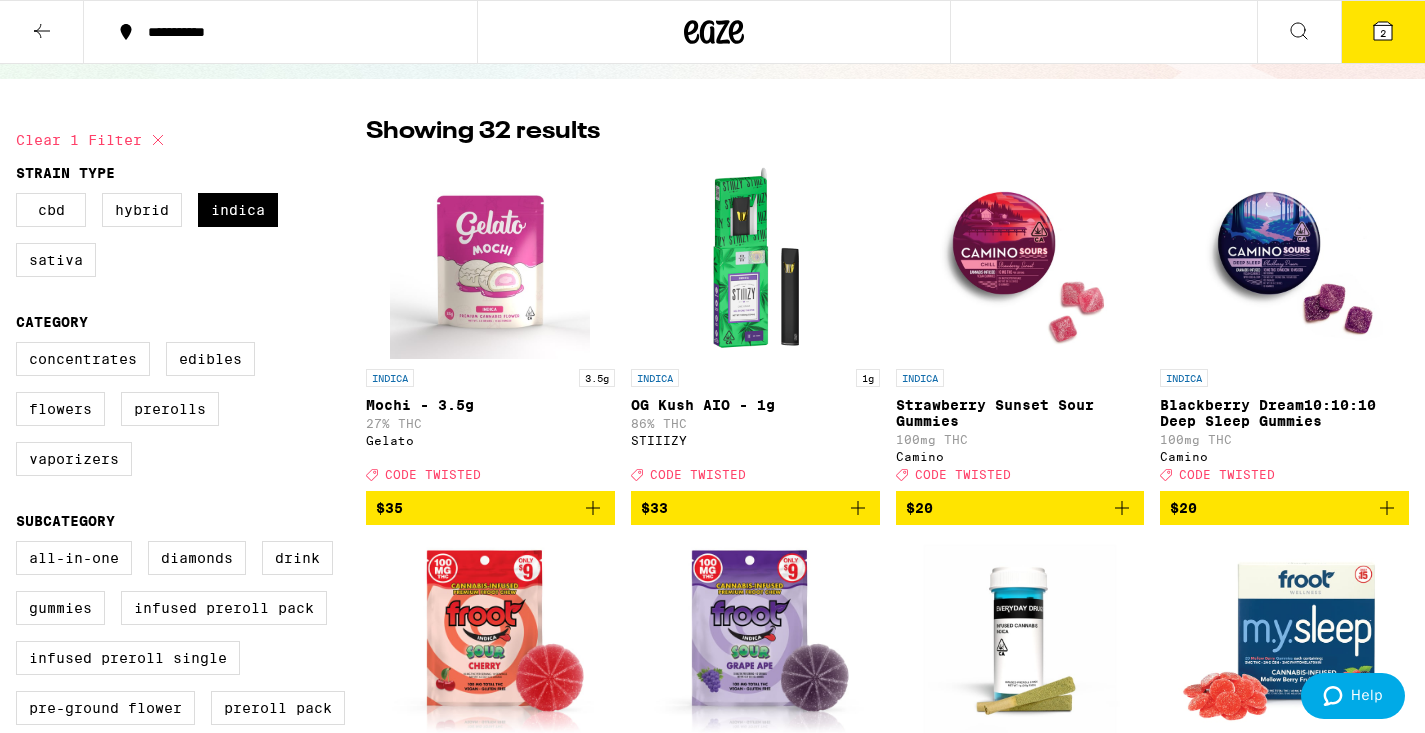 scroll, scrollTop: 189, scrollLeft: 0, axis: vertical 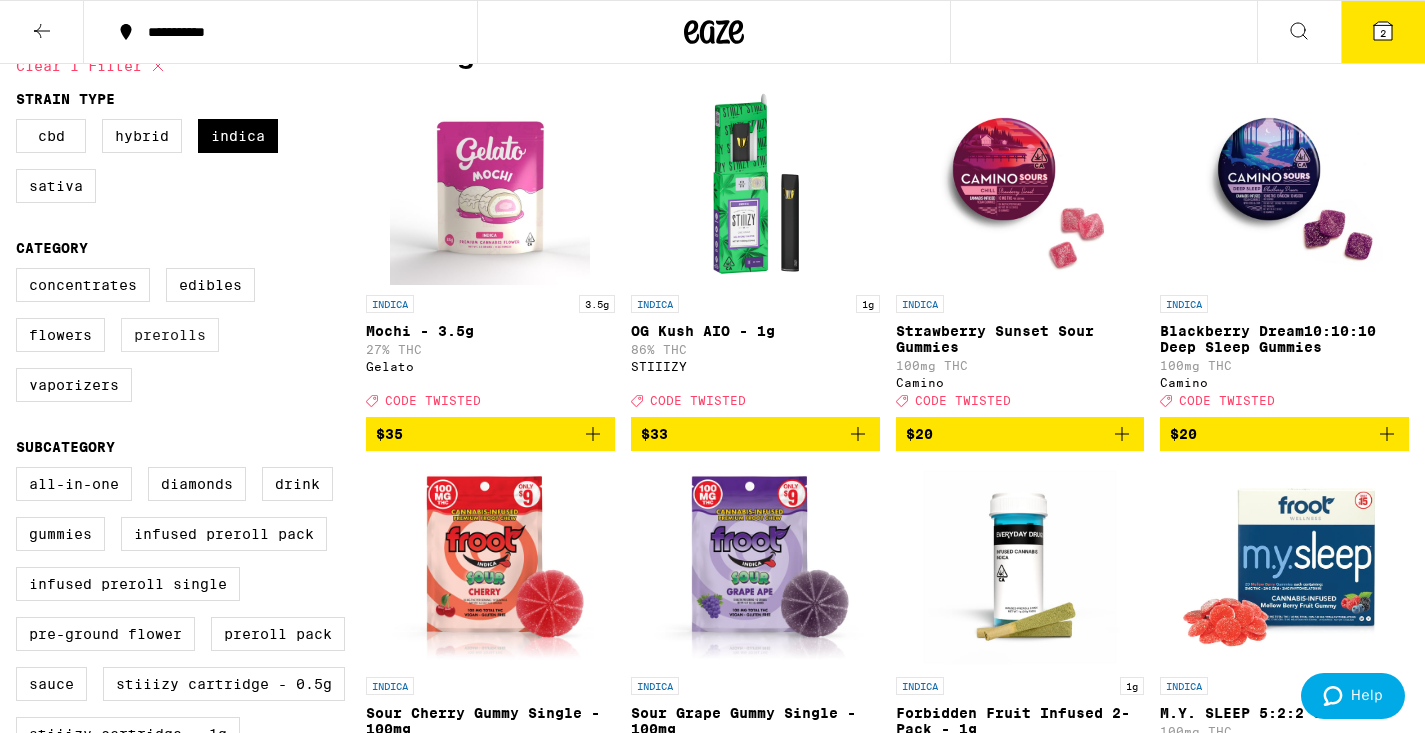 click on "Prerolls" at bounding box center [170, 335] 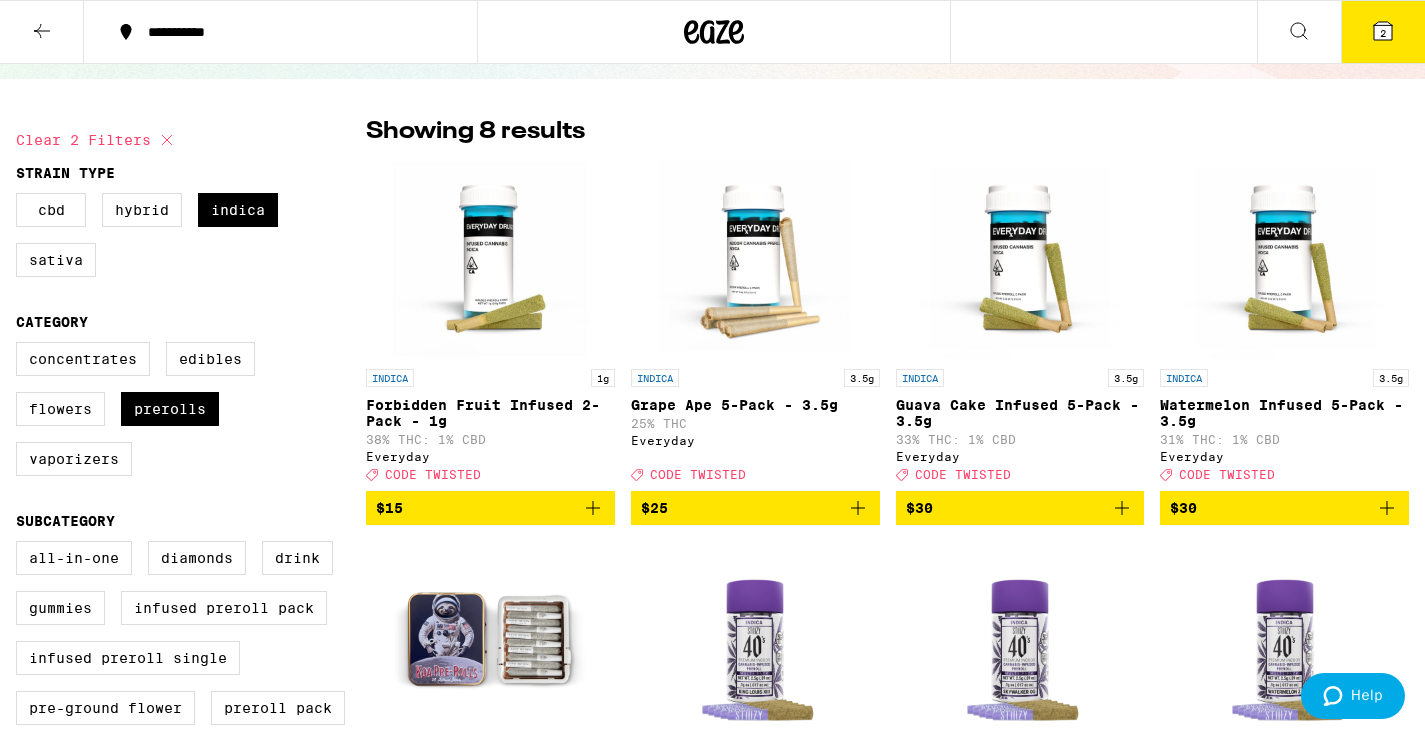 scroll, scrollTop: 97, scrollLeft: 0, axis: vertical 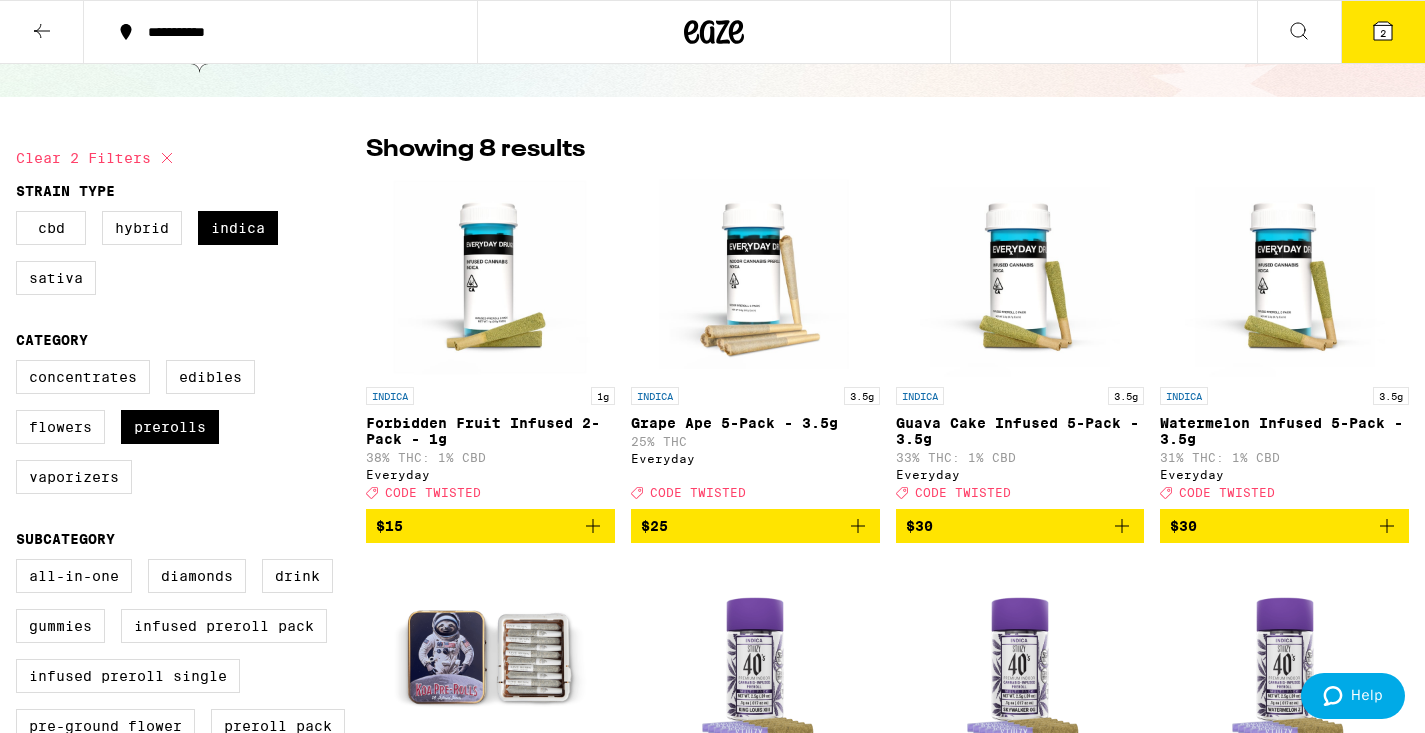 click 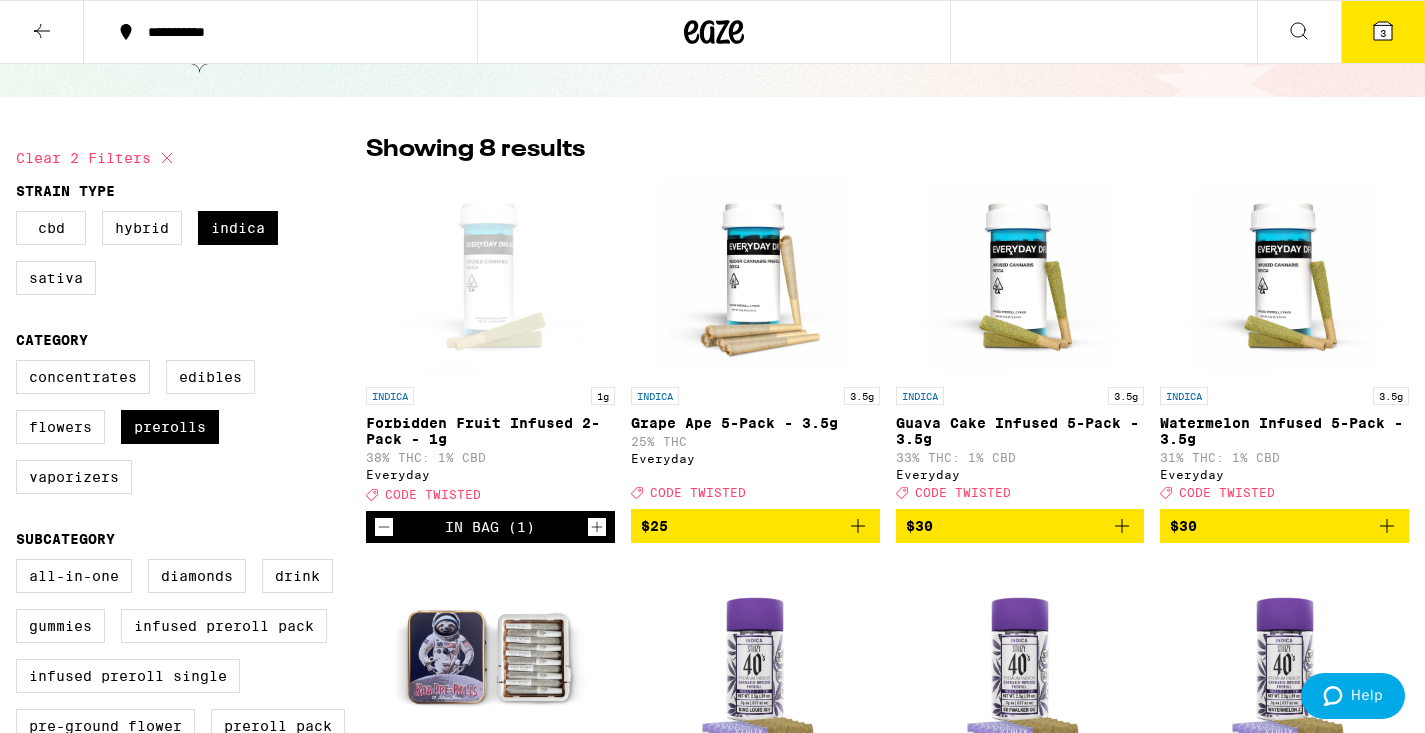 click 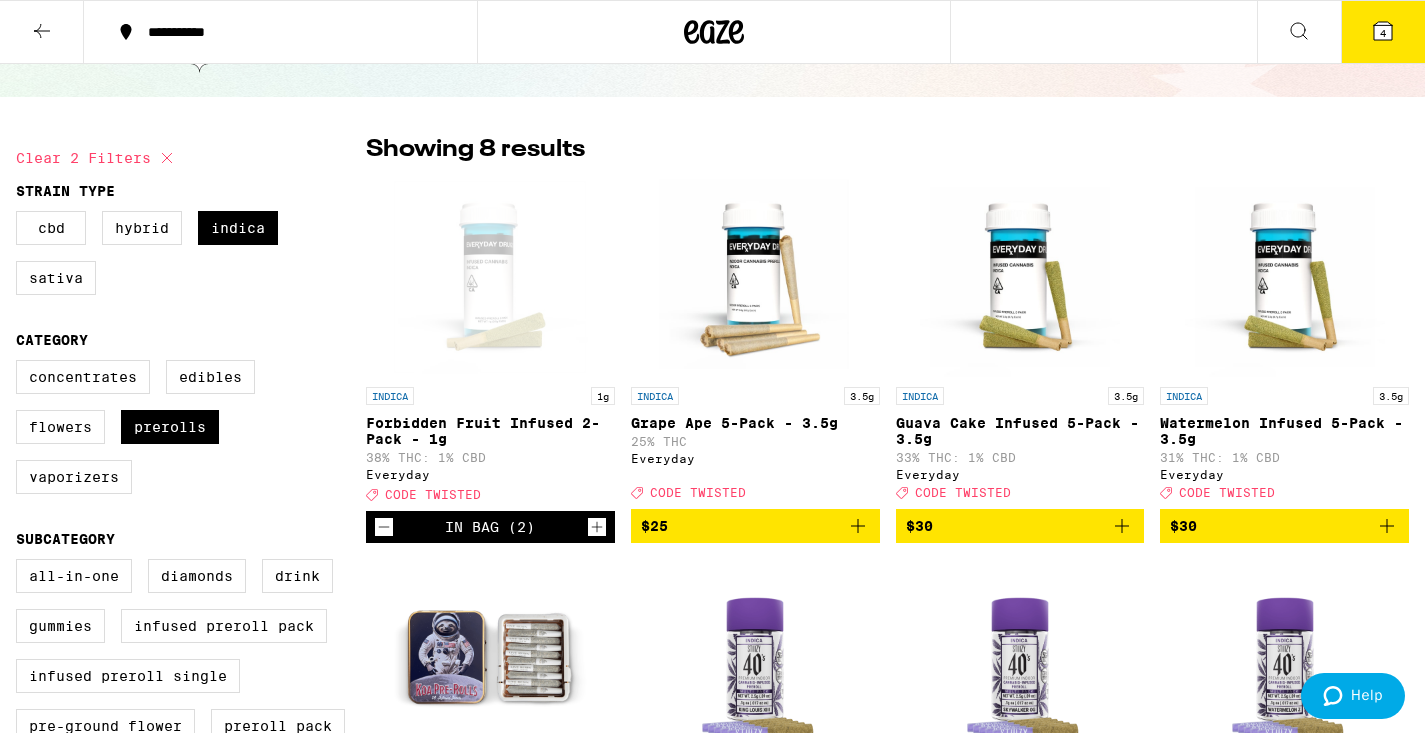 click 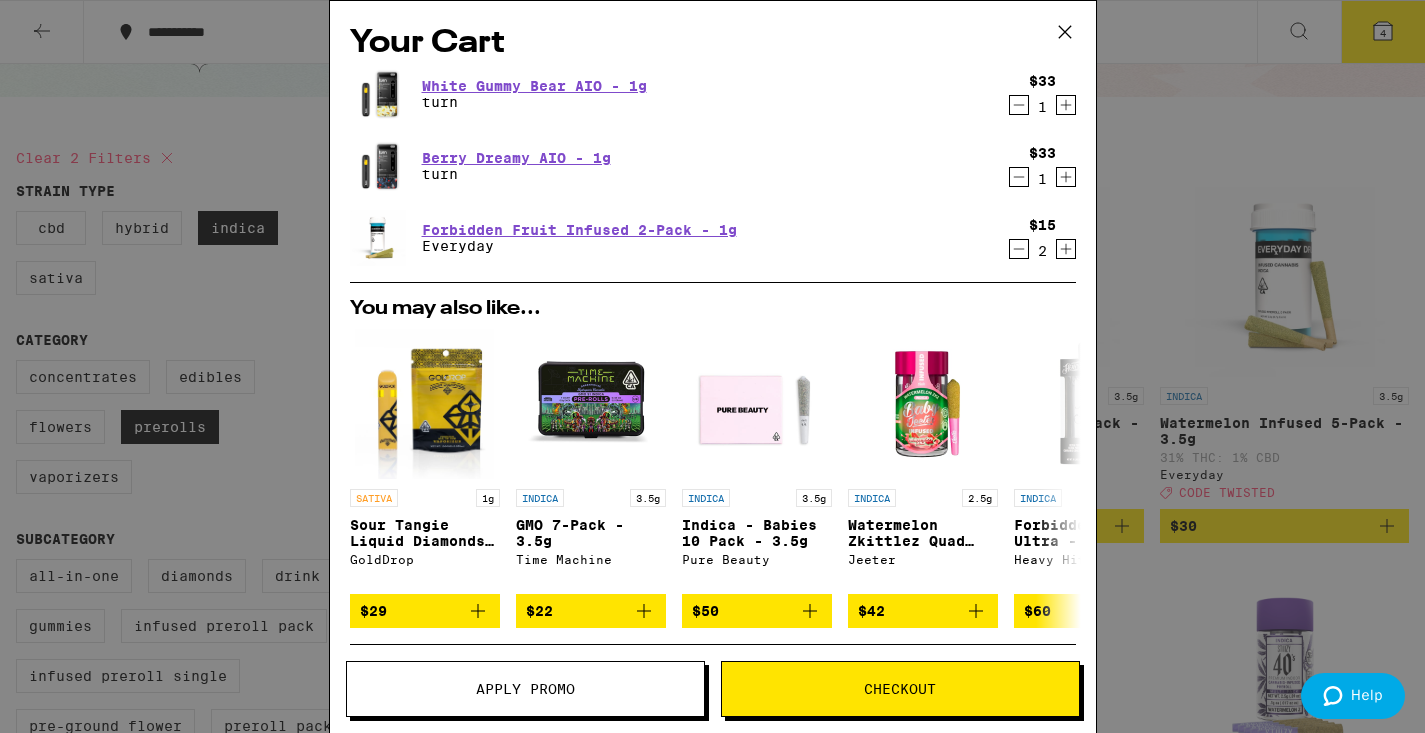 scroll, scrollTop: 261, scrollLeft: 0, axis: vertical 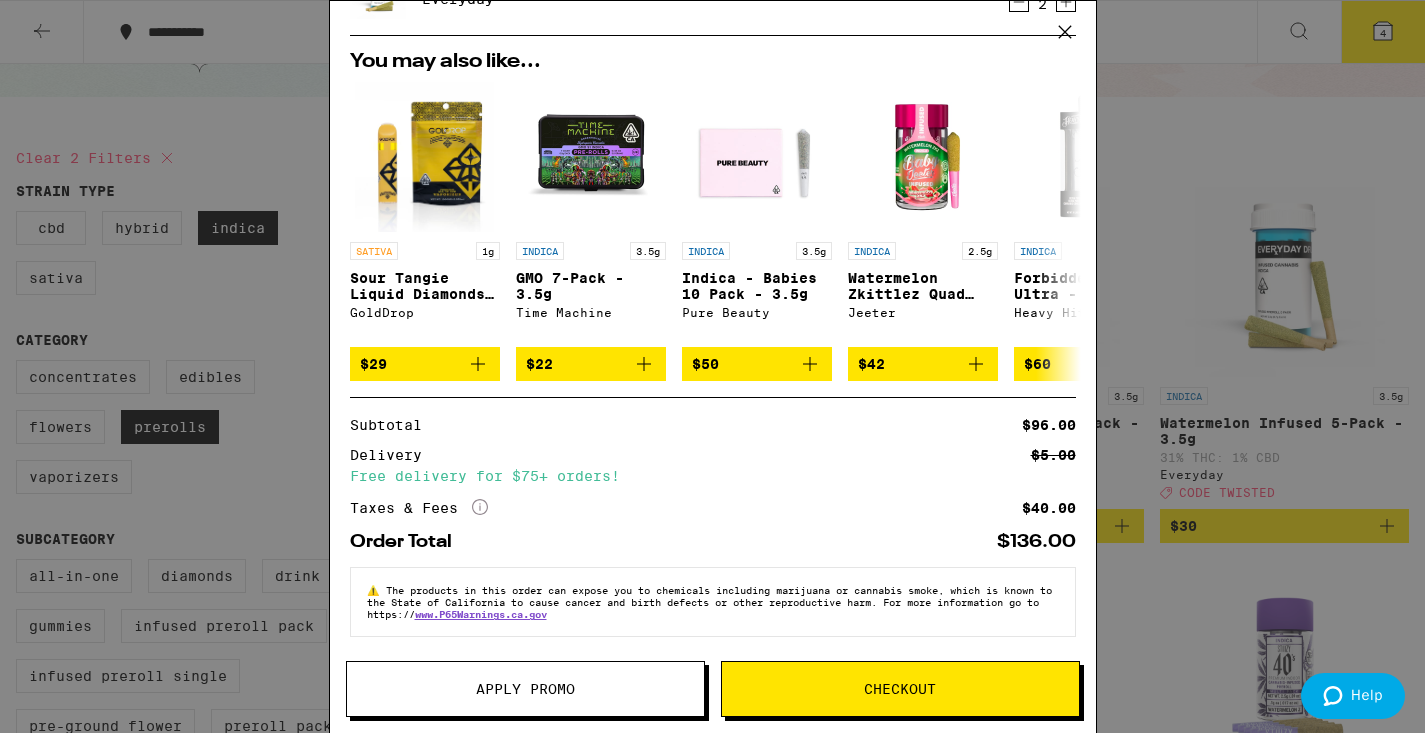 click on "Apply Promo" at bounding box center (525, 689) 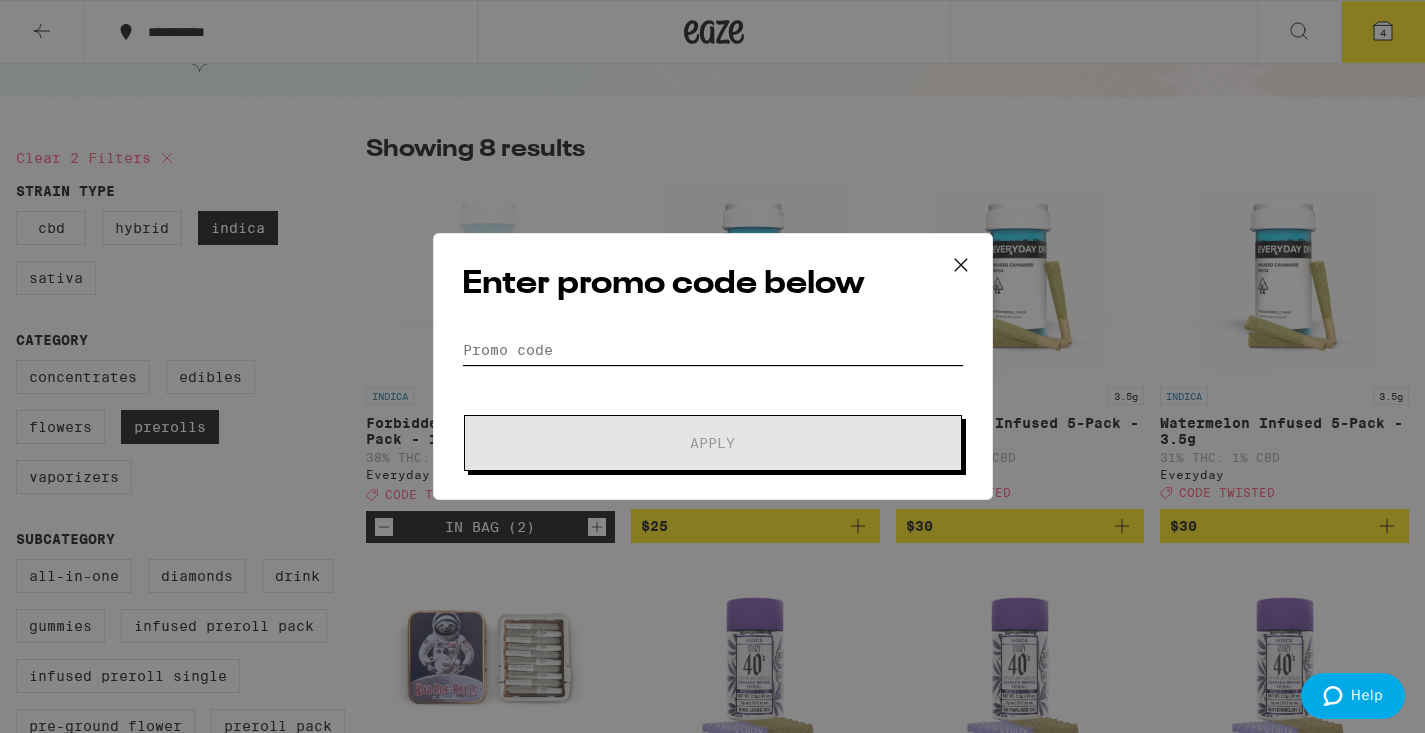 click on "Promo Code" at bounding box center [713, 350] 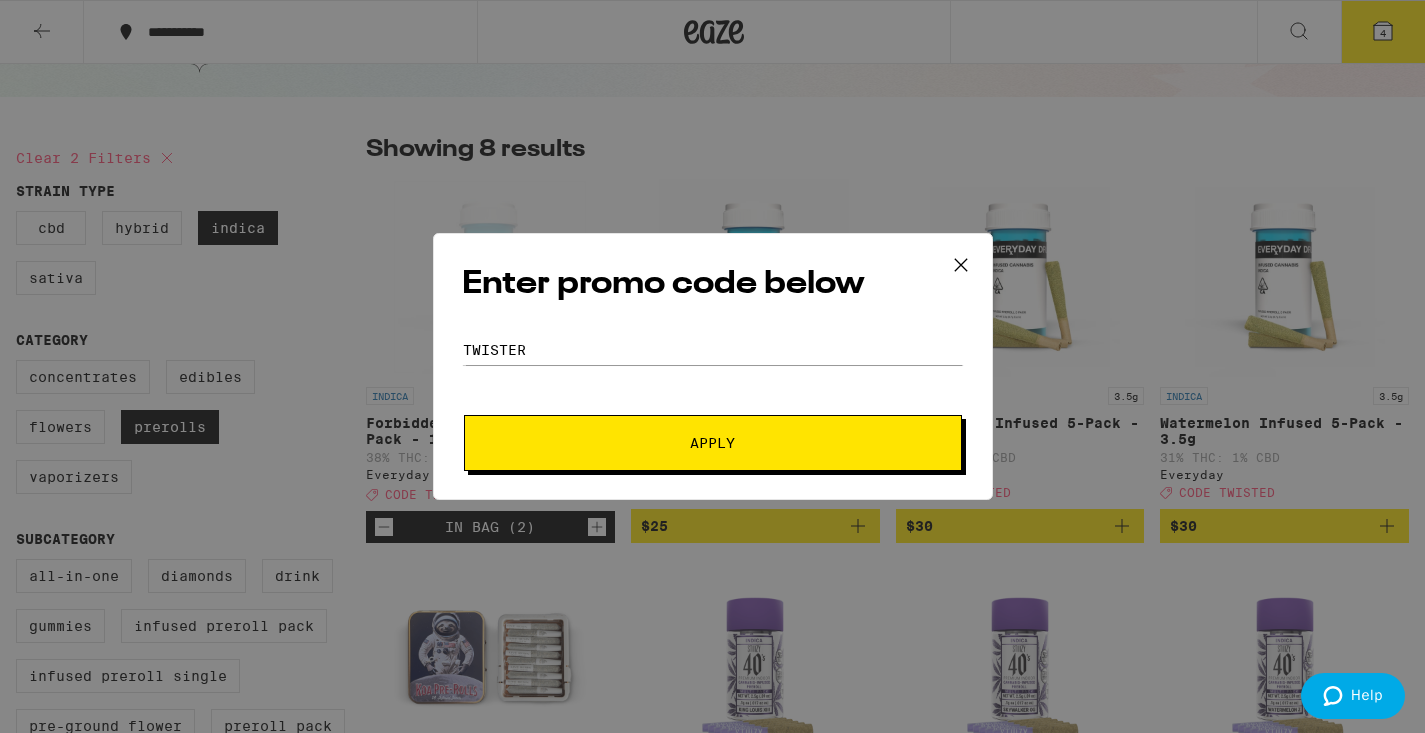 click on "Apply" at bounding box center [713, 443] 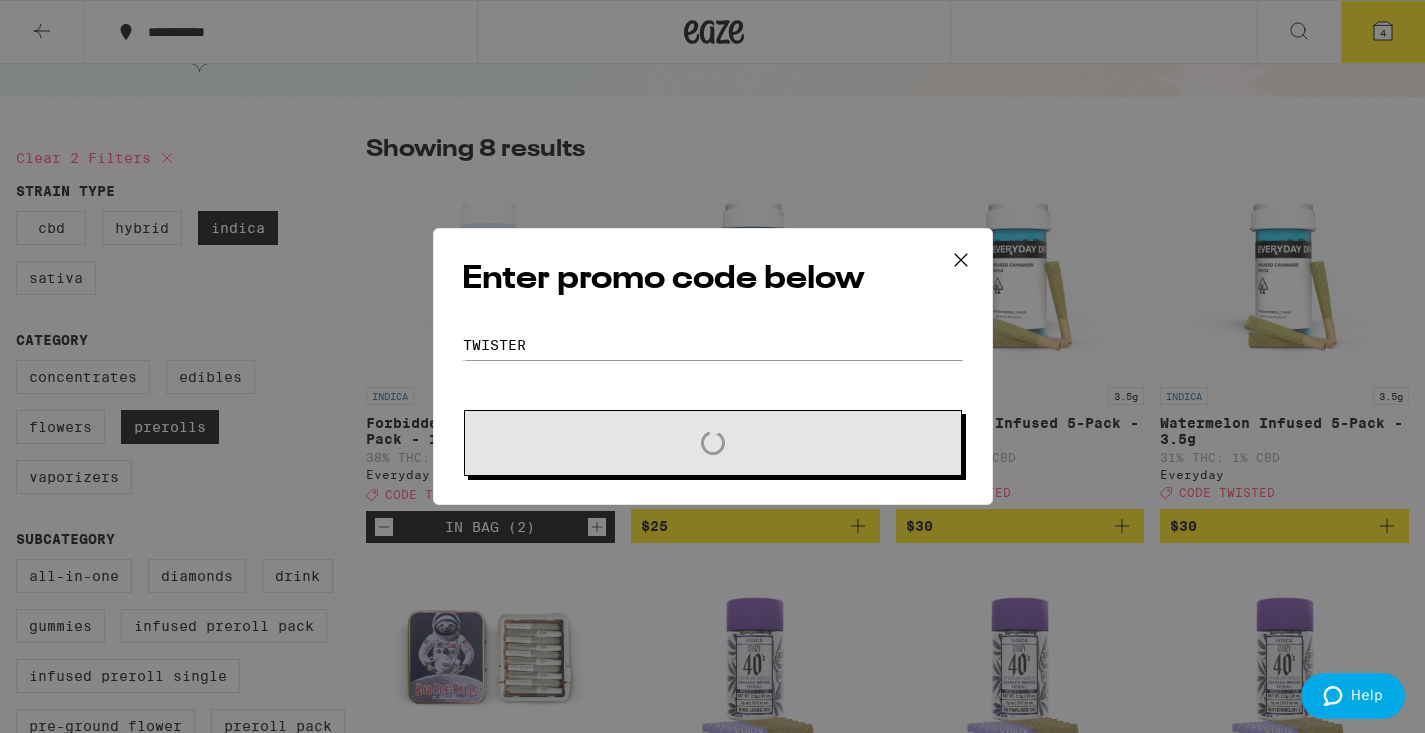 click on "Enter promo code below Promo Code twister Loading" at bounding box center [713, 366] 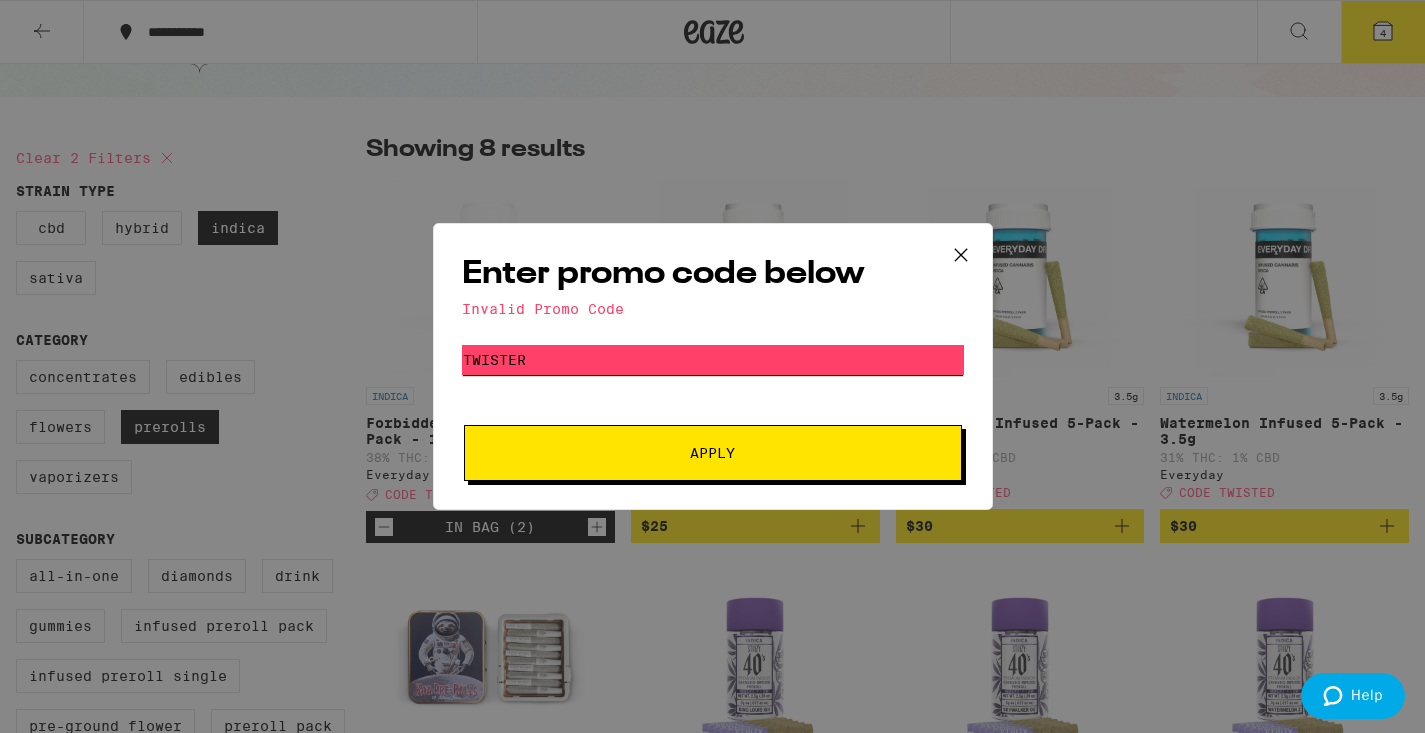 click on "twister" at bounding box center [713, 360] 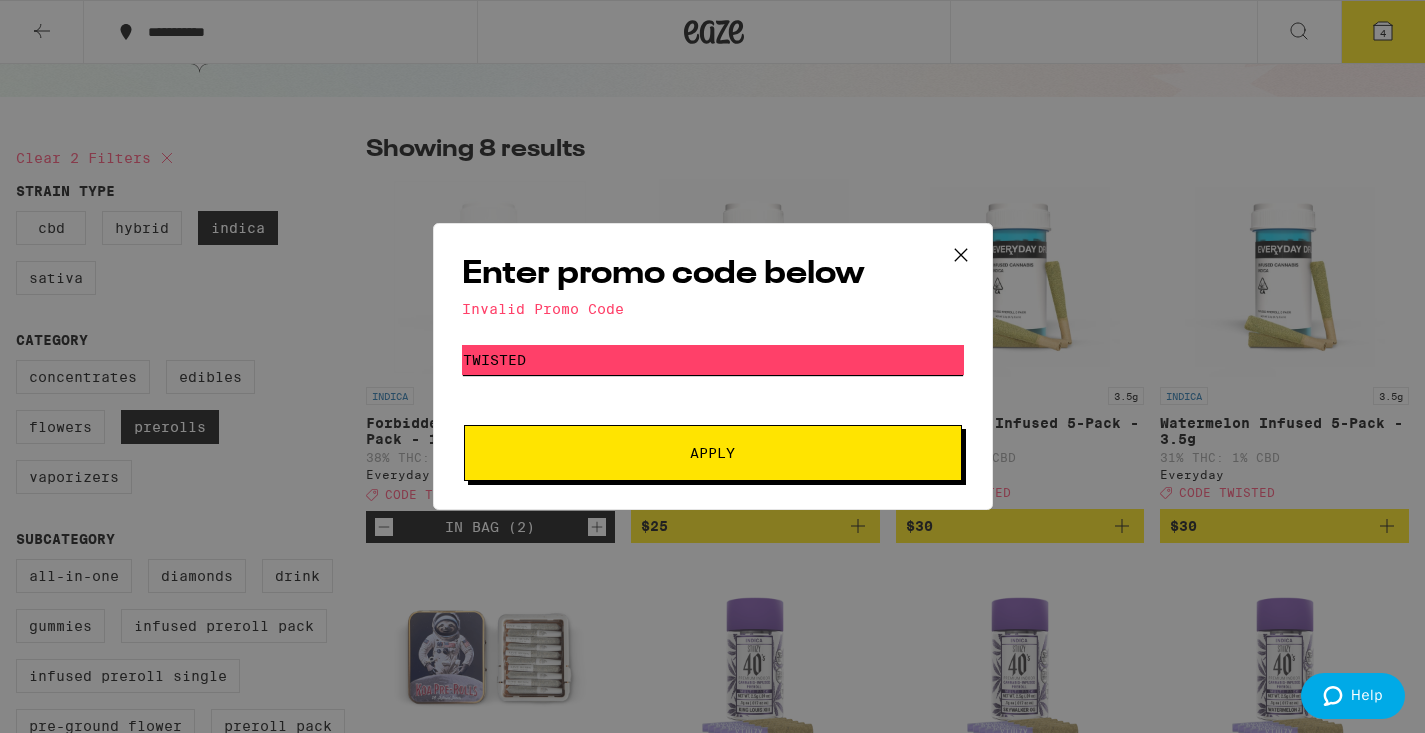 type on "twisted" 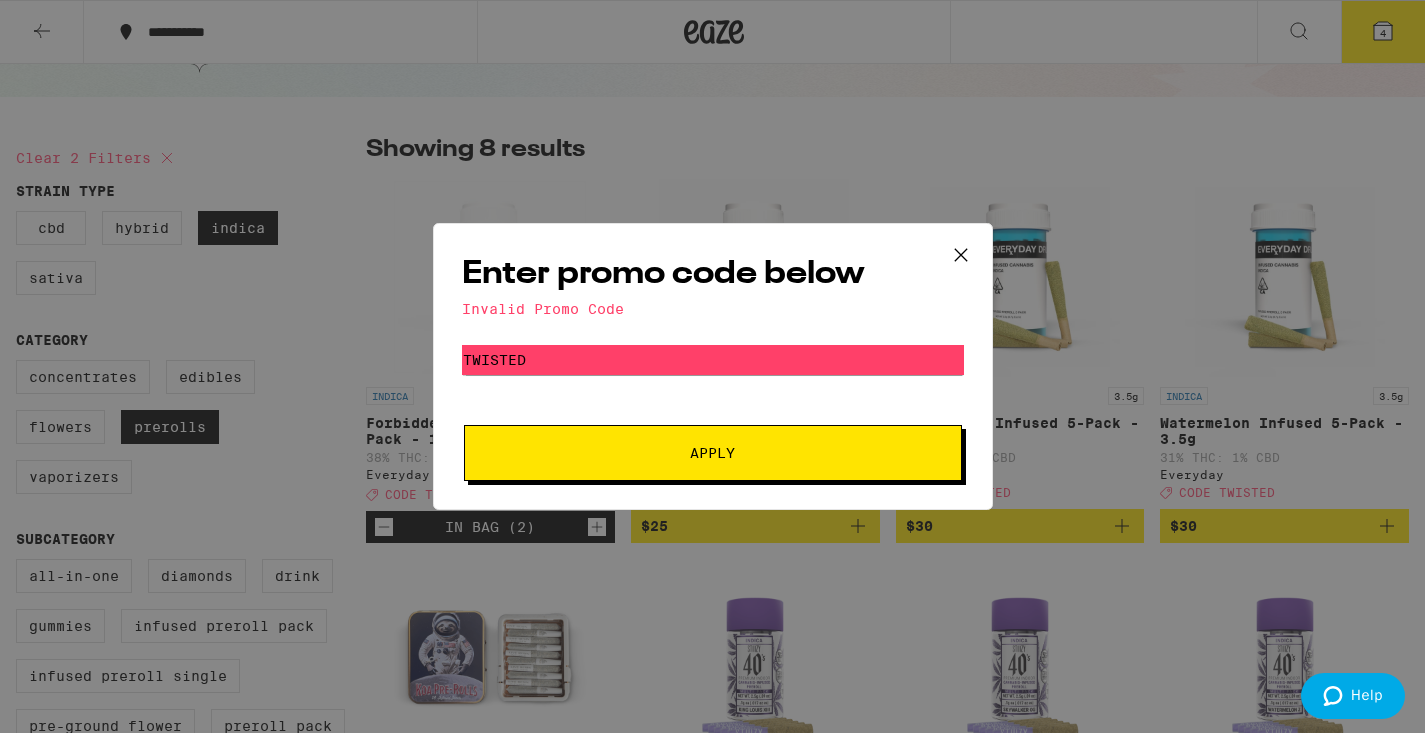 click on "Apply" at bounding box center (713, 453) 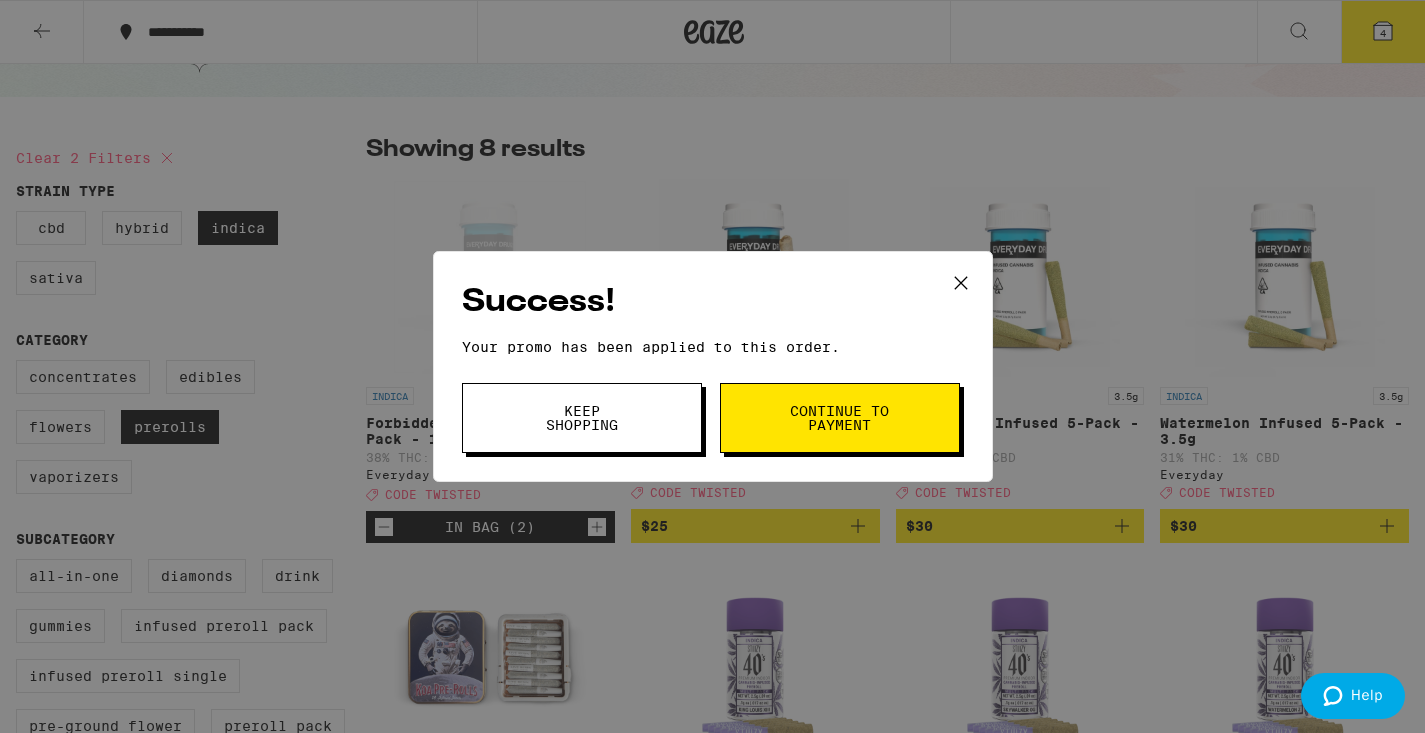 click on "Keep Shopping" at bounding box center [582, 418] 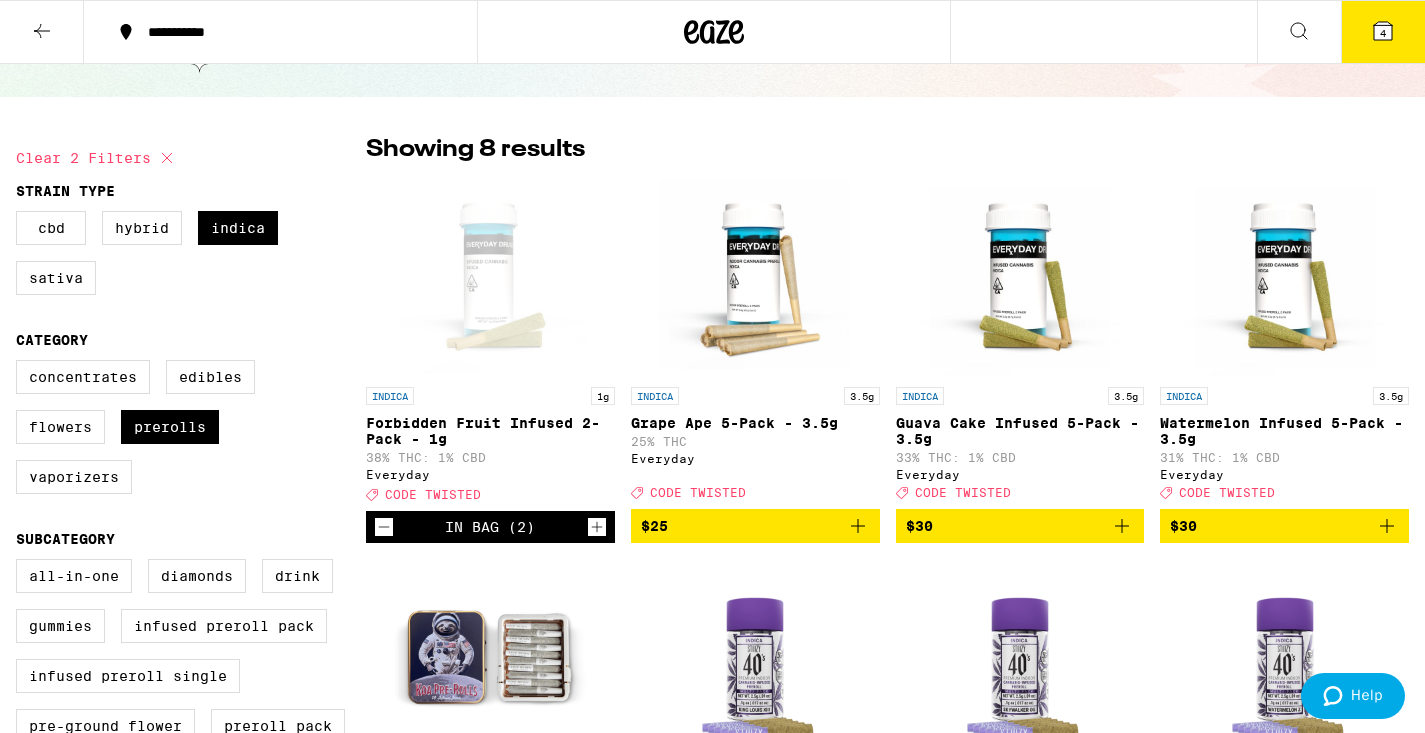 click on "4" at bounding box center [1383, 33] 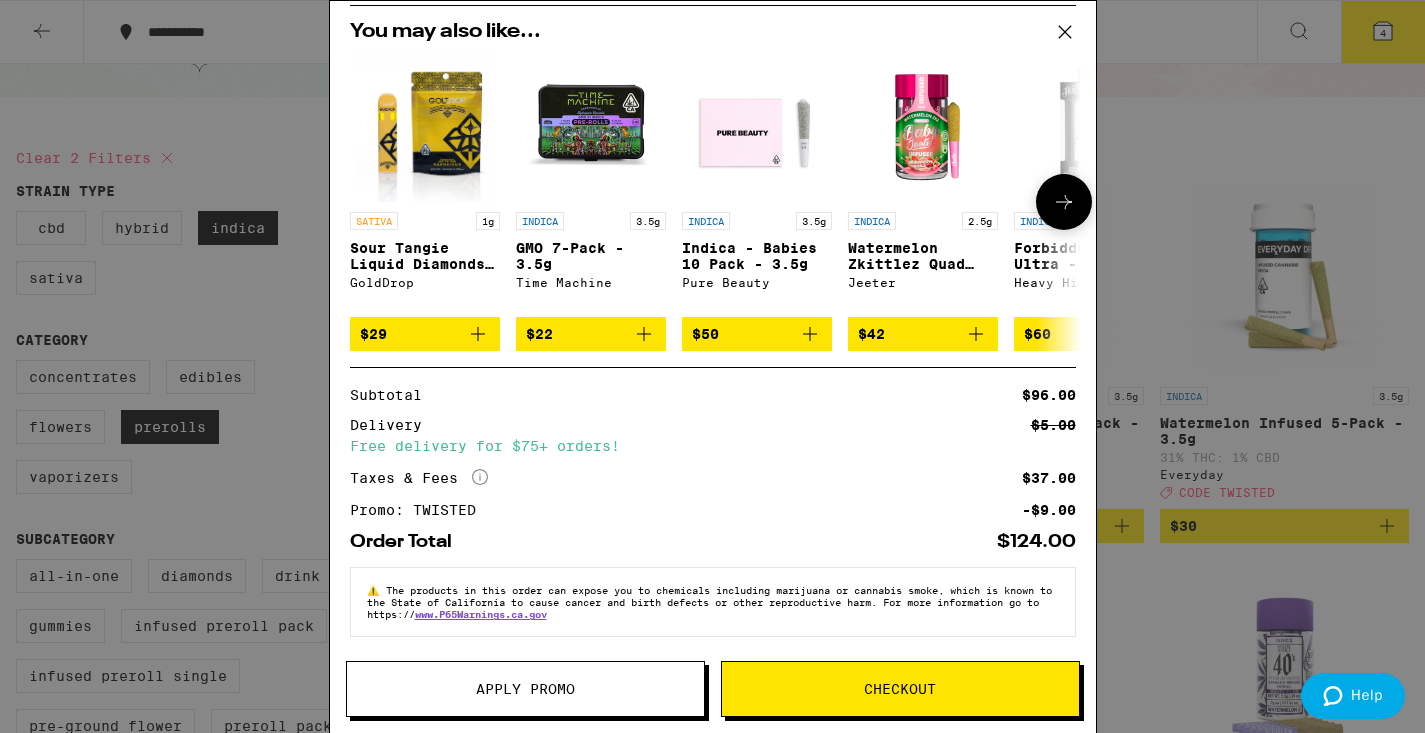 scroll, scrollTop: 0, scrollLeft: 0, axis: both 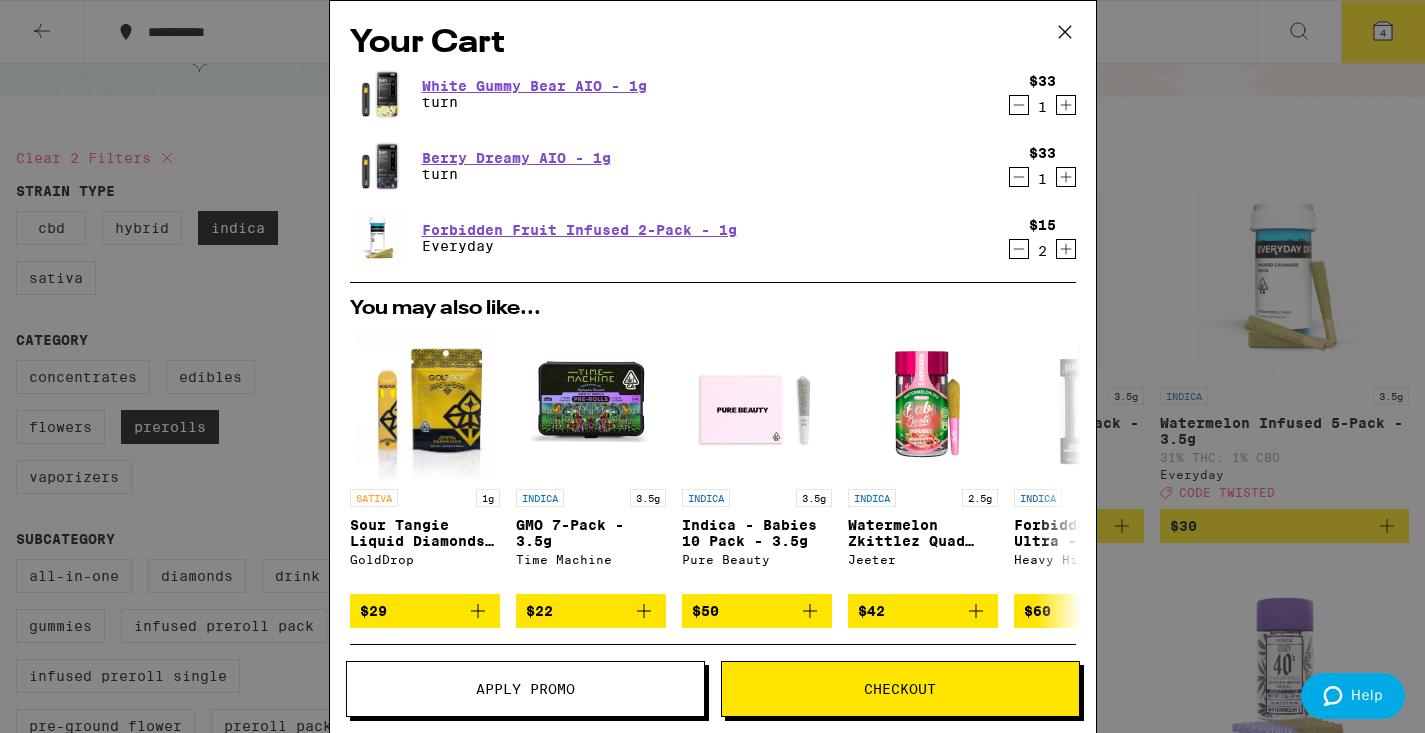 click 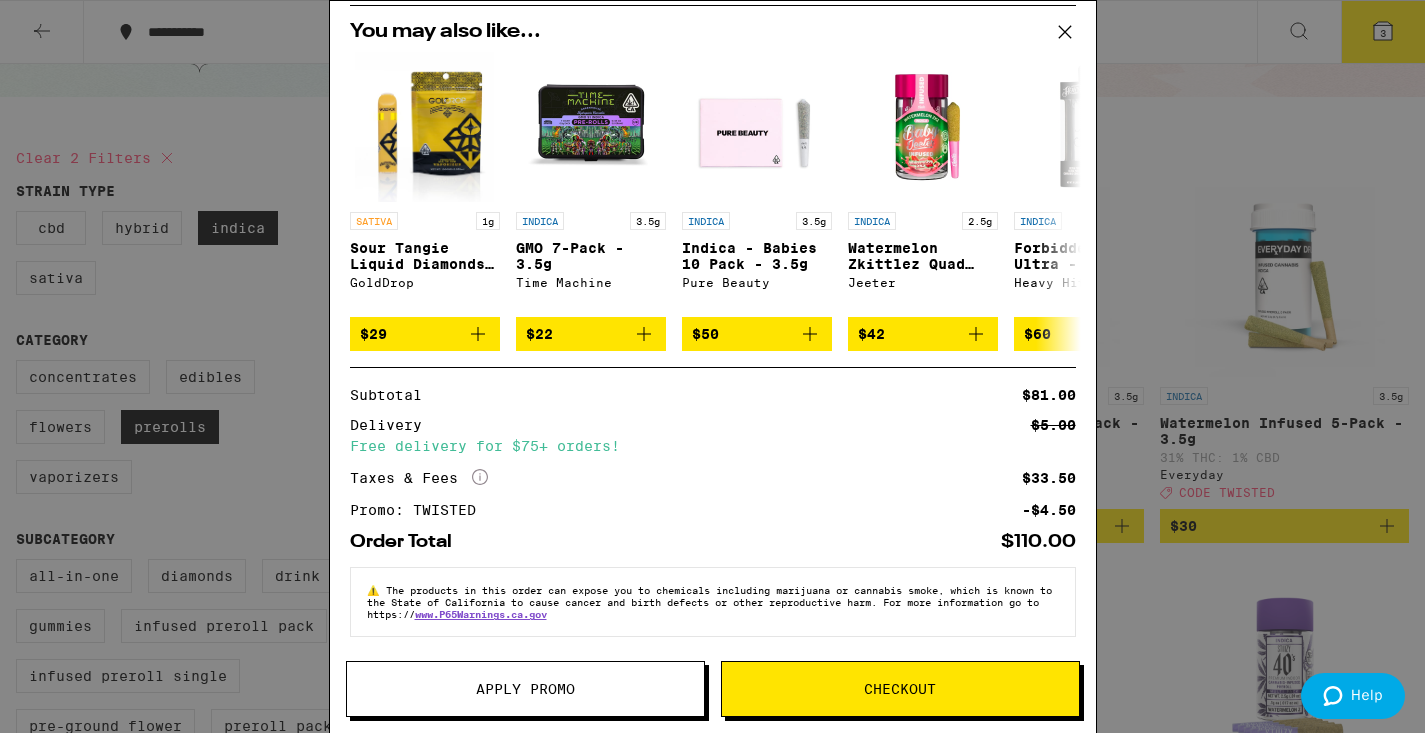 scroll, scrollTop: 291, scrollLeft: 0, axis: vertical 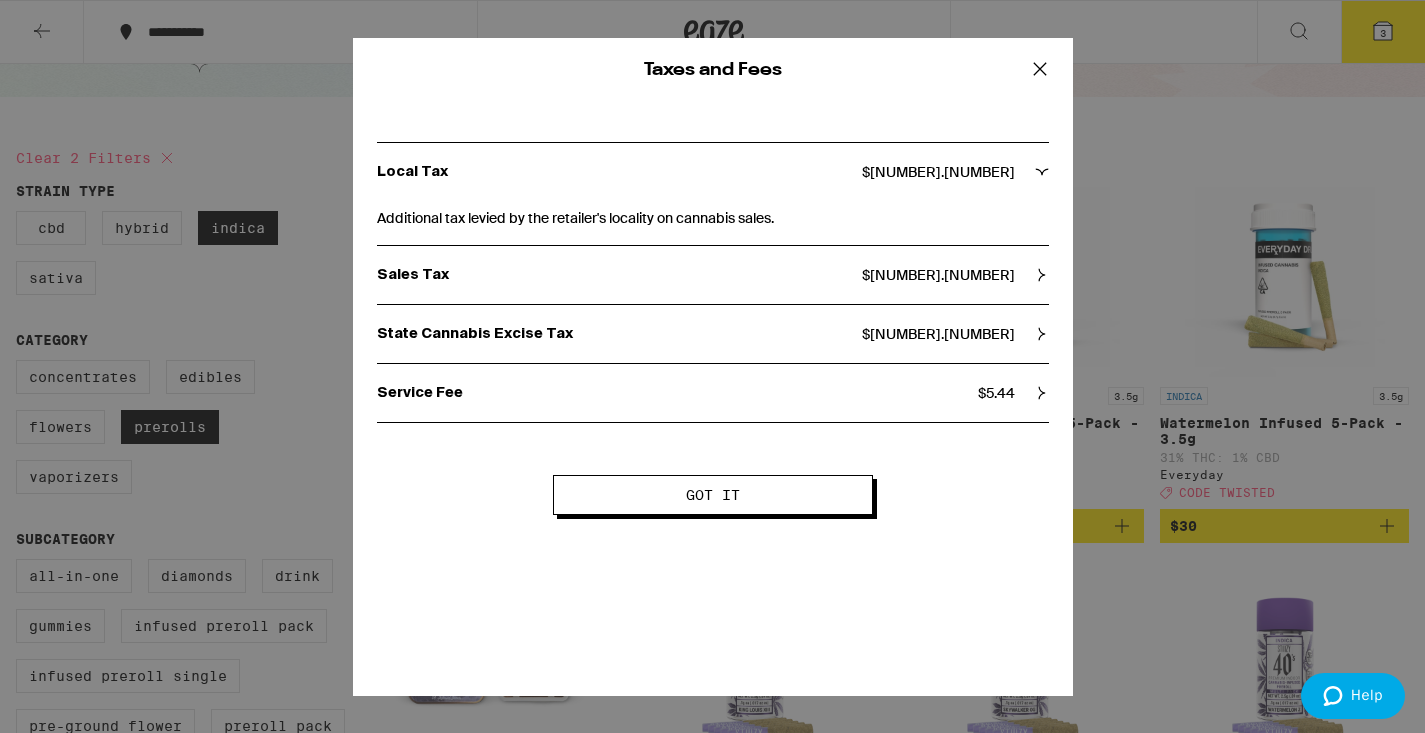 click on "Got it" at bounding box center (713, 495) 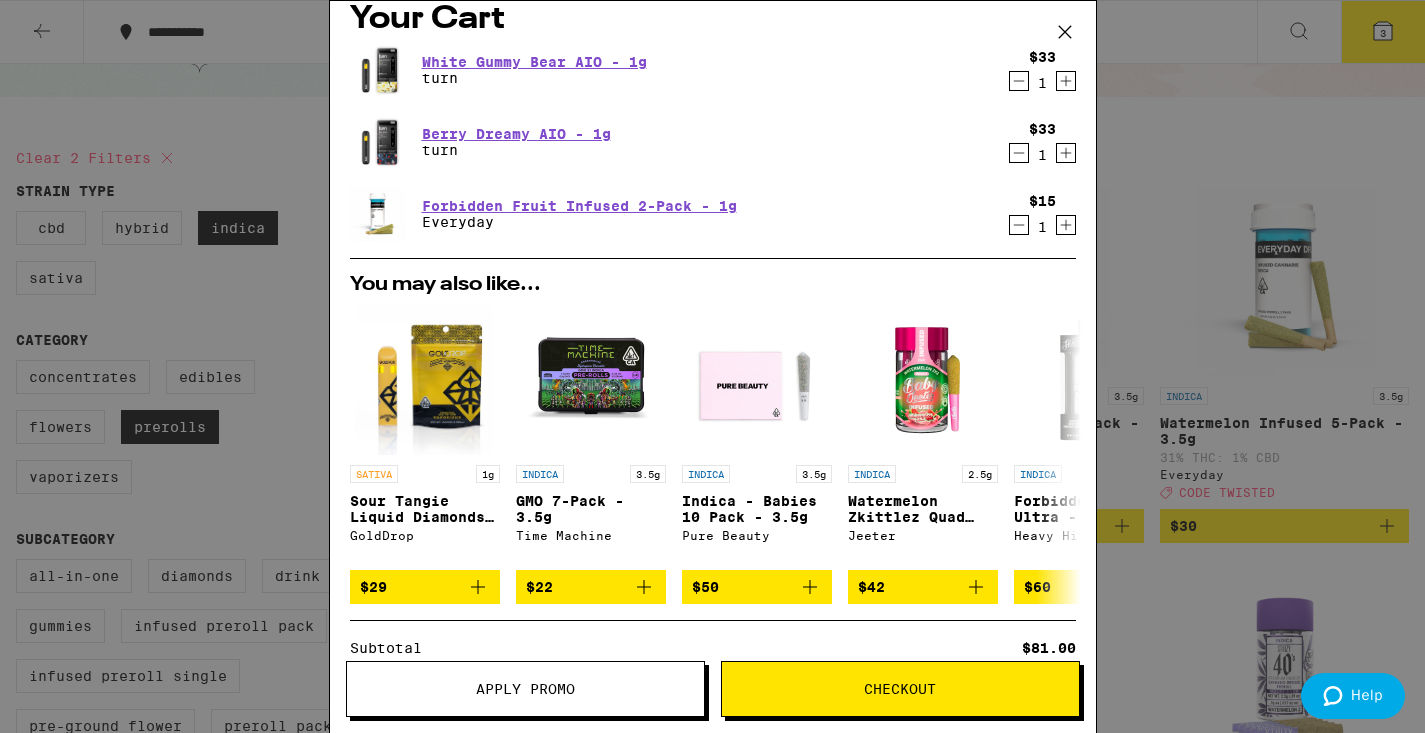 scroll, scrollTop: 0, scrollLeft: 0, axis: both 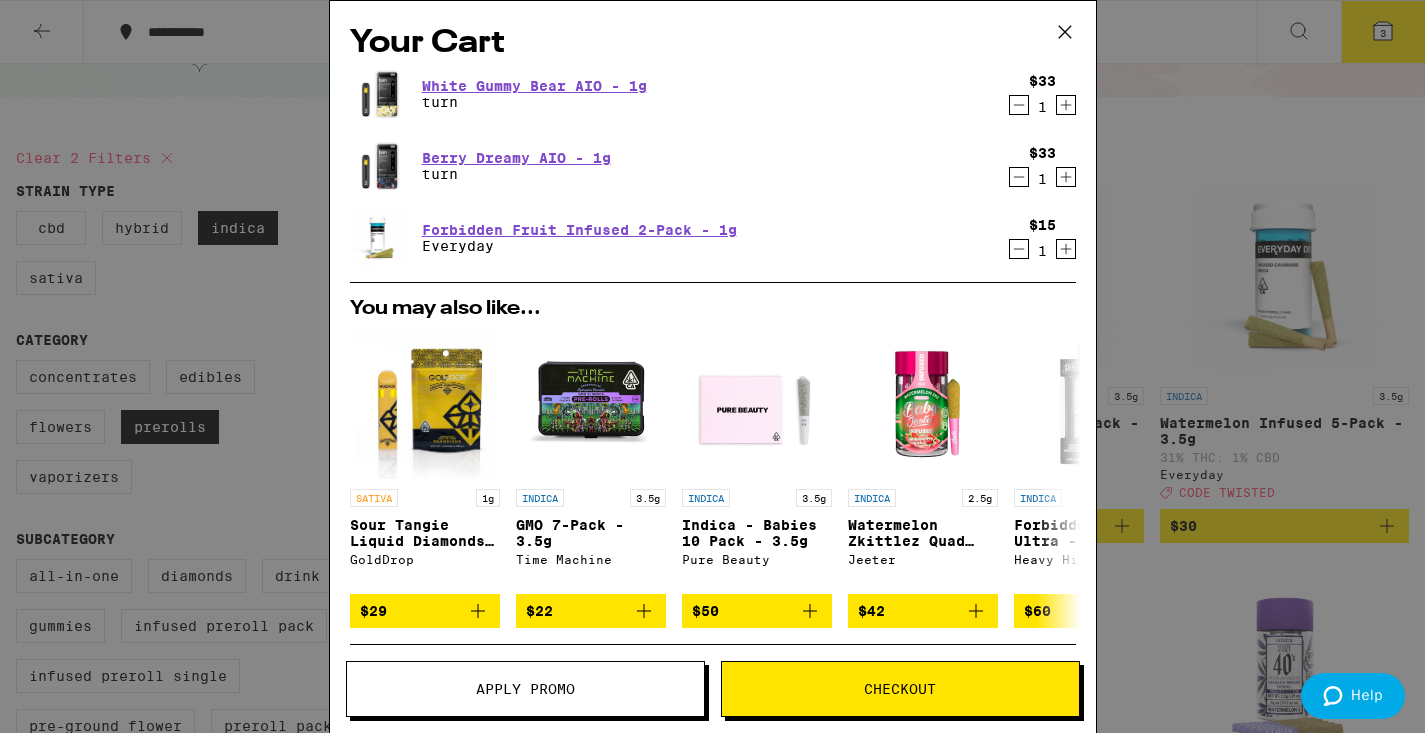 click on "Checkout" at bounding box center [900, 689] 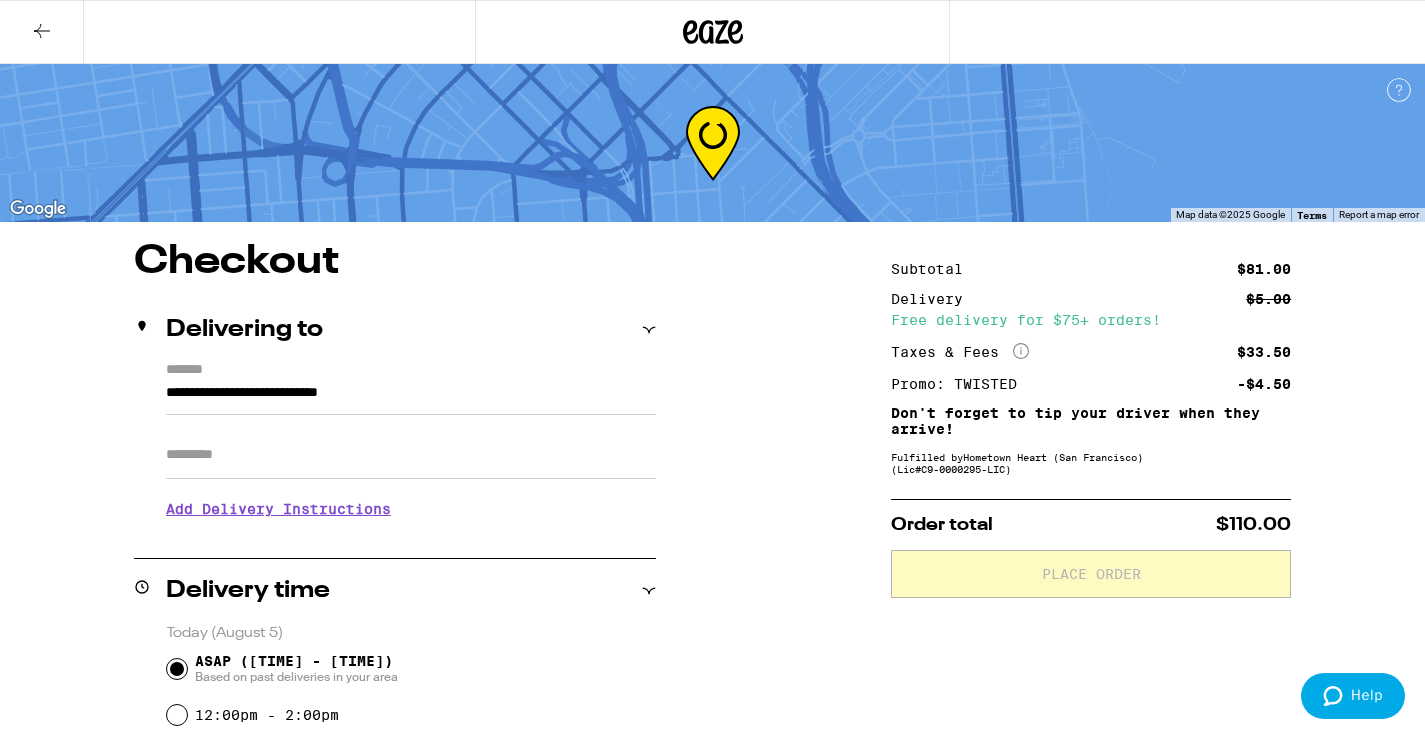 scroll, scrollTop: 60, scrollLeft: 0, axis: vertical 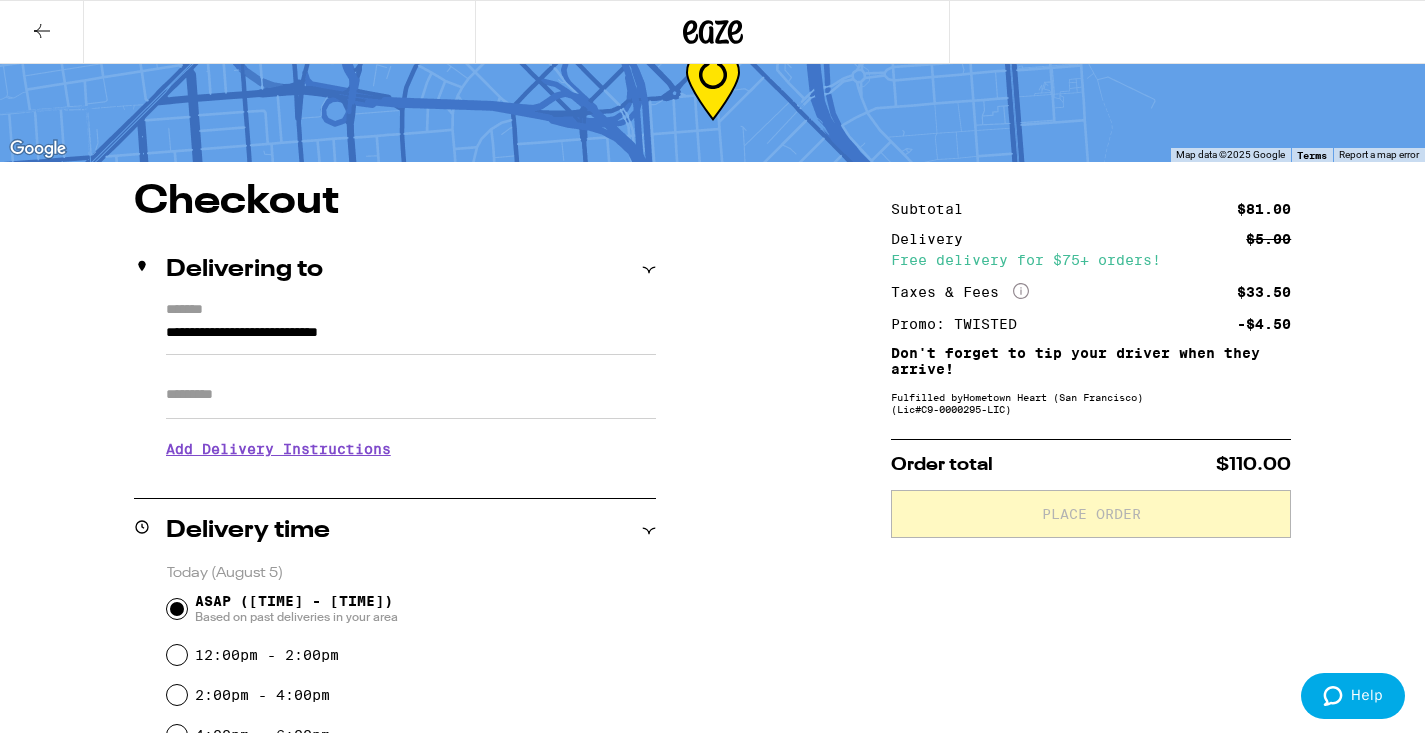 click on "Apt/Suite" at bounding box center [411, 395] 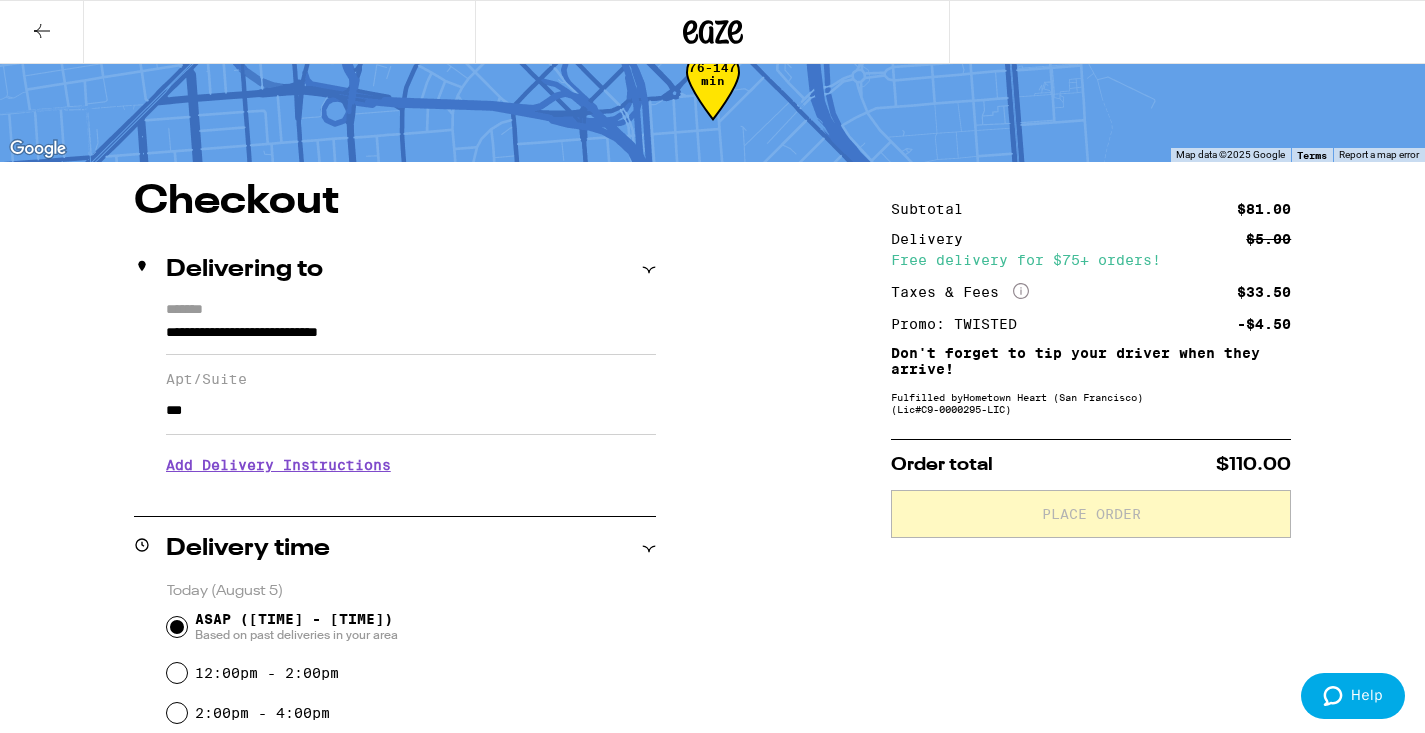 type on "***" 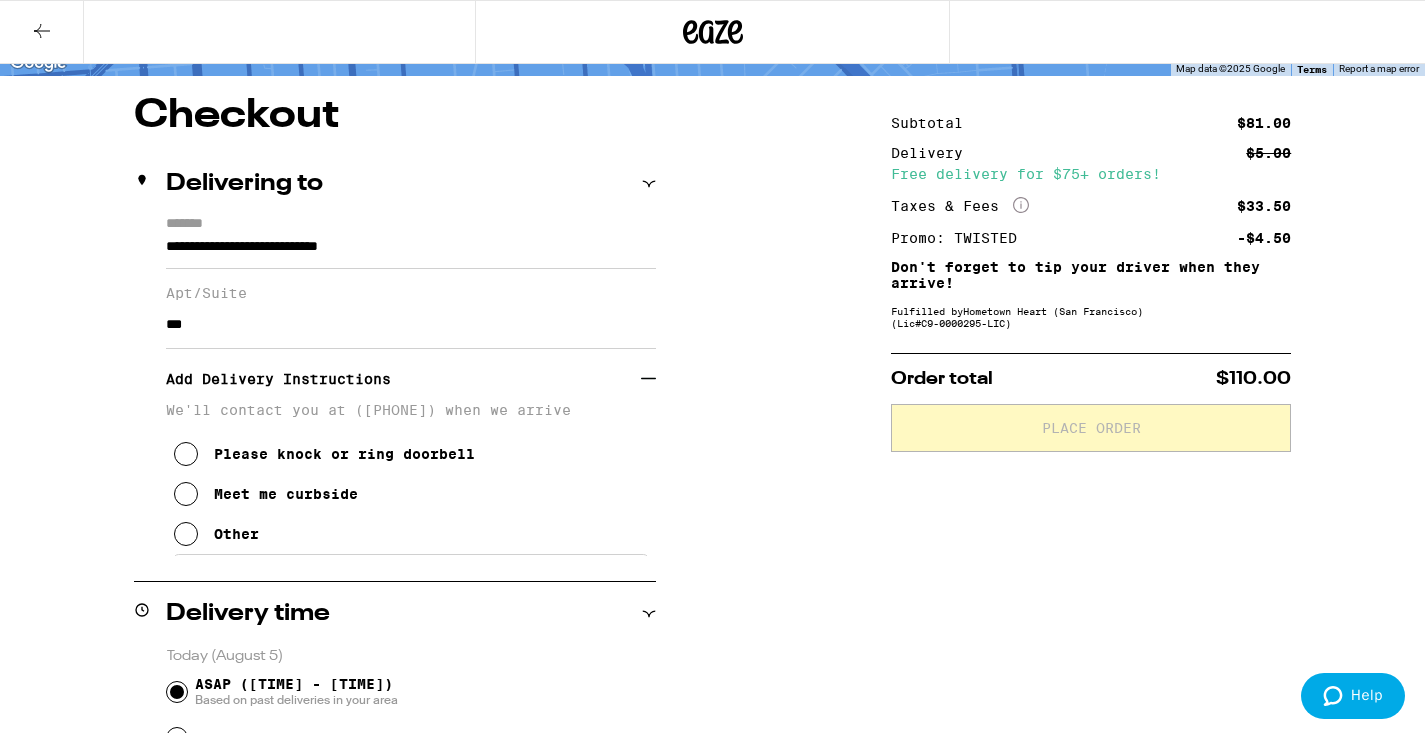 scroll, scrollTop: 240, scrollLeft: 0, axis: vertical 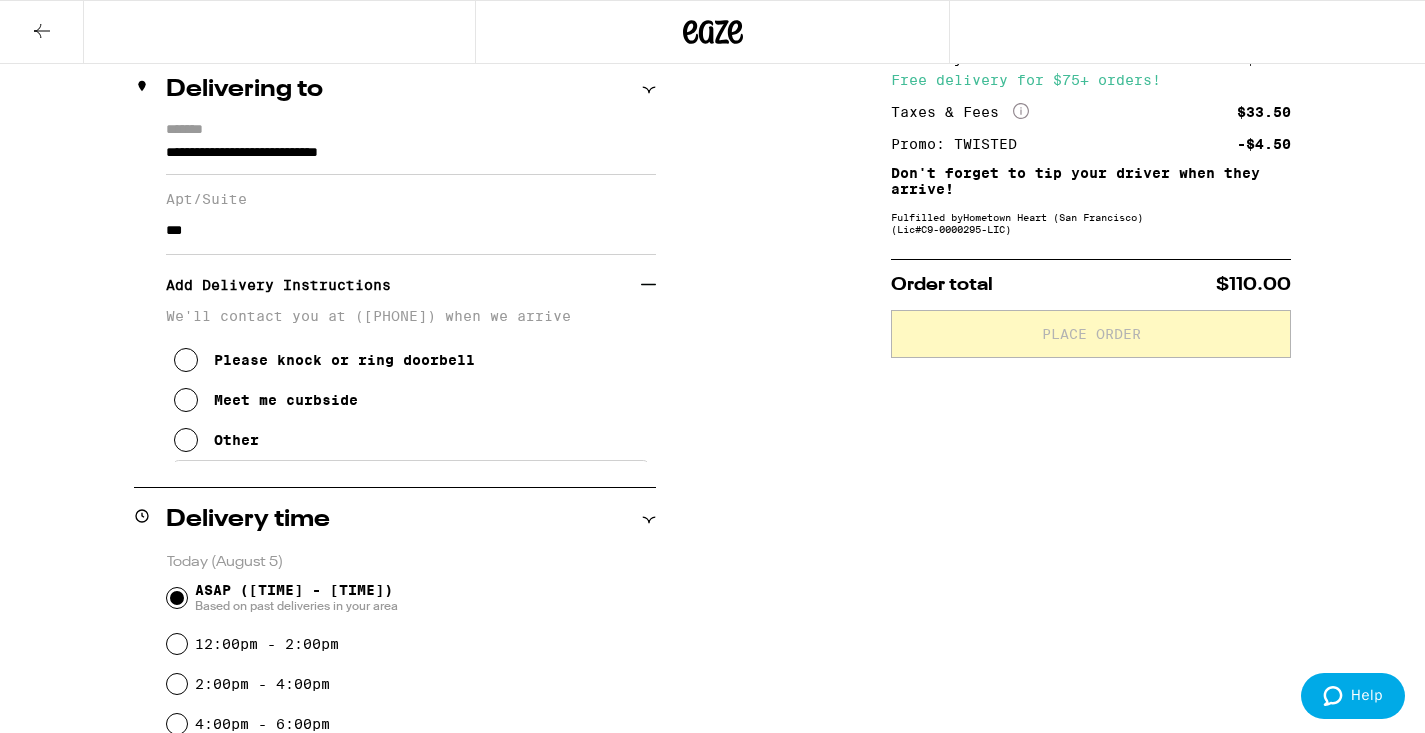click on "Meet me curbside" at bounding box center (286, 400) 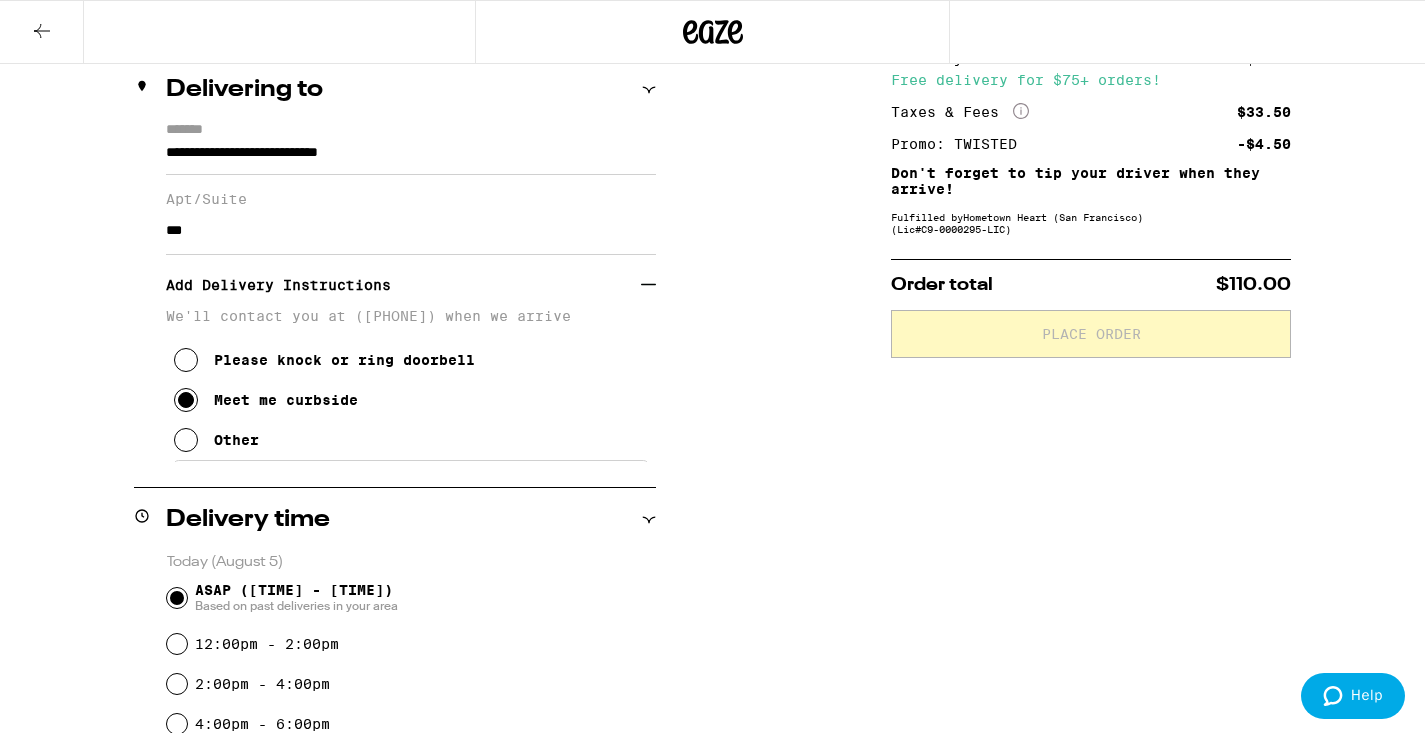 click on "Please knock or ring doorbell" at bounding box center (344, 360) 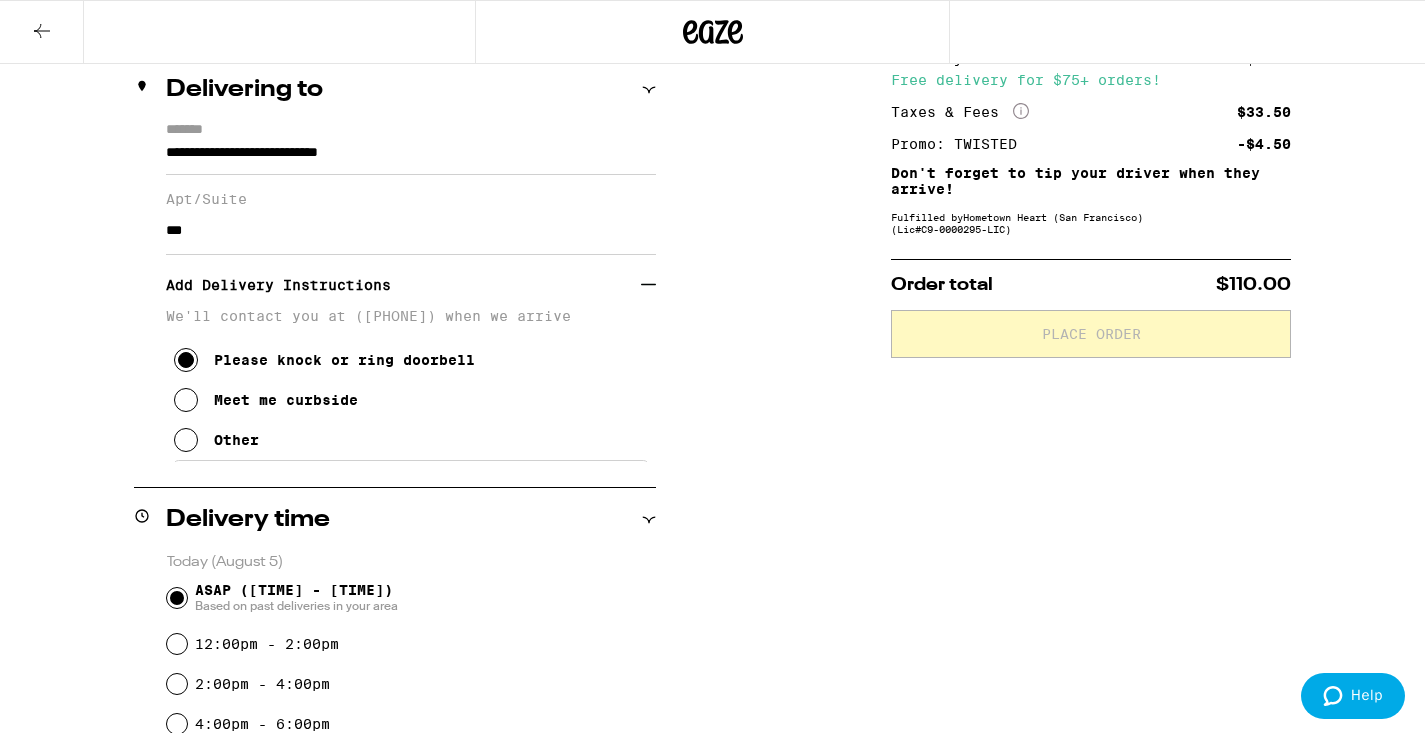 click on "Meet me curbside" at bounding box center [286, 400] 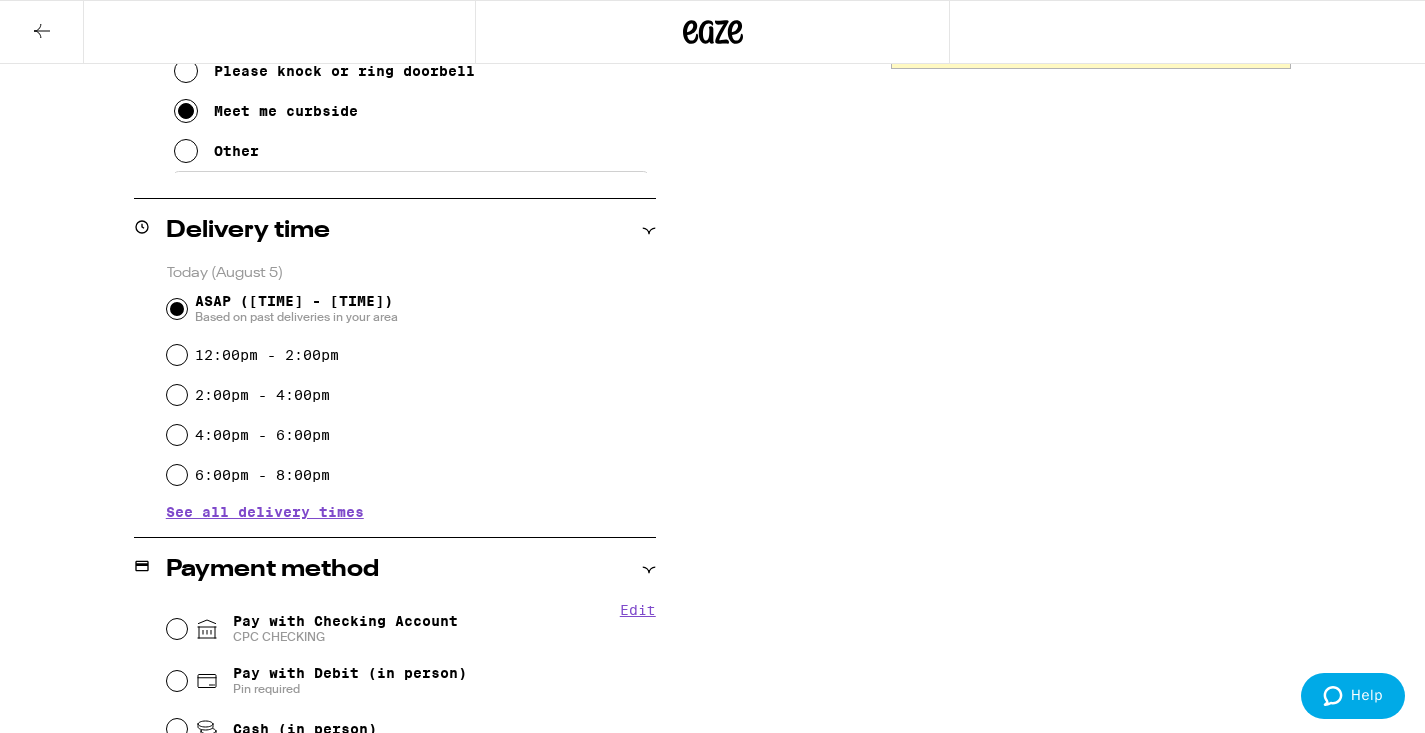 scroll, scrollTop: 623, scrollLeft: 0, axis: vertical 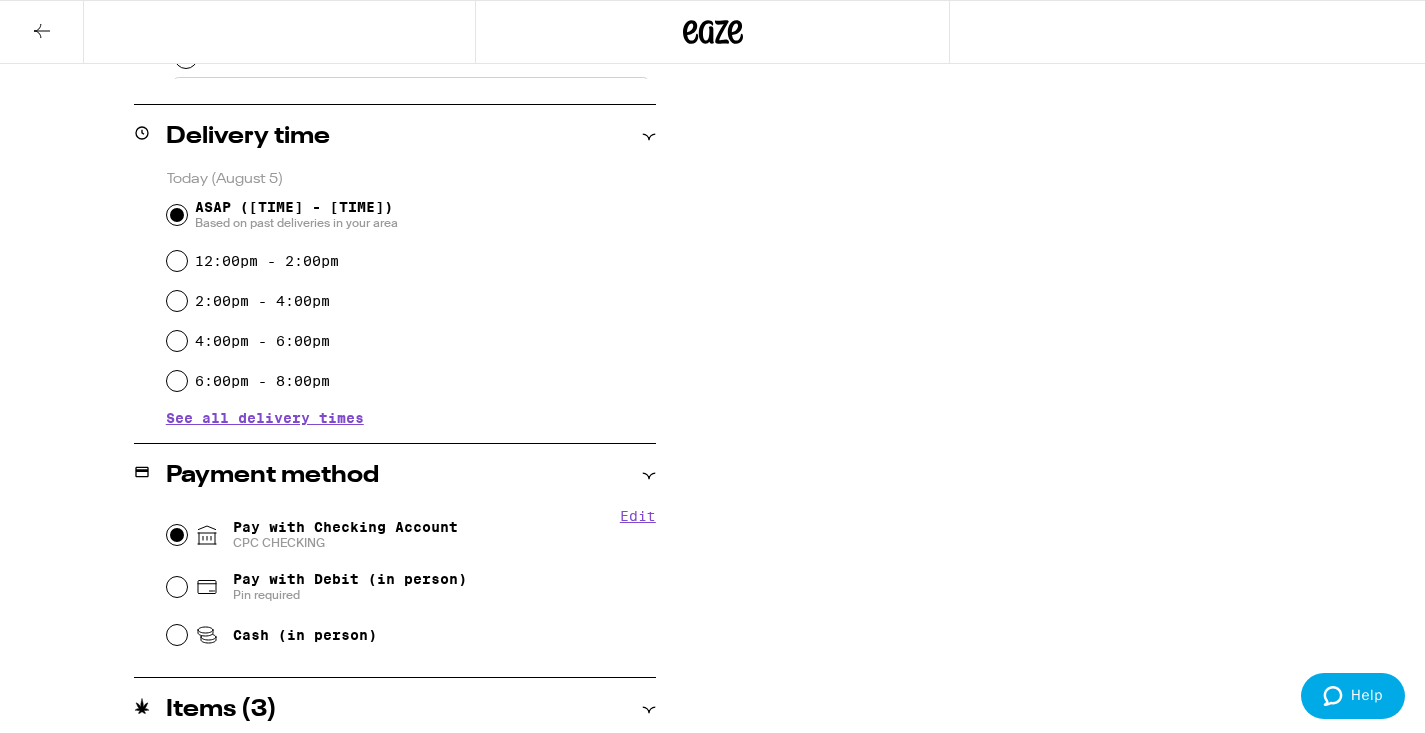 click on "Pay with Checking Account CPC CHECKING" at bounding box center (177, 535) 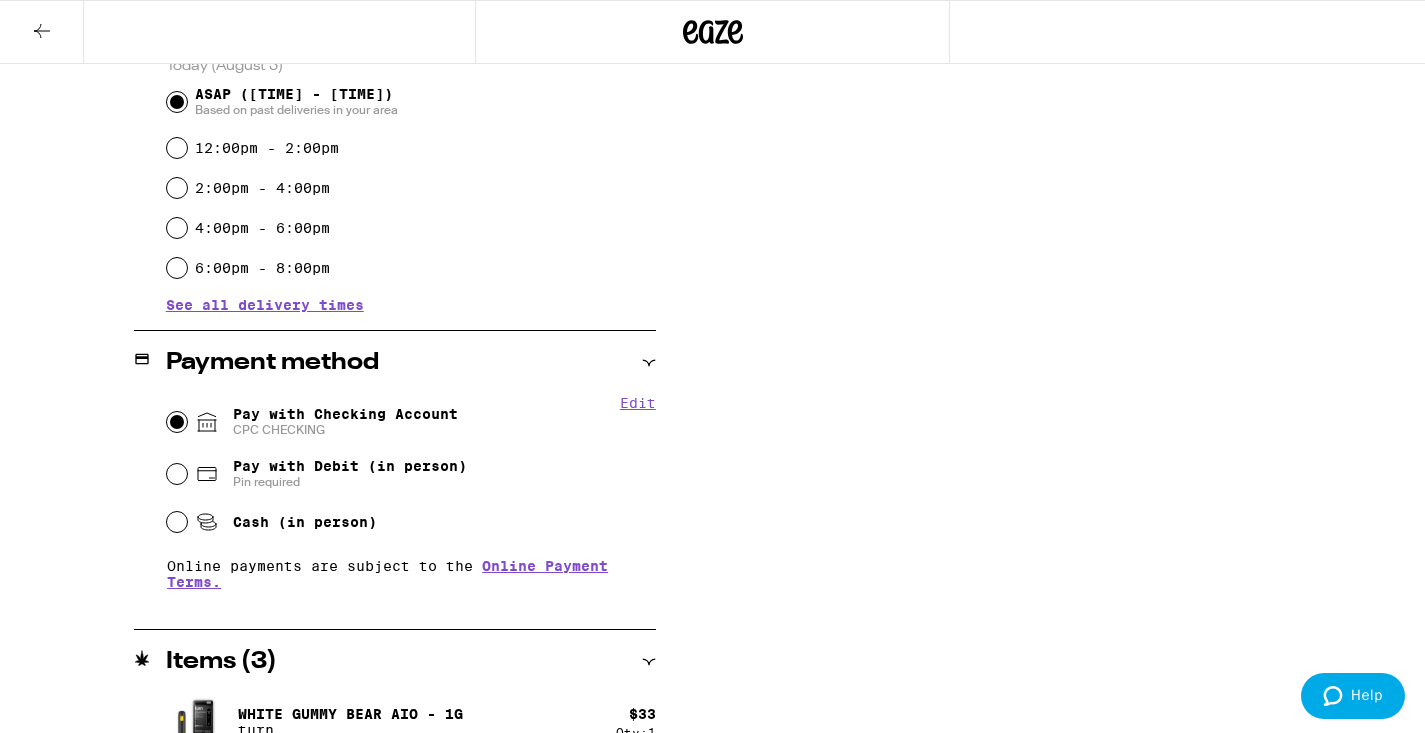 scroll, scrollTop: 330, scrollLeft: 0, axis: vertical 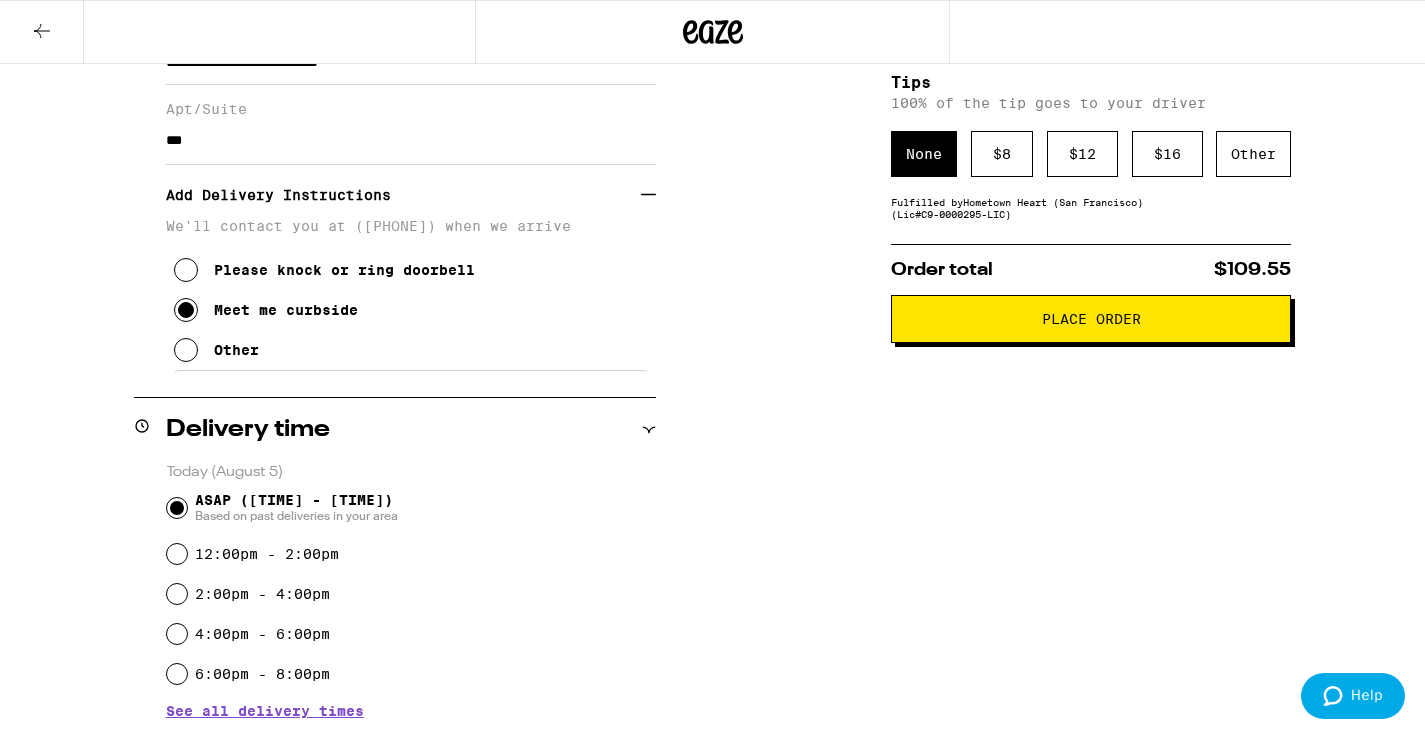 click on "Other" at bounding box center [236, 350] 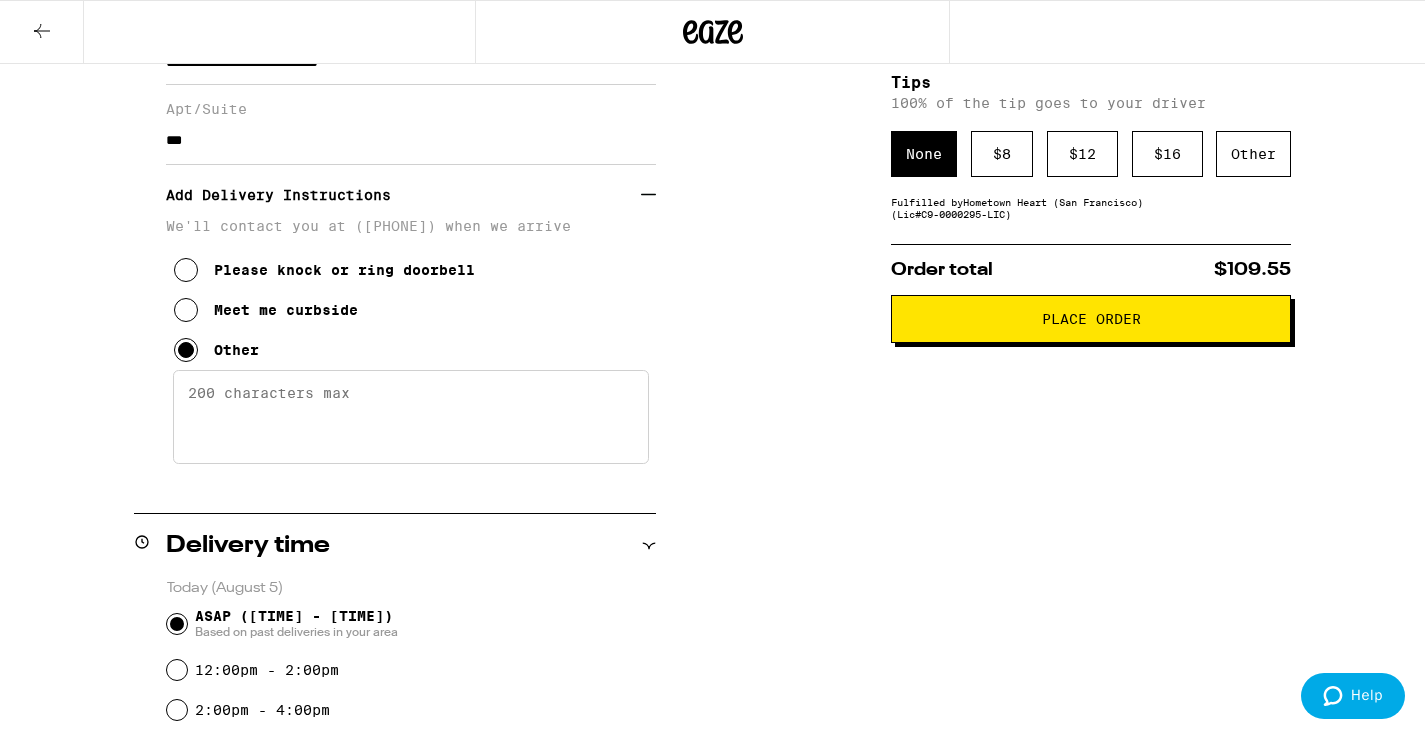 click on "Enter any other delivery instructions you want driver to know" at bounding box center (411, 417) 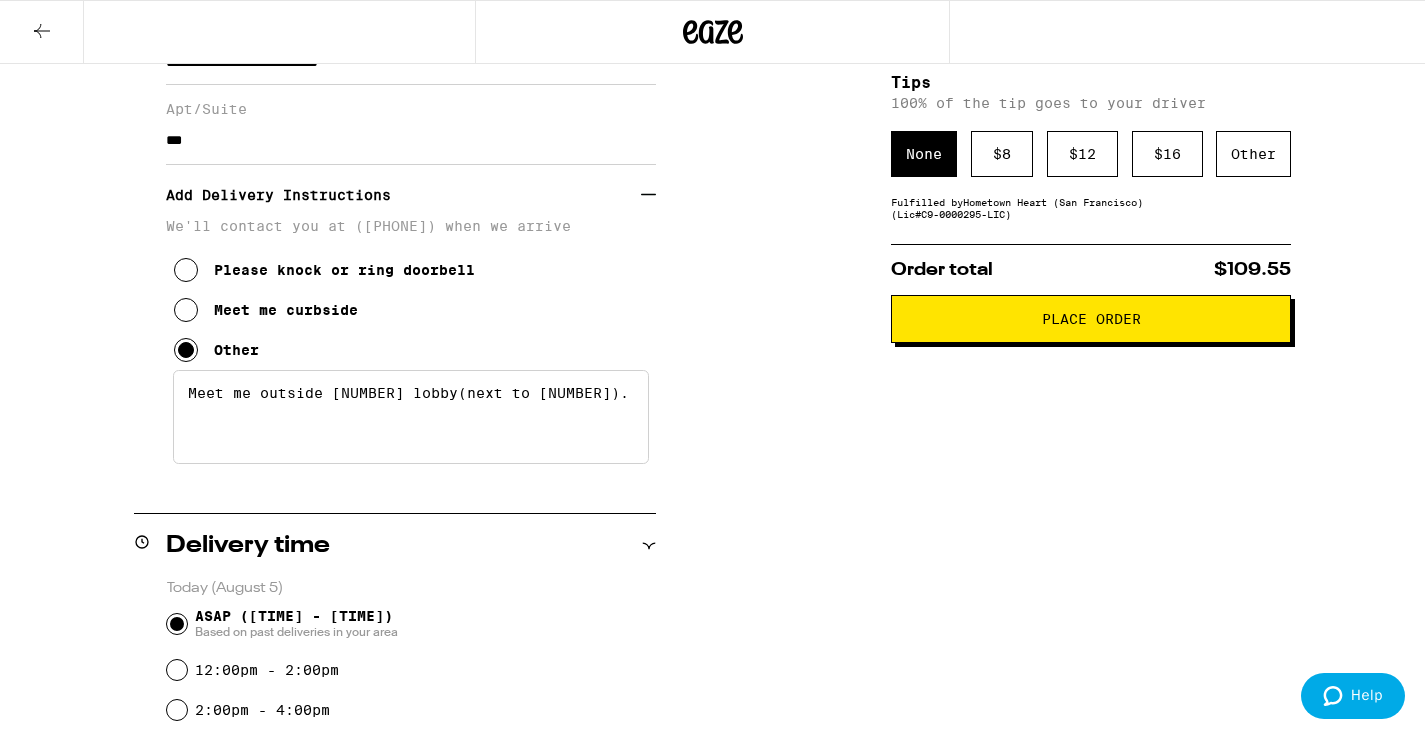 click on "Meet me outside [NUMBER] lobby(next to [NUMBER])." at bounding box center (411, 417) 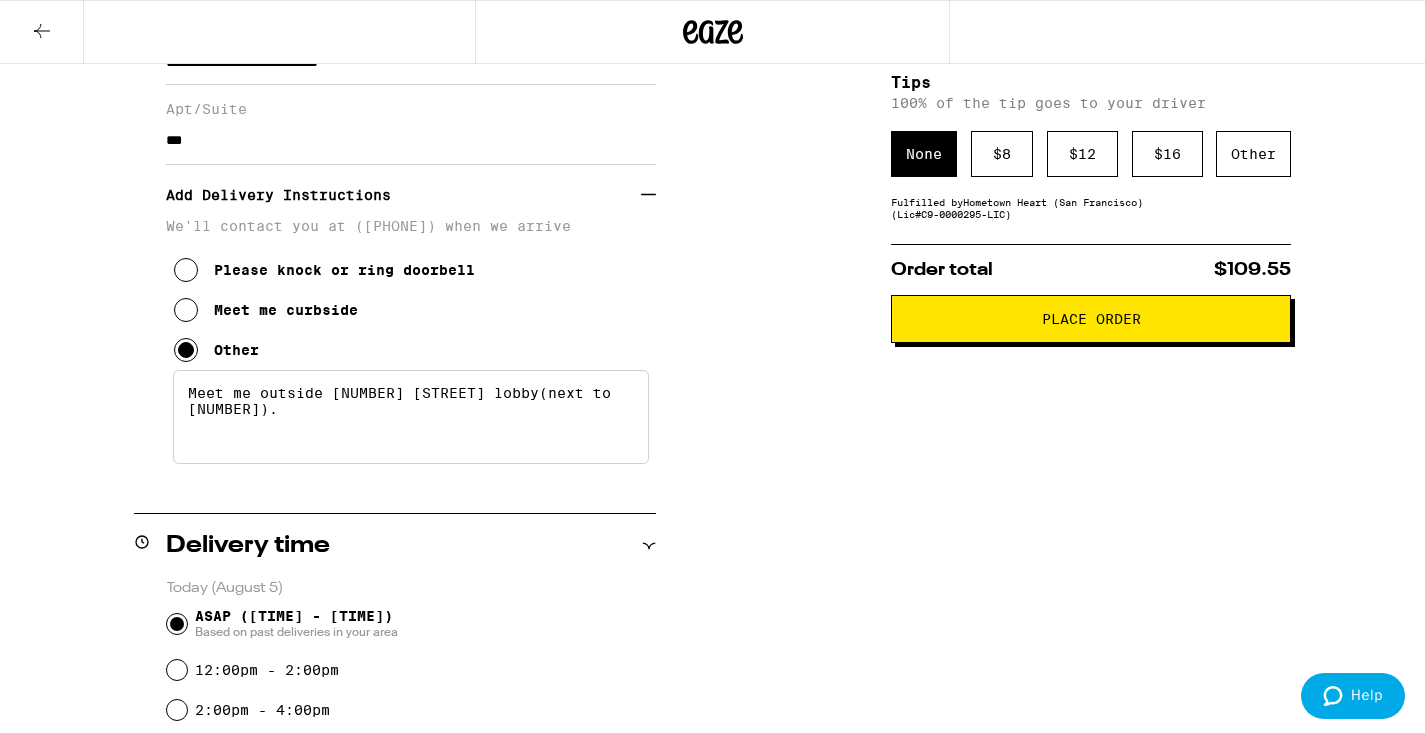 click on "Meet me outside [NUMBER] [STREET] lobby(next to [NUMBER])." at bounding box center (411, 417) 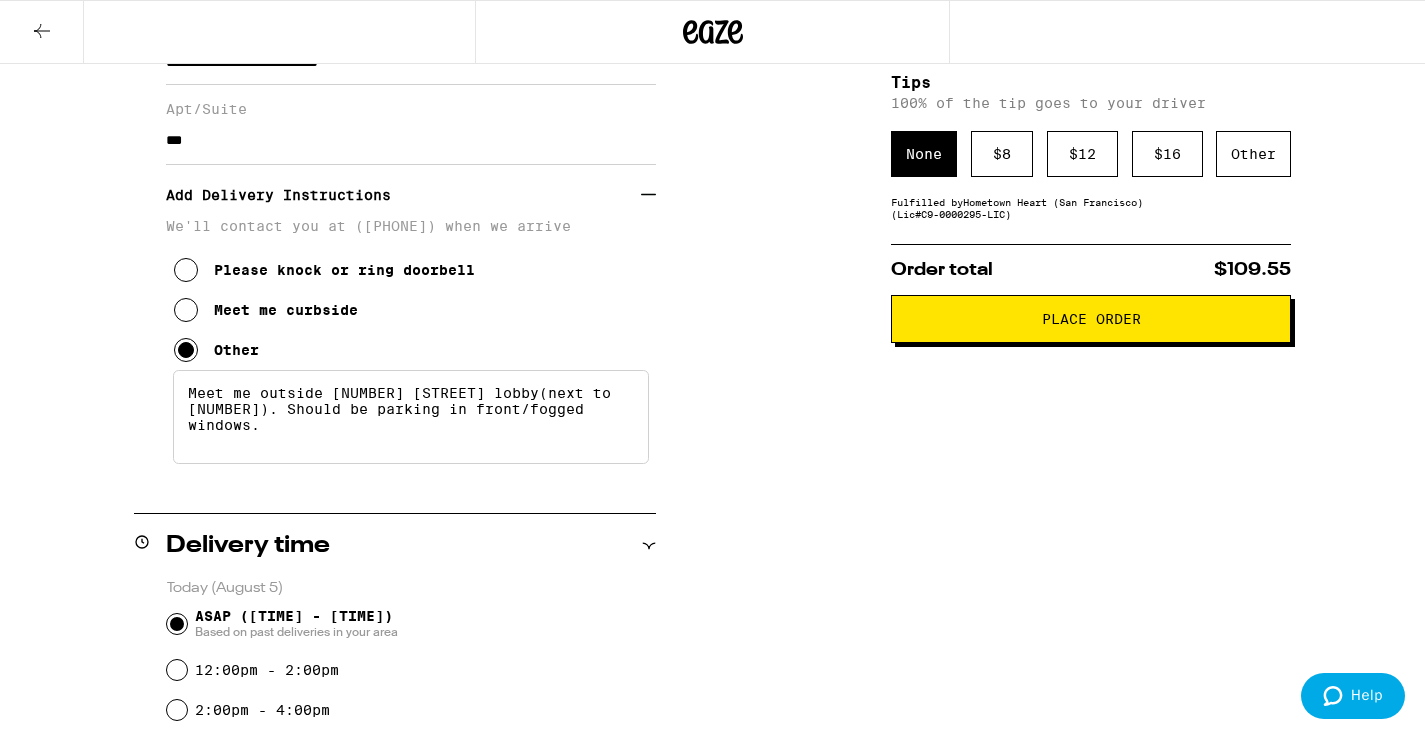 drag, startPoint x: 576, startPoint y: 422, endPoint x: 429, endPoint y: 418, distance: 147.05441 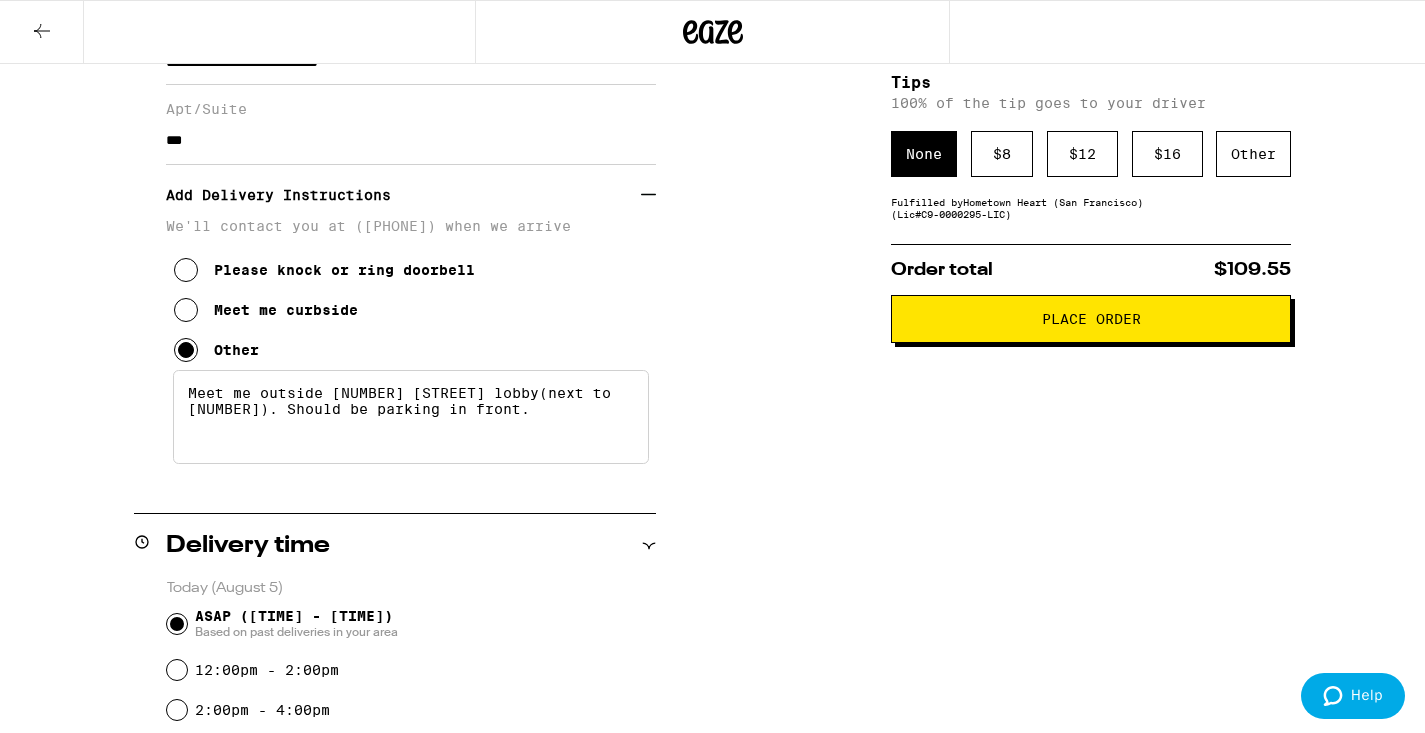 click on "Meet me outside [NUMBER] [STREET] lobby(next to [NUMBER]). Should be parking in front." at bounding box center [411, 417] 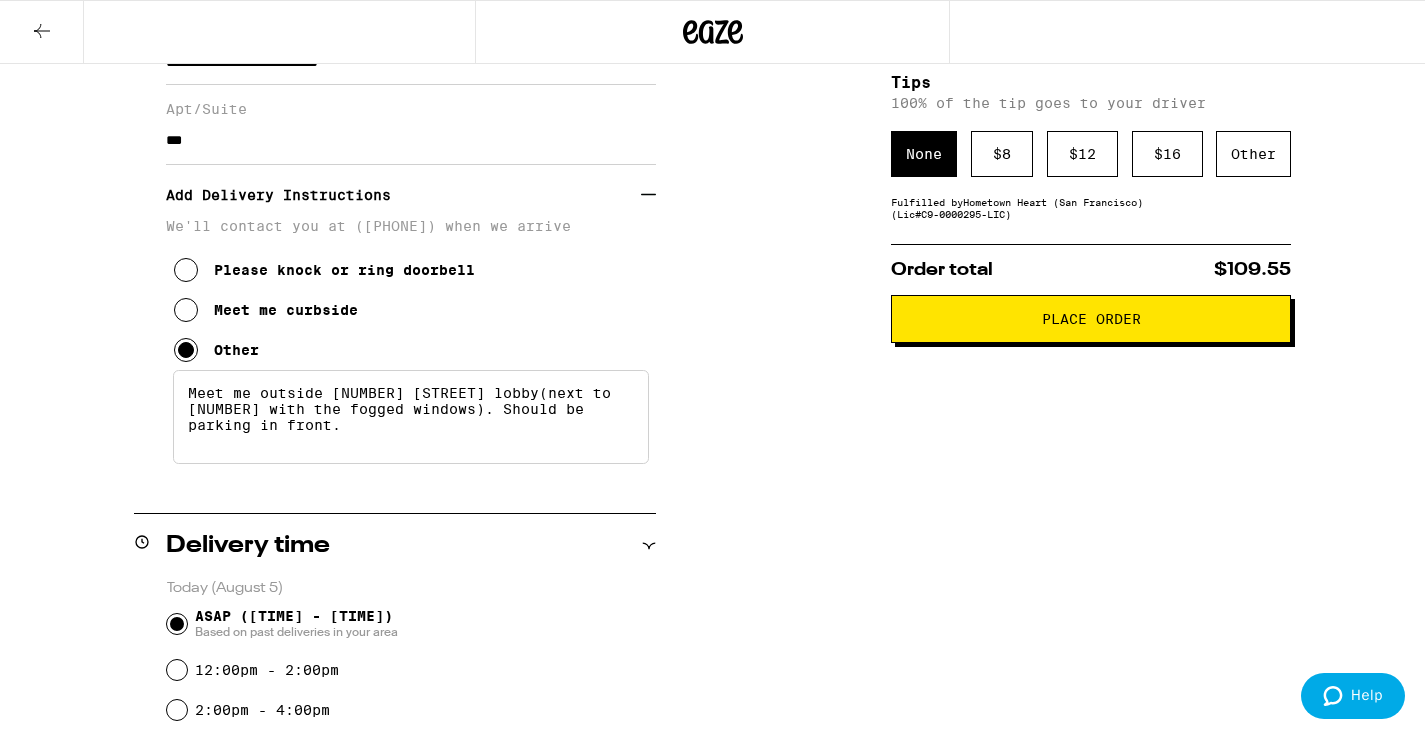 click on "Meet me outside [NUMBER] [STREET] lobby(next to [NUMBER] with the fogged windows). Should be parking in front." at bounding box center (411, 417) 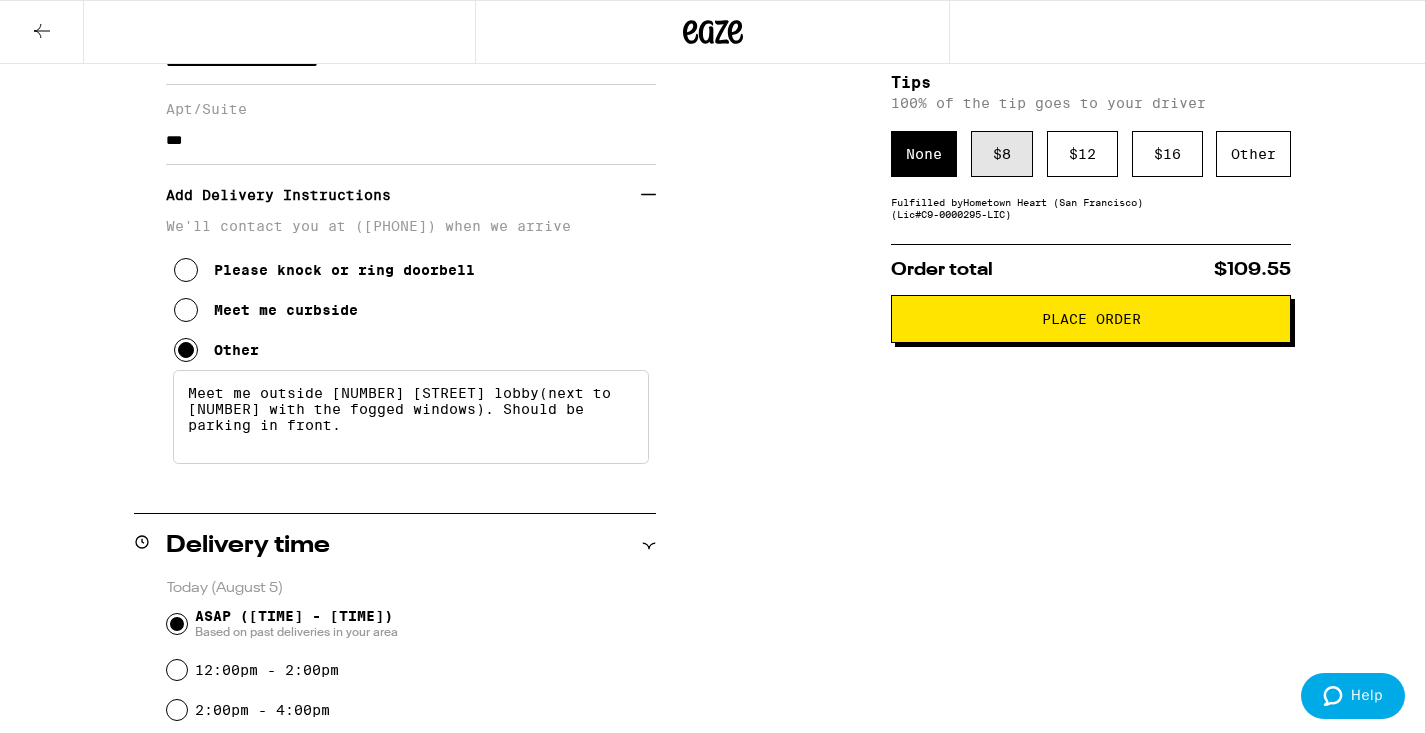 type on "Meet me outside [NUMBER] [STREET] lobby(next to [NUMBER] with the fogged windows). Should be parking in front." 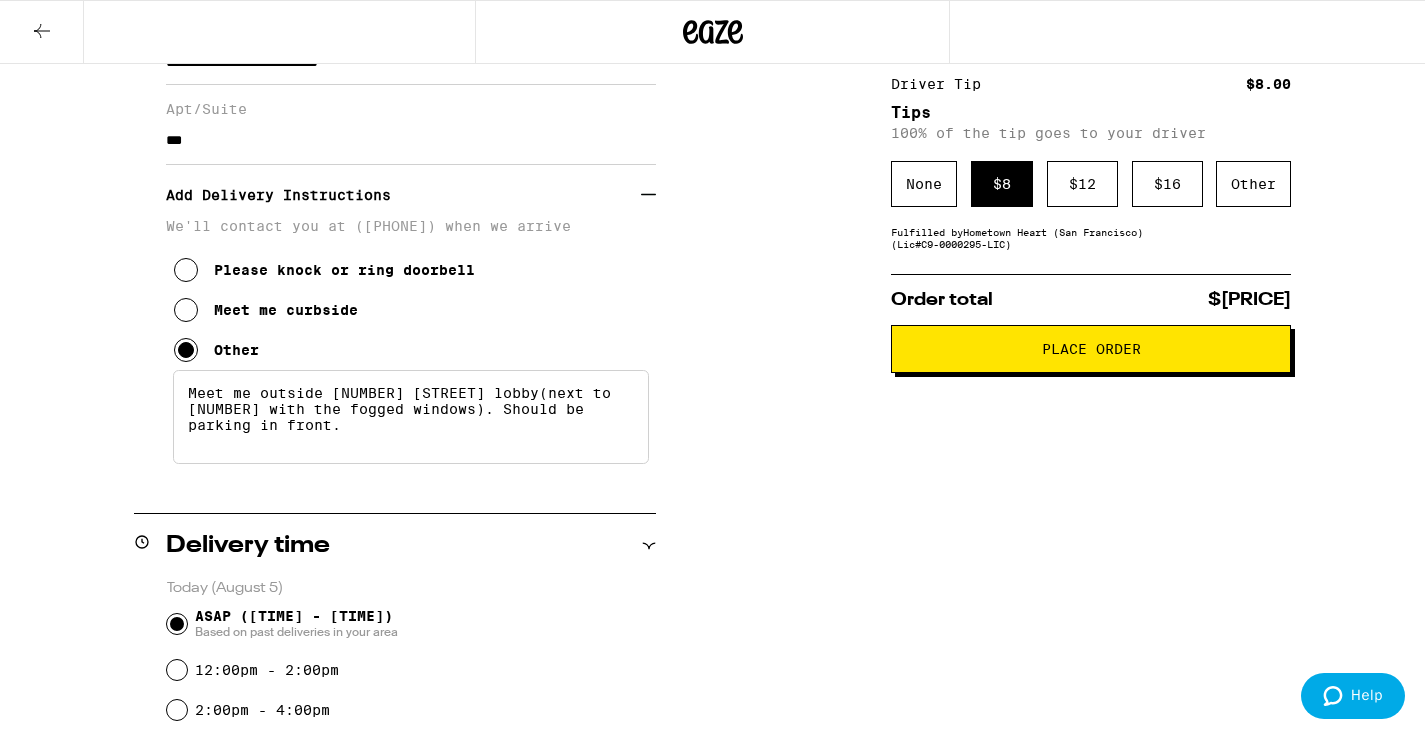 scroll, scrollTop: 270, scrollLeft: 0, axis: vertical 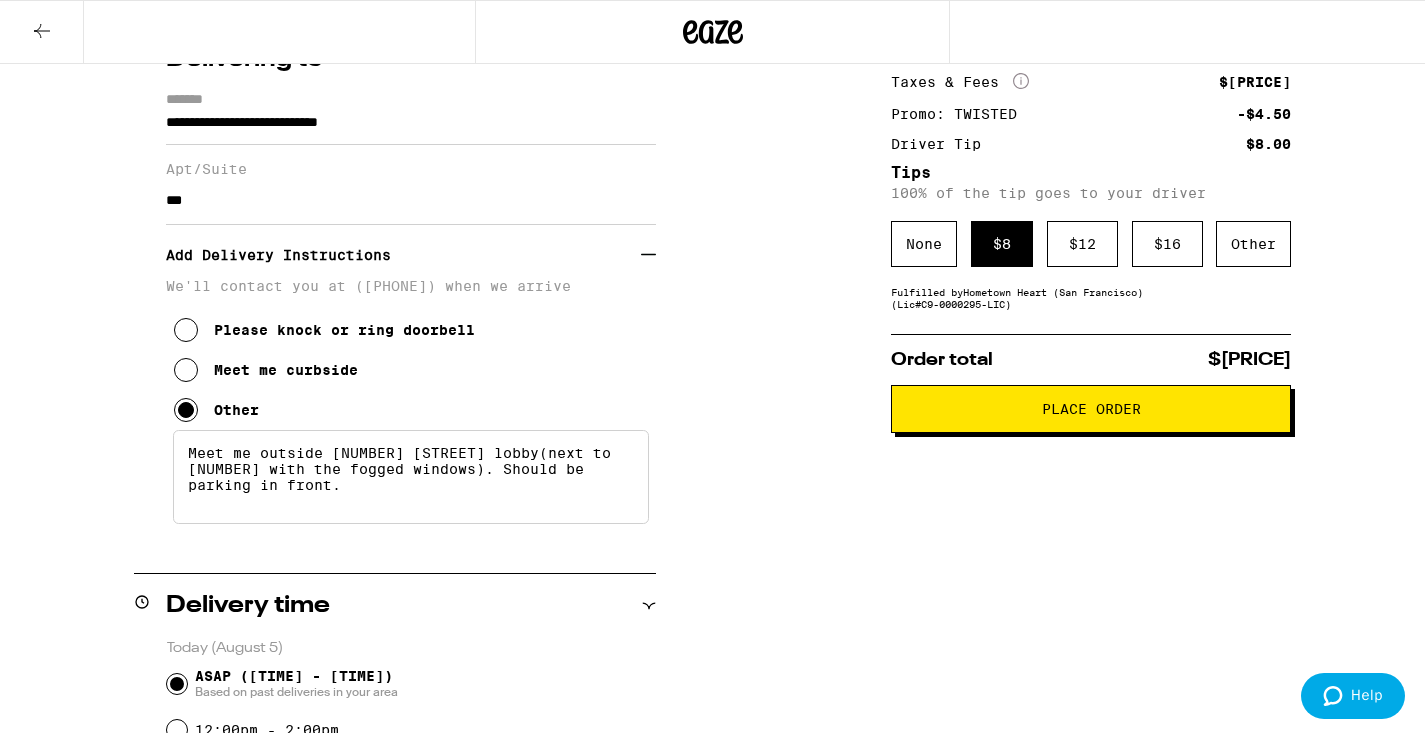 click on "Place Order" at bounding box center [1091, 409] 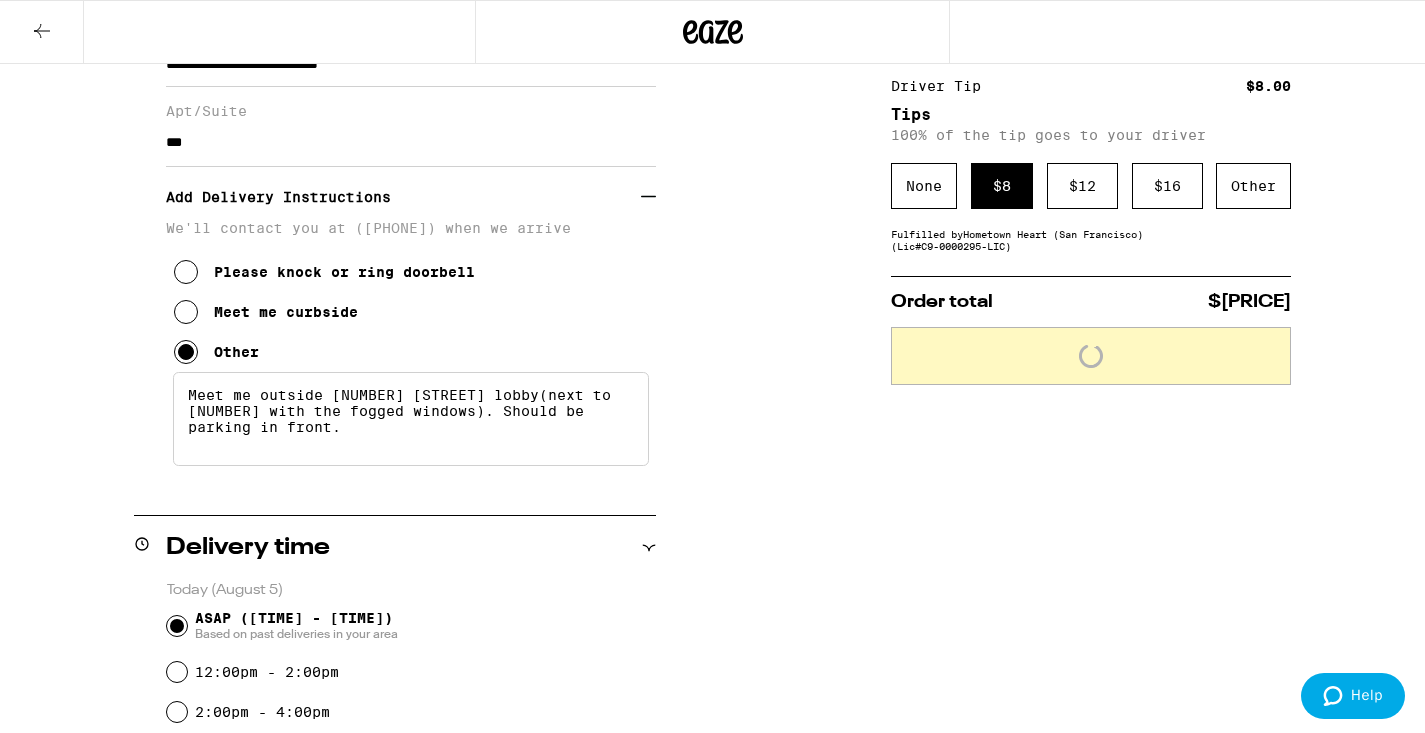 scroll, scrollTop: 0, scrollLeft: 0, axis: both 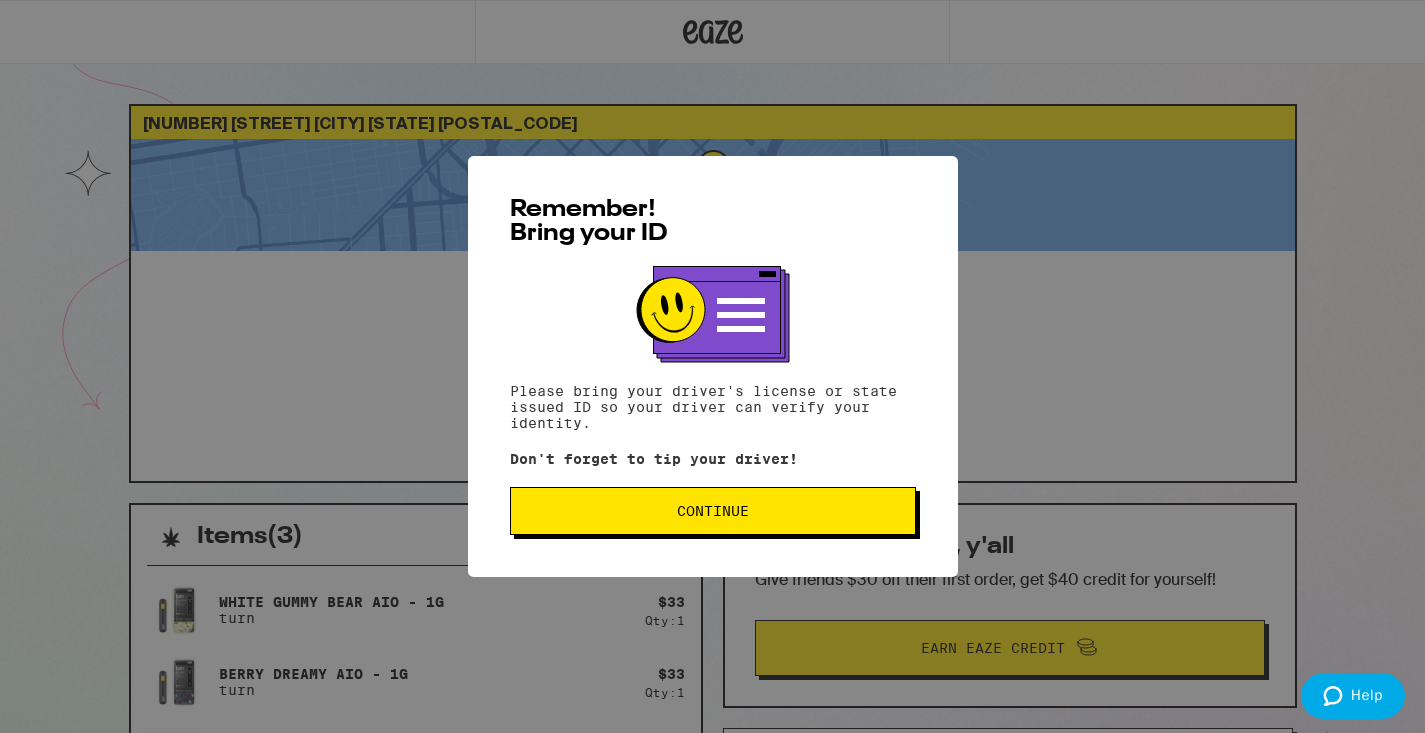 click on "Continue" at bounding box center (713, 511) 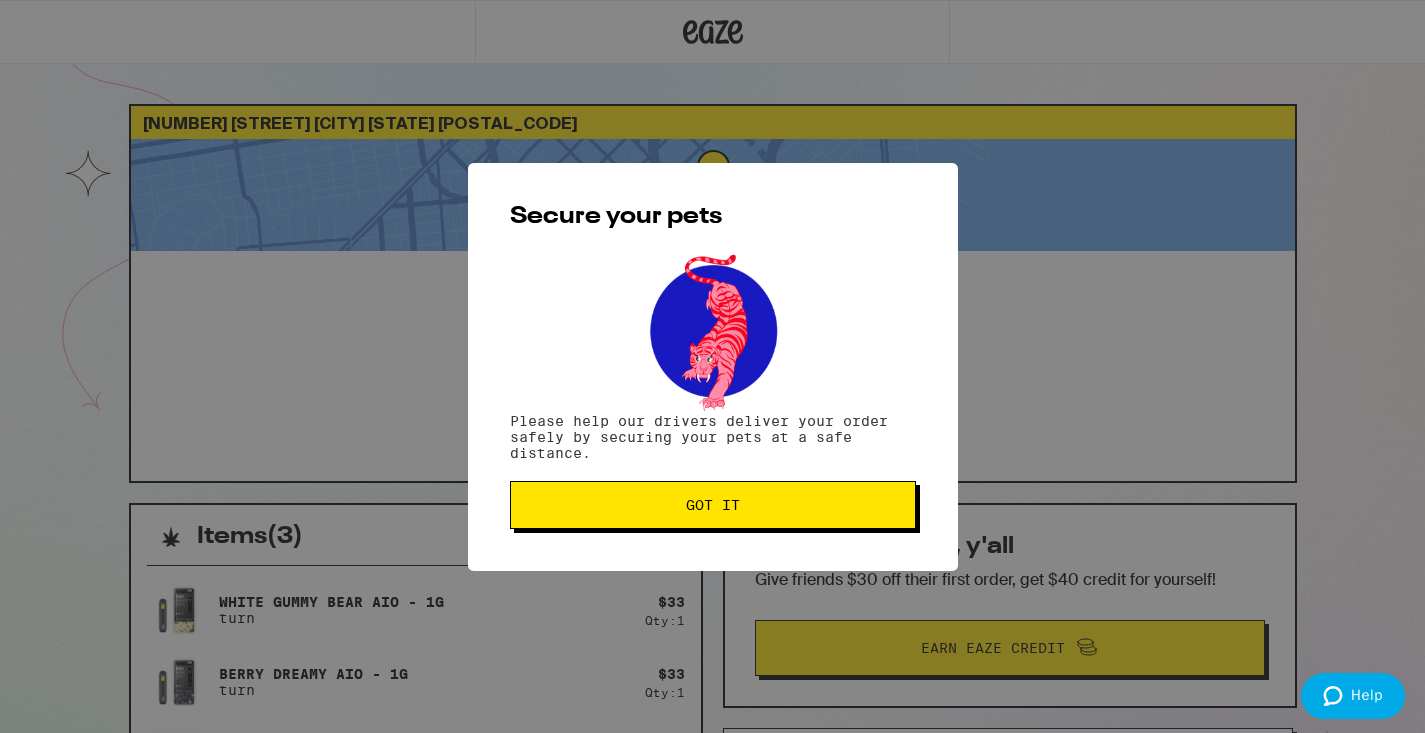 click on "Got it" at bounding box center (713, 505) 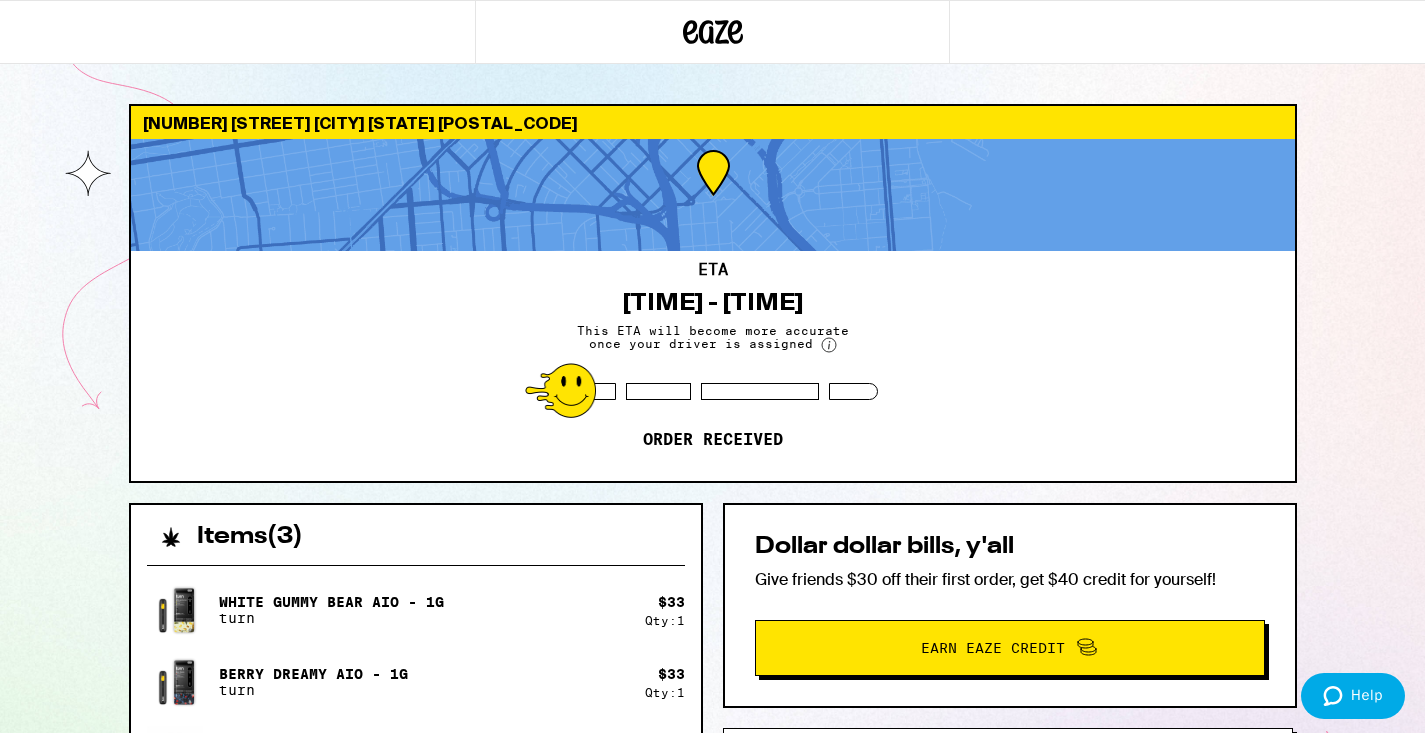 click at bounding box center (175, 610) 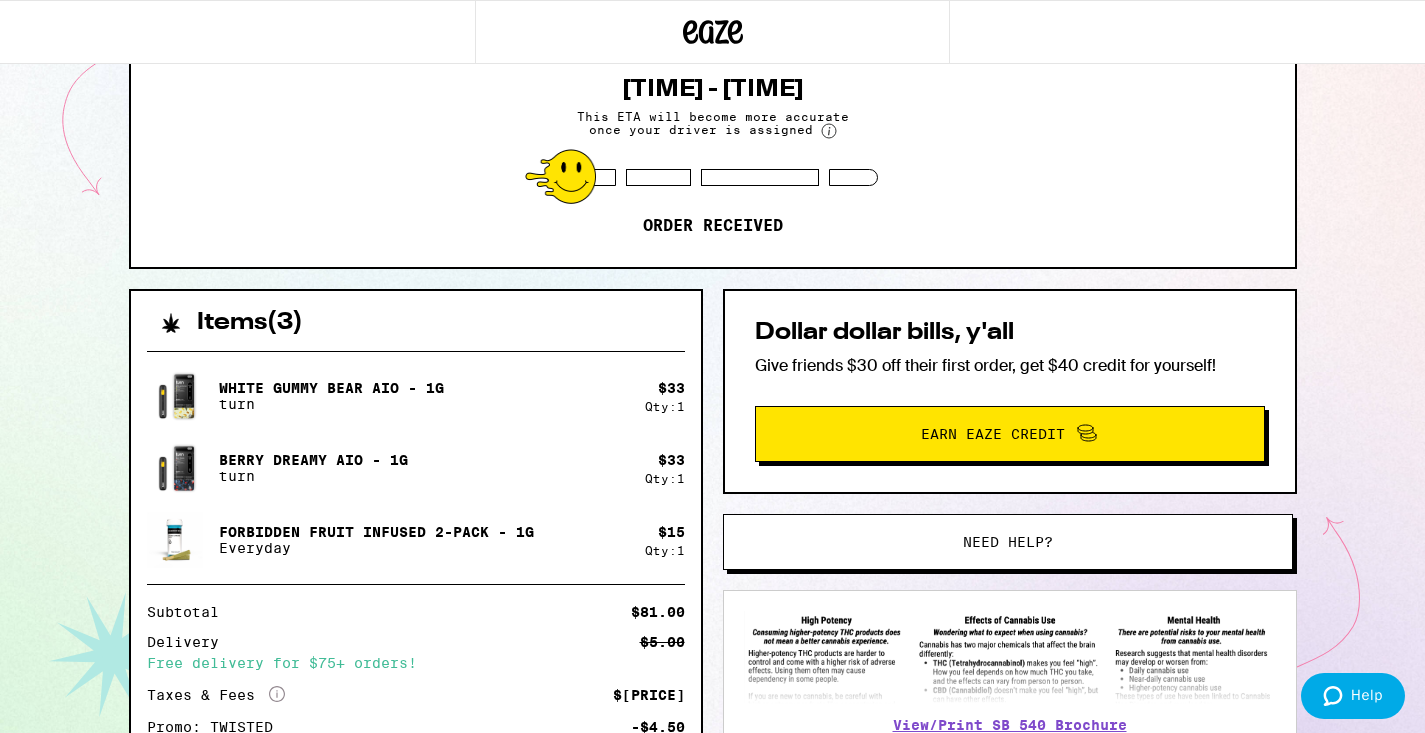 scroll, scrollTop: 370, scrollLeft: 0, axis: vertical 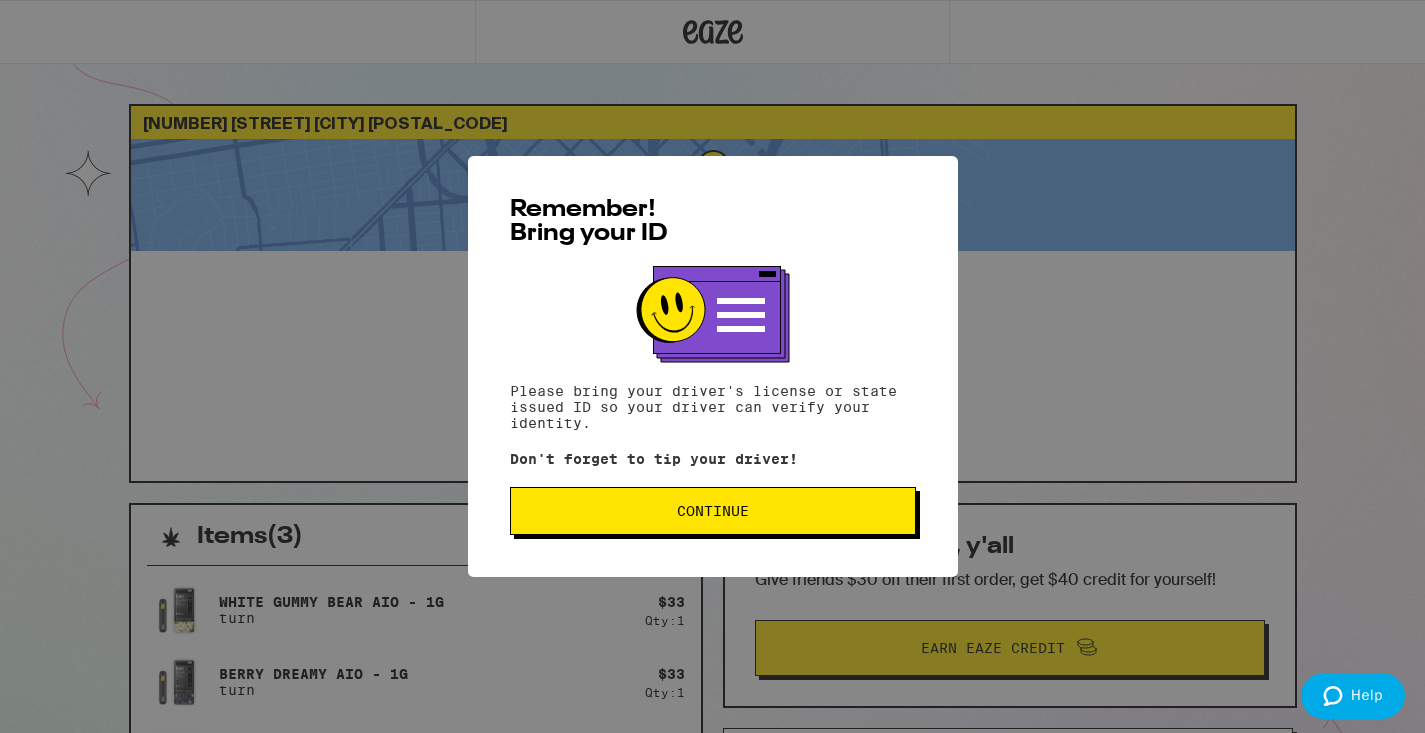 click on "Continue" at bounding box center [713, 511] 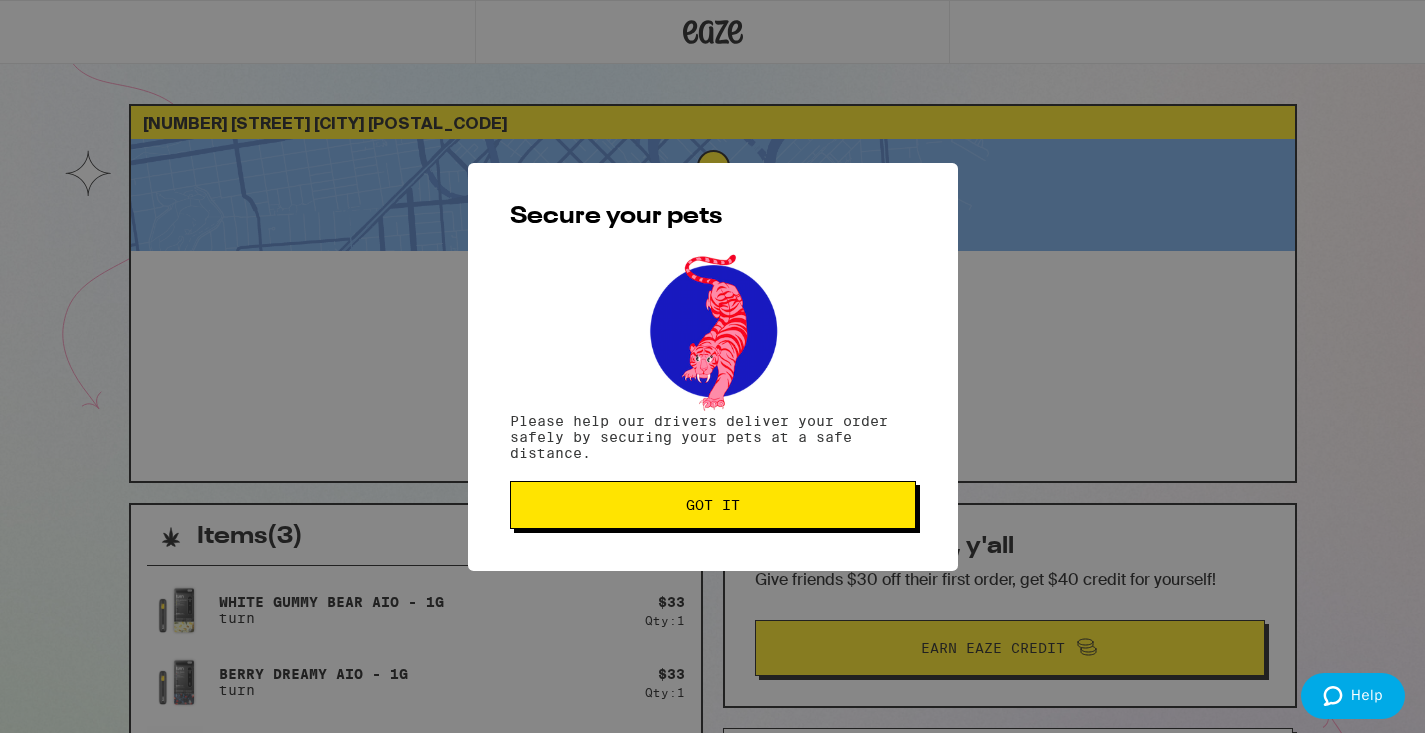 click on "Got it" at bounding box center (713, 505) 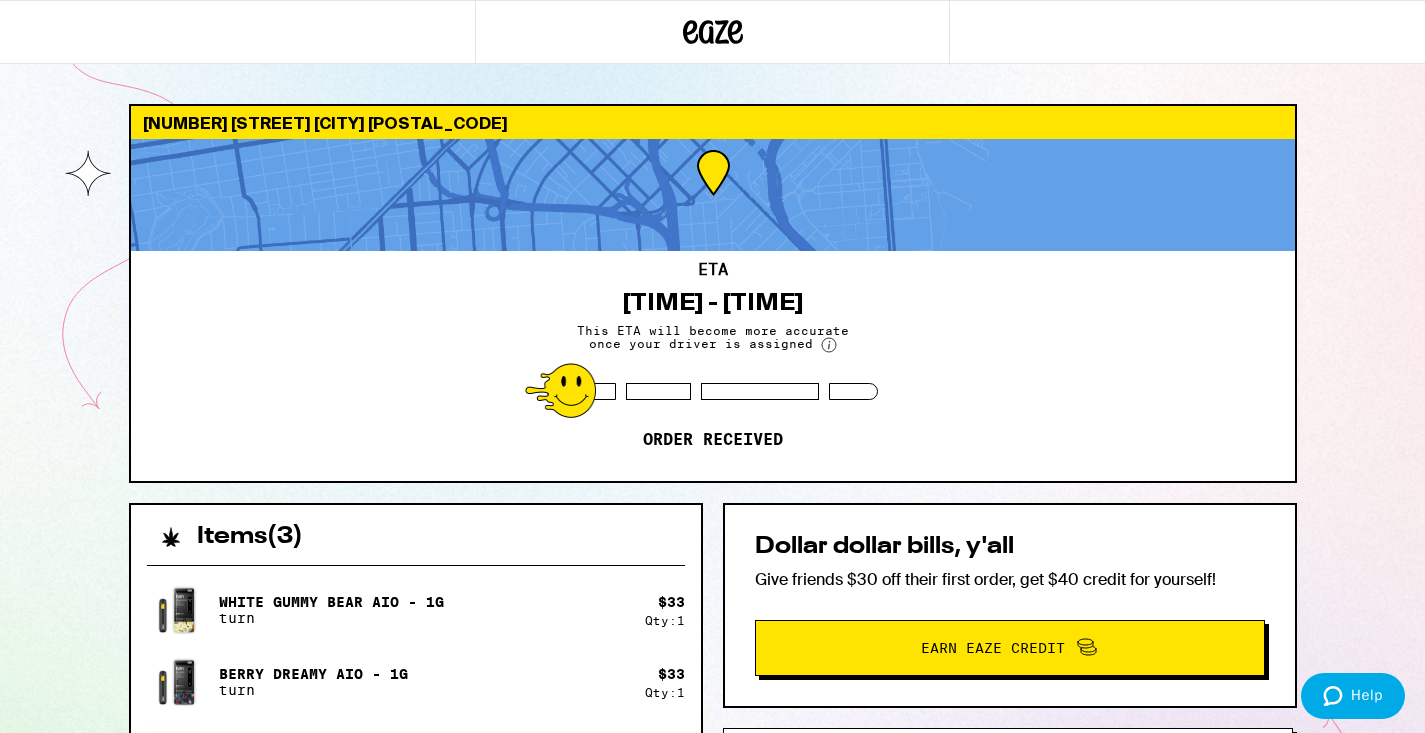 scroll, scrollTop: 0, scrollLeft: 0, axis: both 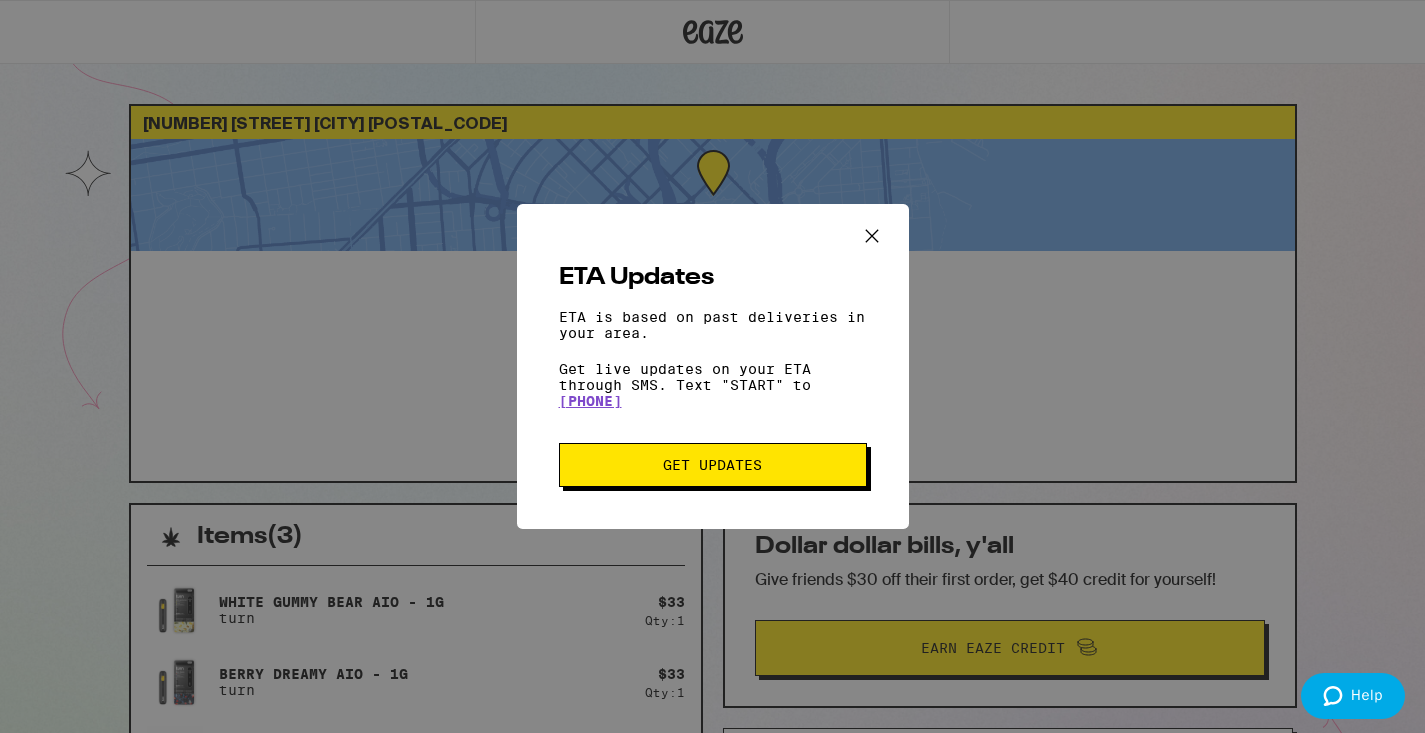 click 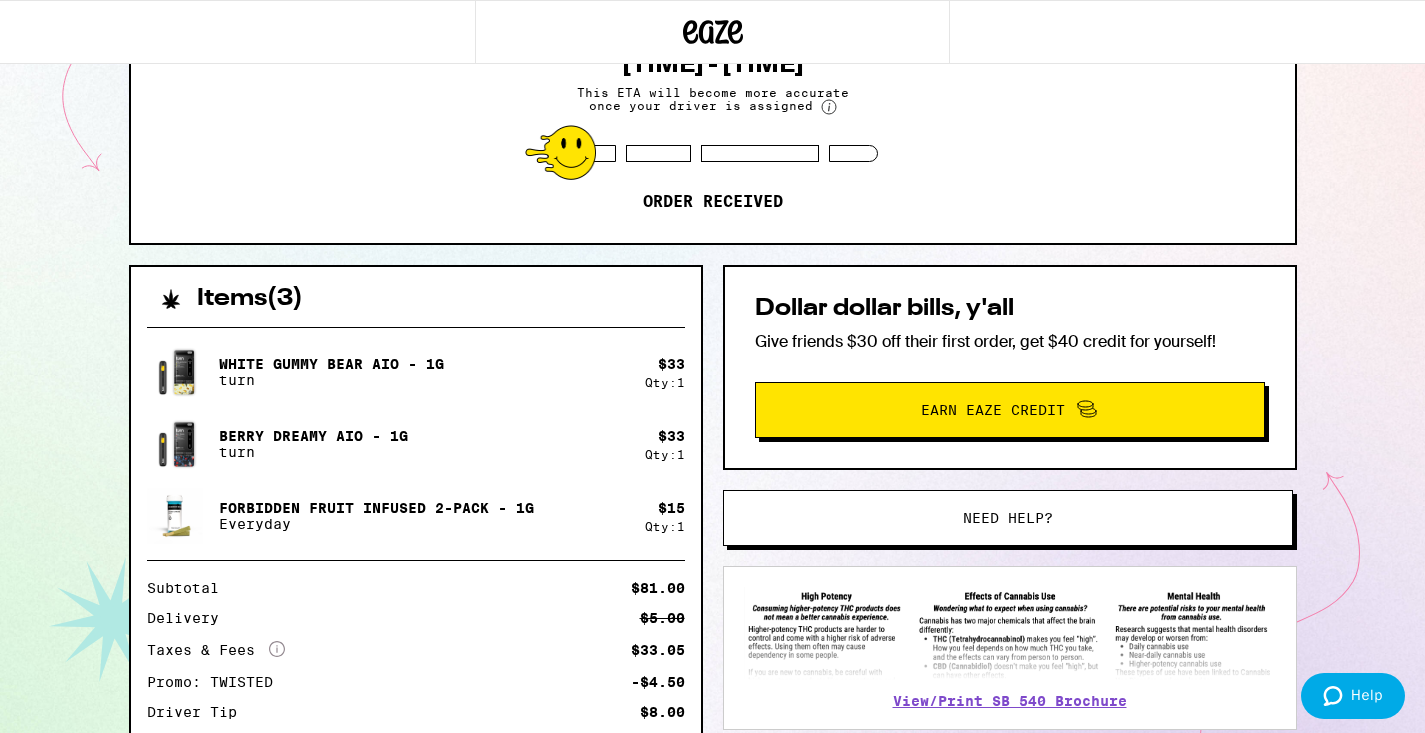 scroll, scrollTop: 382, scrollLeft: 0, axis: vertical 